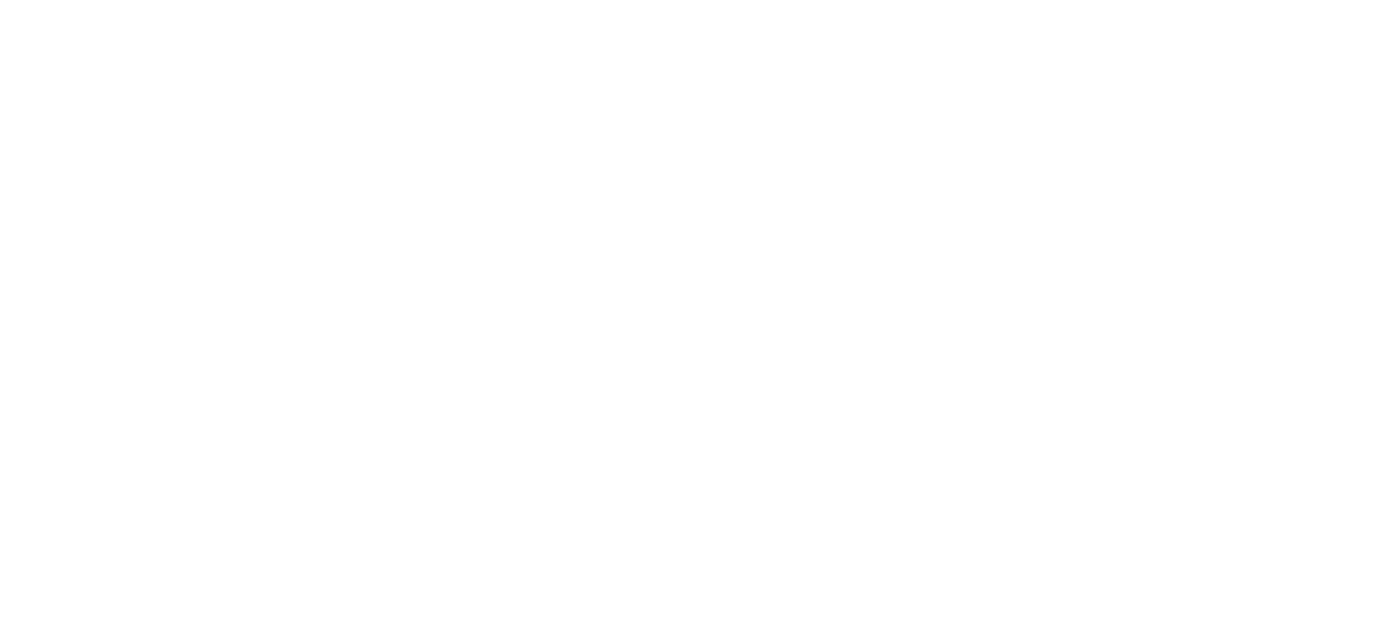 scroll, scrollTop: 0, scrollLeft: 0, axis: both 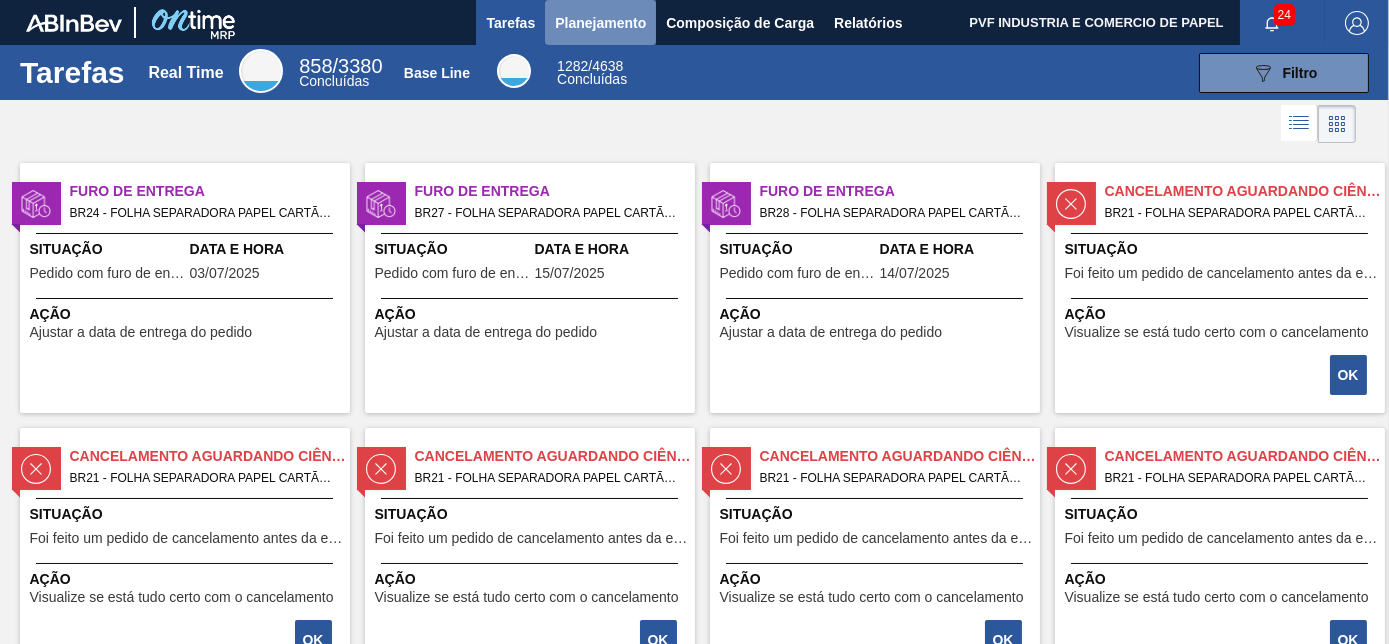 click on "Planejamento" at bounding box center (600, 23) 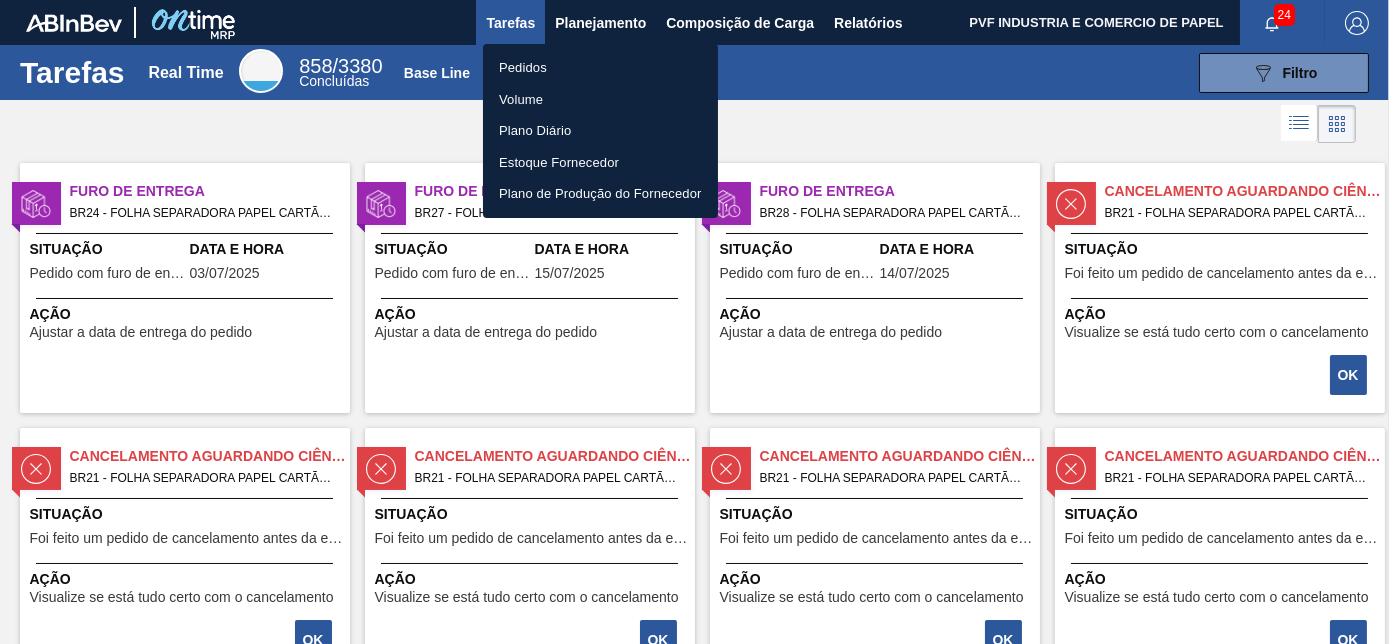 click on "Pedidos" at bounding box center [600, 68] 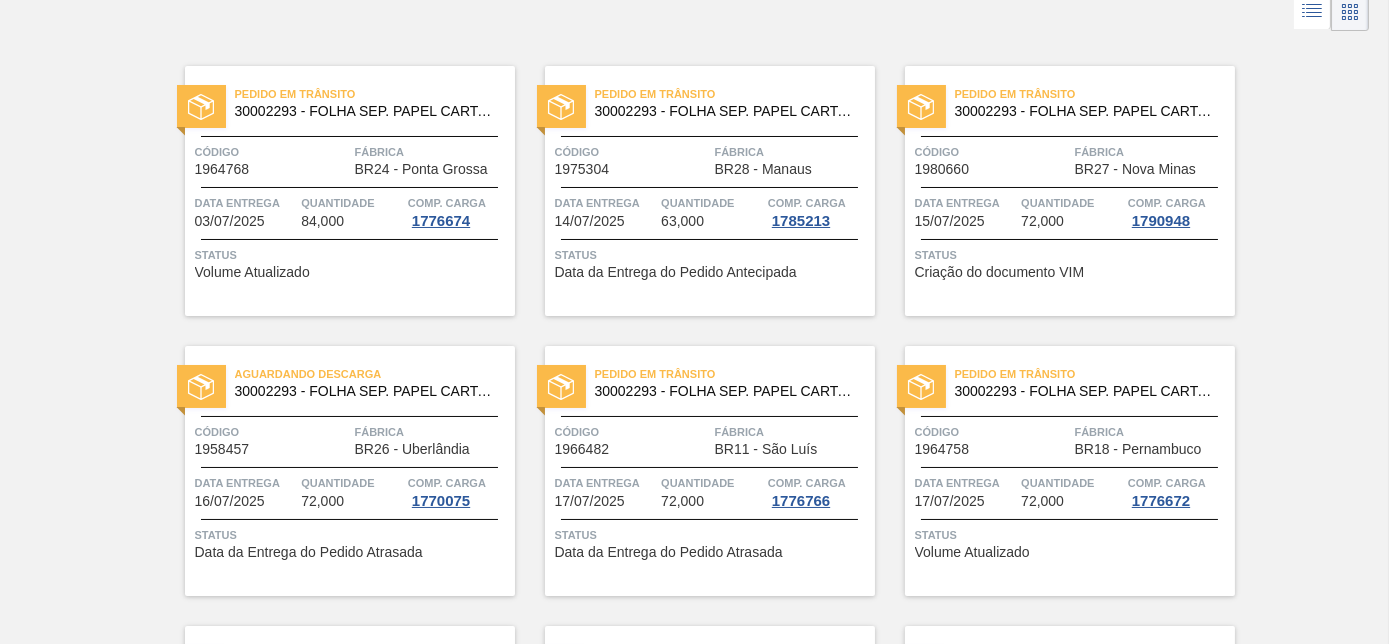scroll, scrollTop: 0, scrollLeft: 0, axis: both 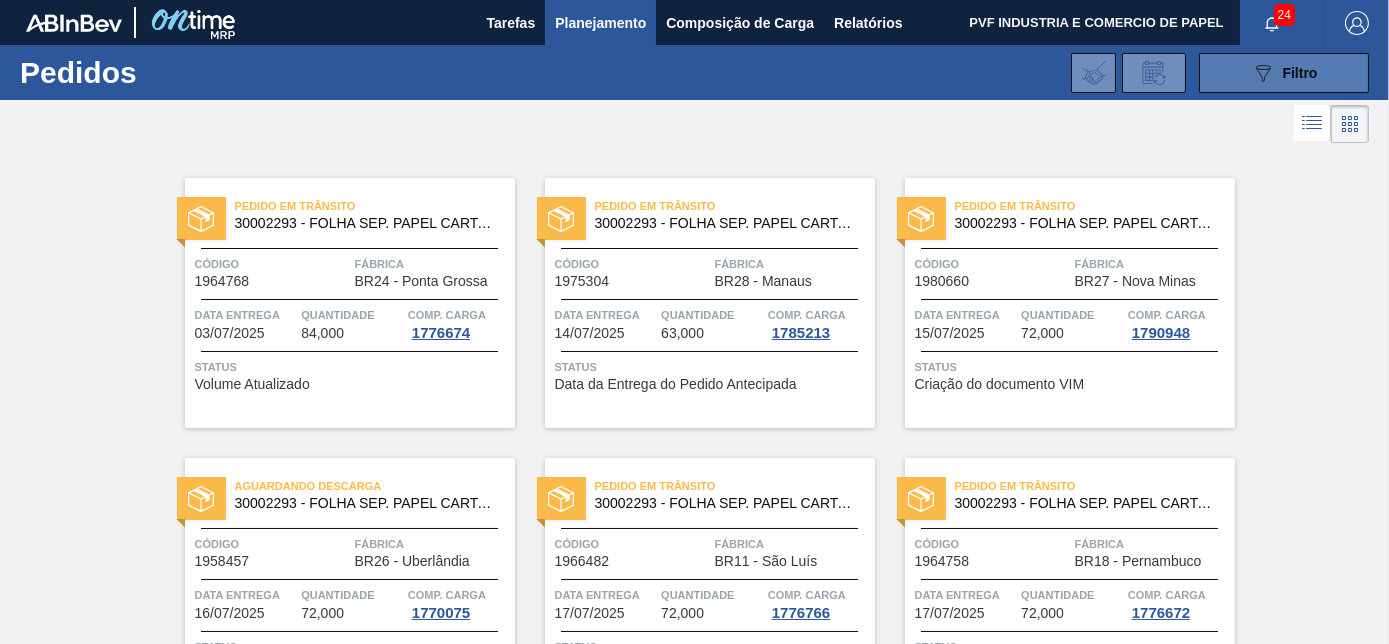 click on "089F7B8B-B2A5-4AFE-B5C0-19BA573D28AC Filtro" at bounding box center (1284, 73) 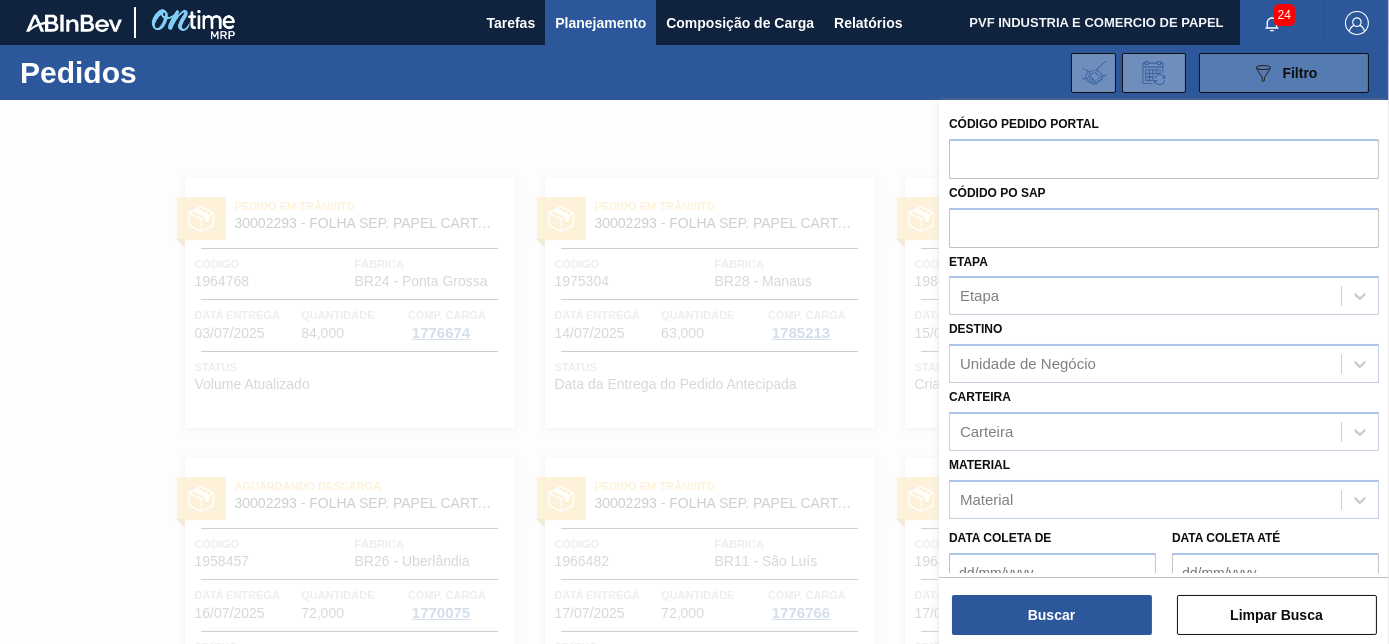 type 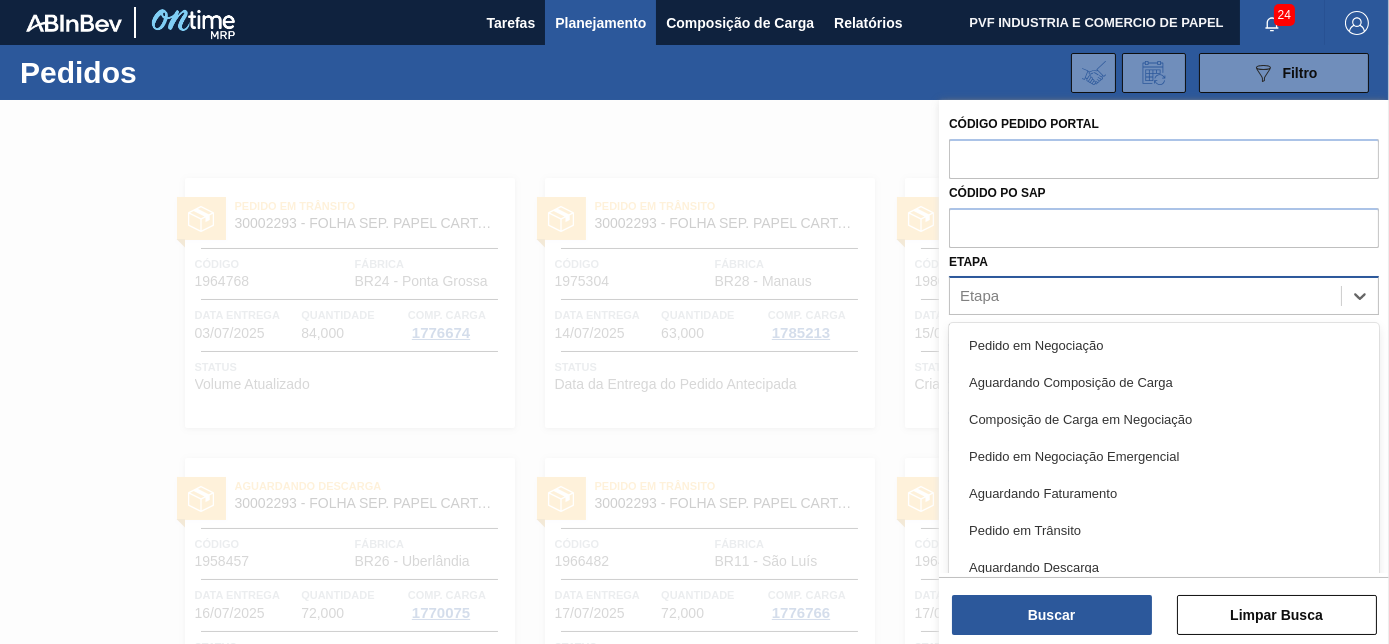 click on "Etapa" at bounding box center (1145, 296) 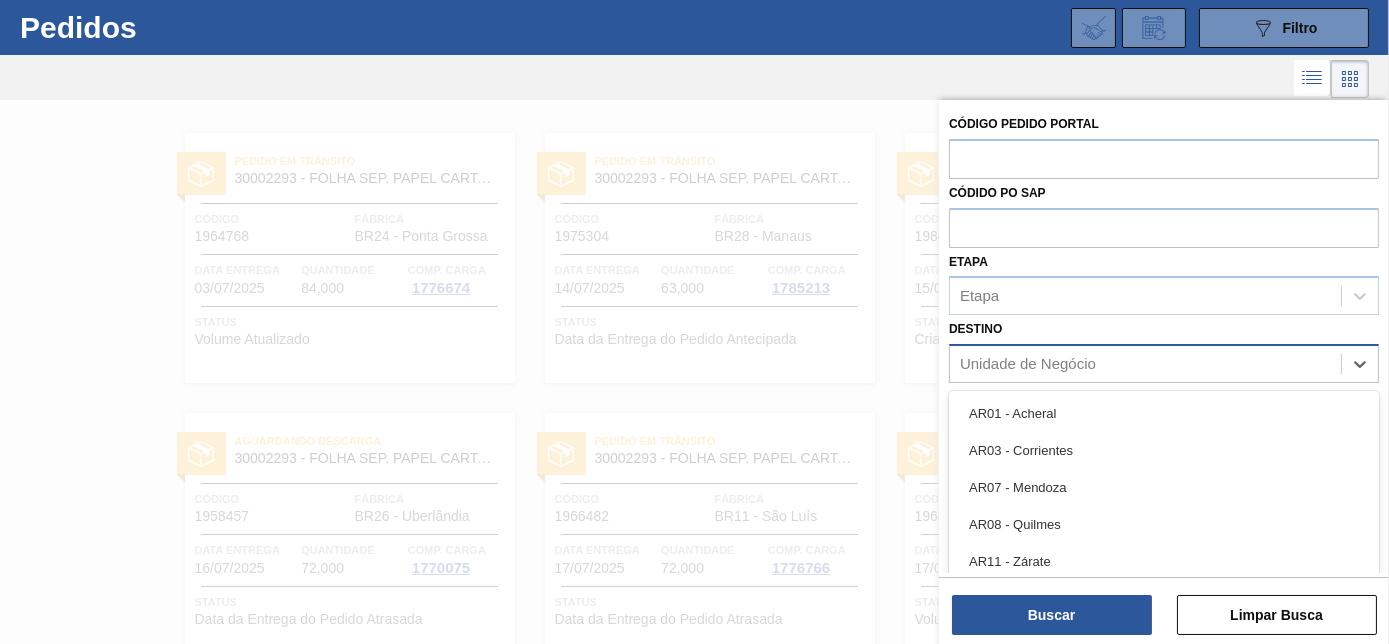 click on "Unidade de Negócio" at bounding box center [1145, 364] 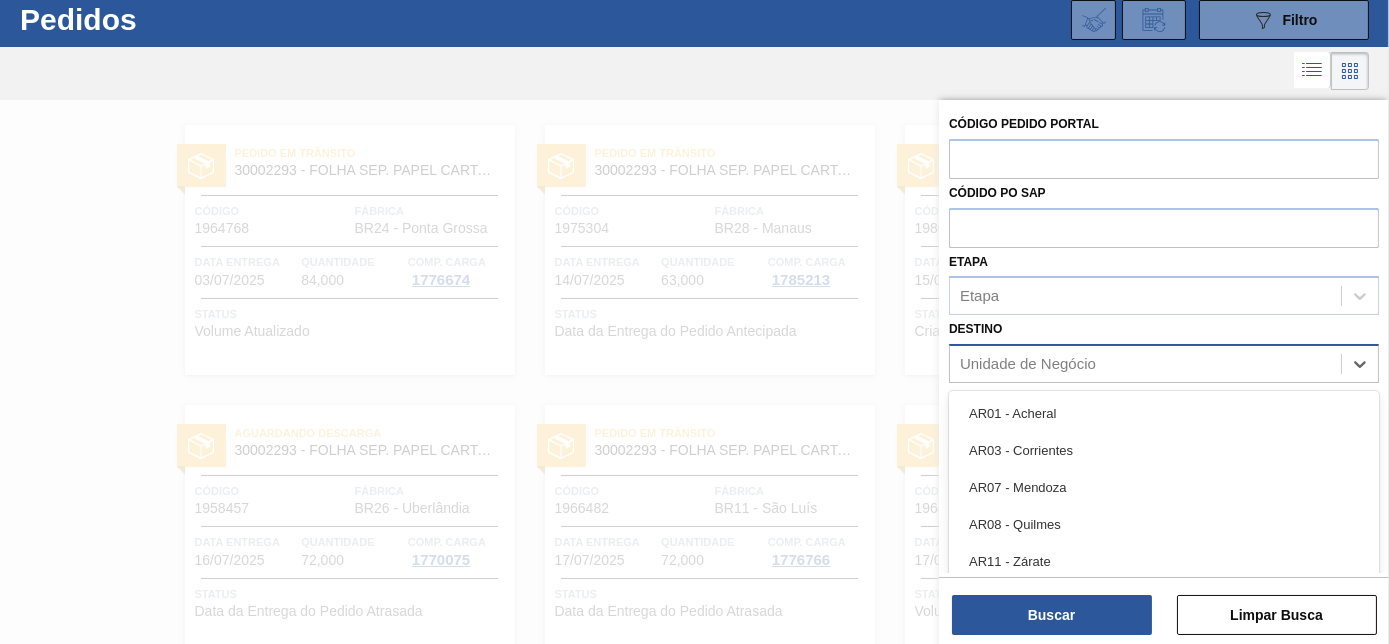 scroll, scrollTop: 53, scrollLeft: 0, axis: vertical 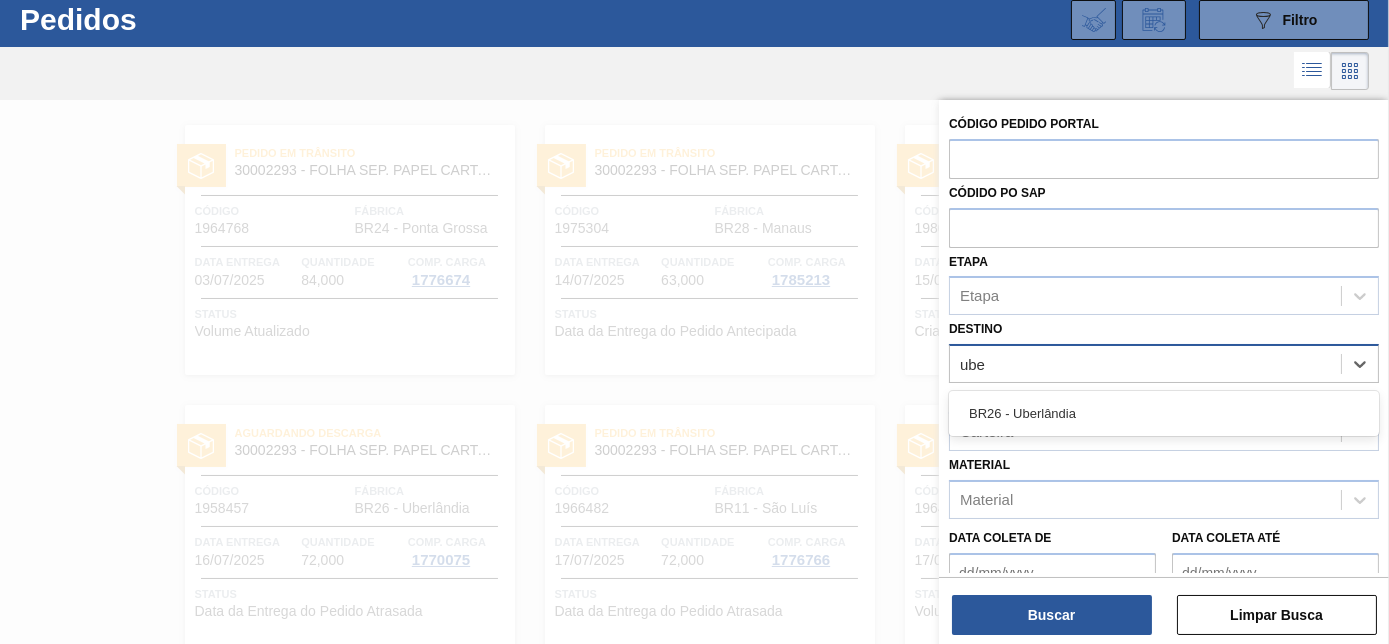 type on "uber" 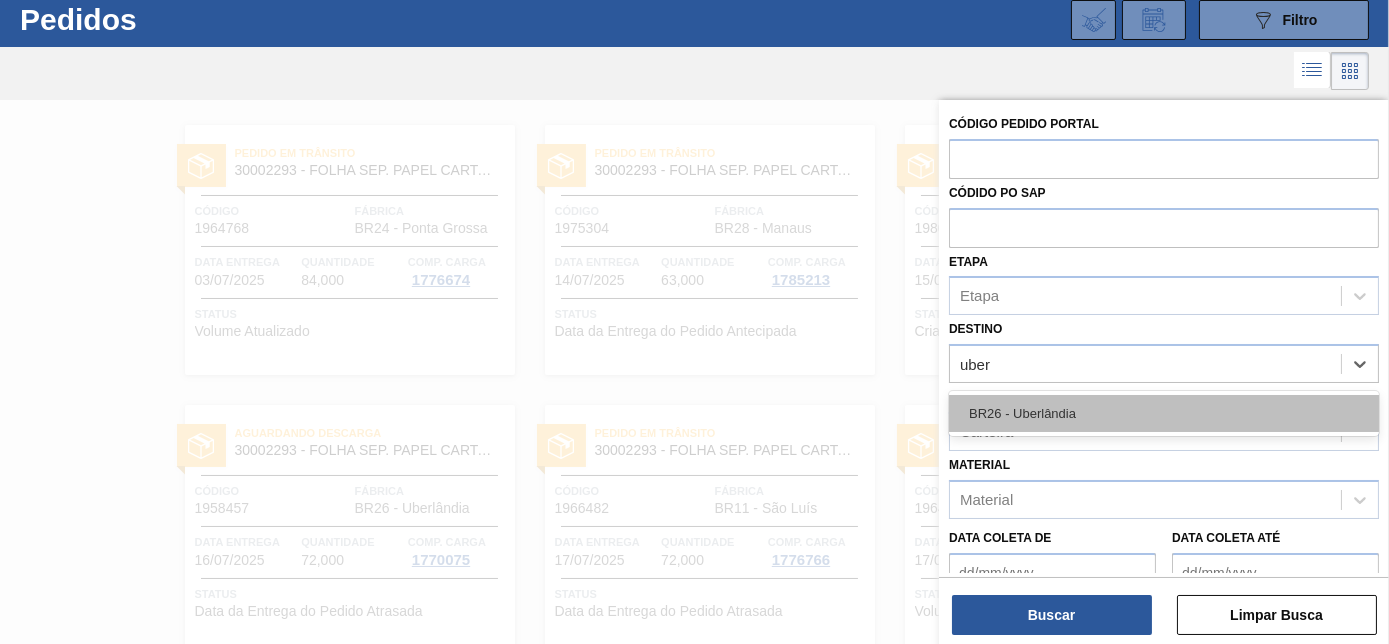click on "BR26 - Uberlândia" at bounding box center (1164, 413) 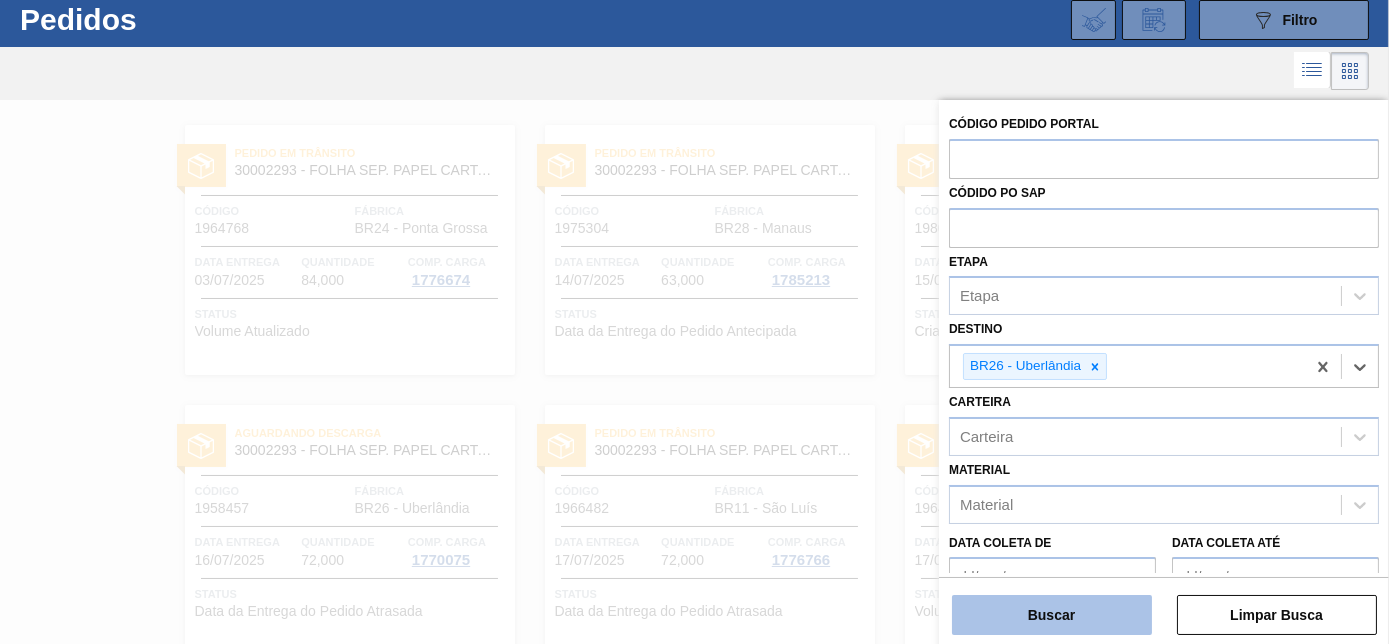 click on "Buscar" at bounding box center [1052, 615] 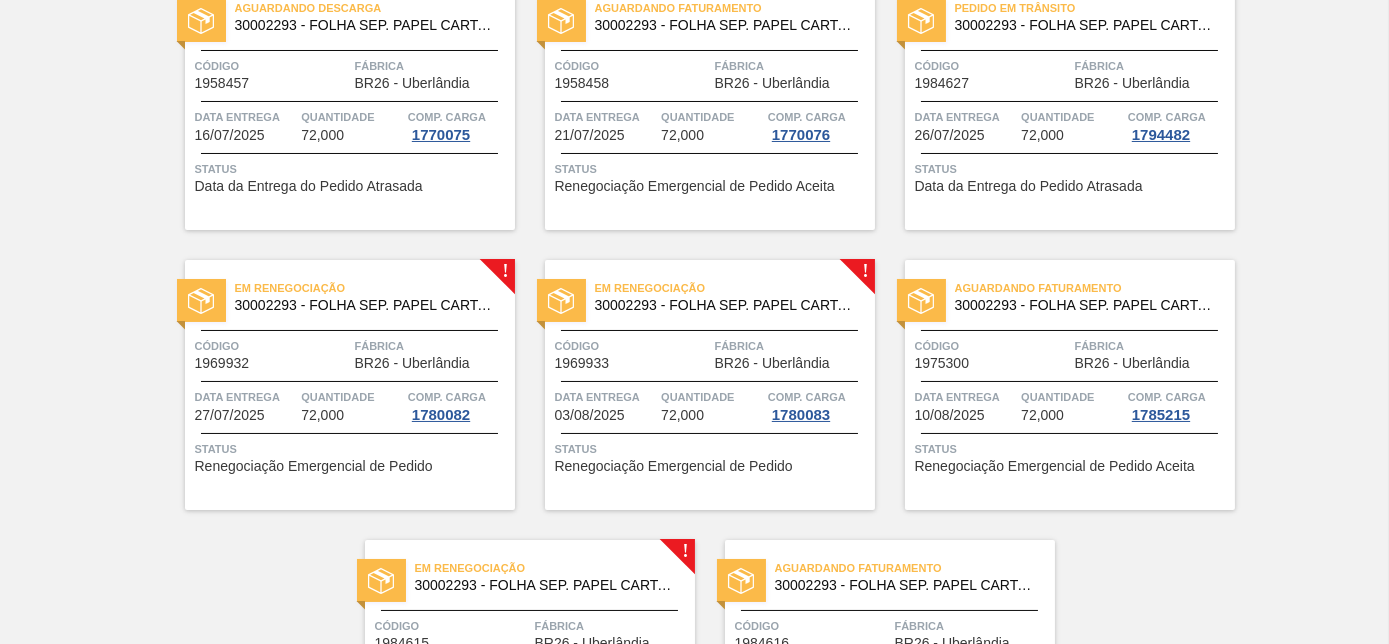 scroll, scrollTop: 417, scrollLeft: 0, axis: vertical 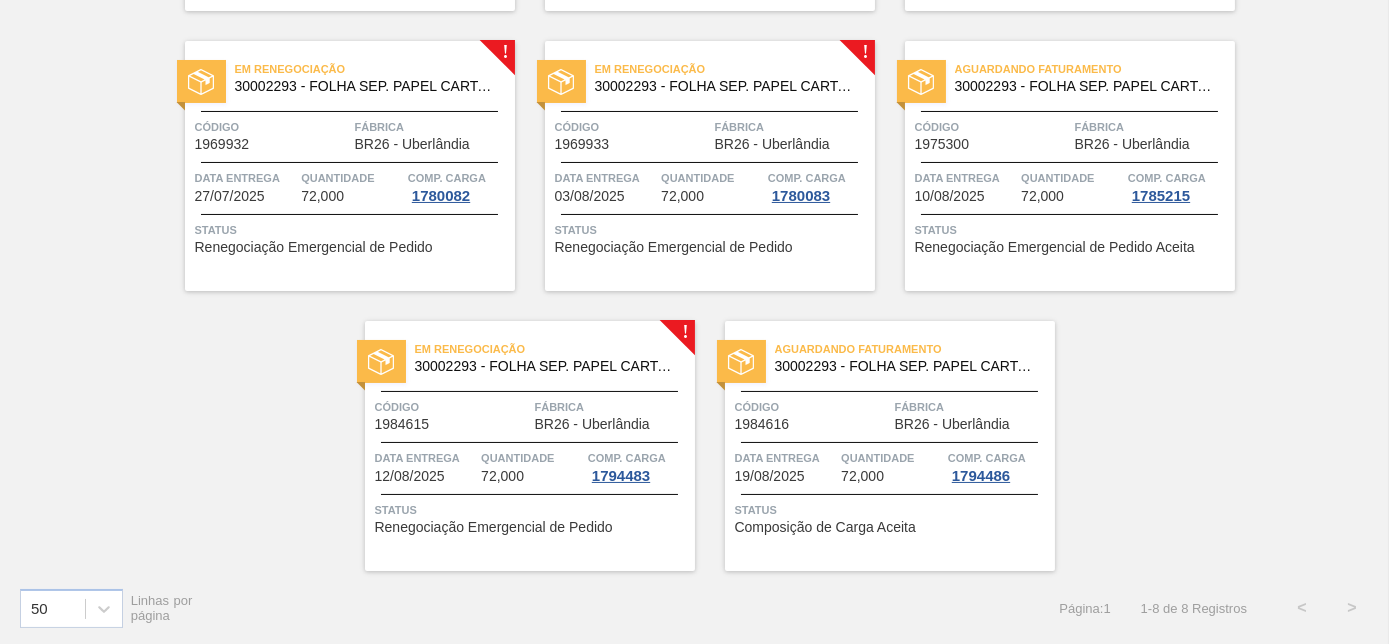 click on "Código" at bounding box center (272, 127) 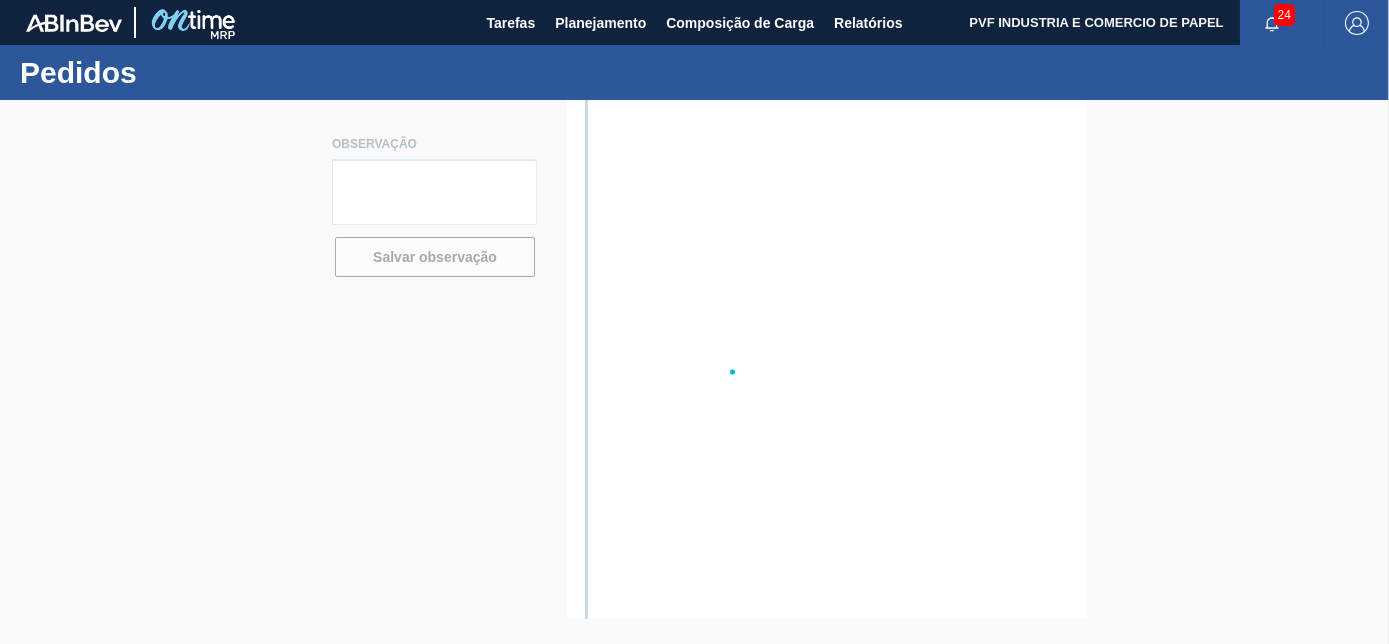 scroll, scrollTop: 0, scrollLeft: 0, axis: both 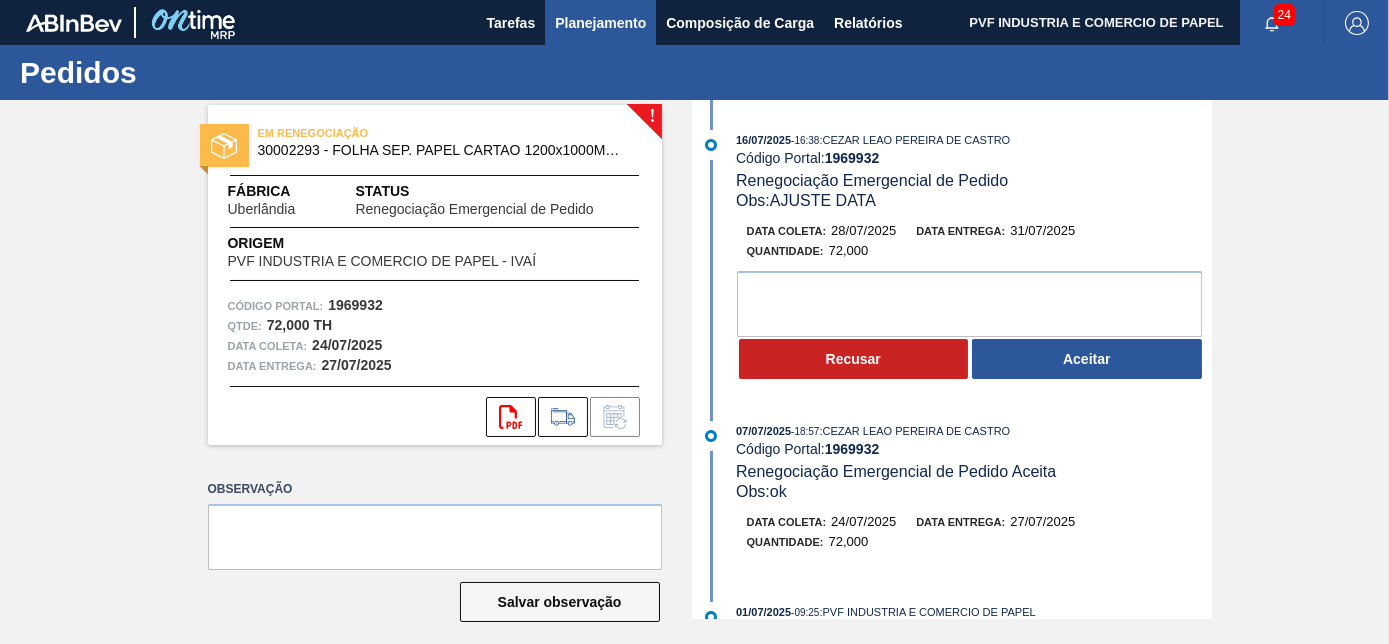 click on "Planejamento" at bounding box center [600, 23] 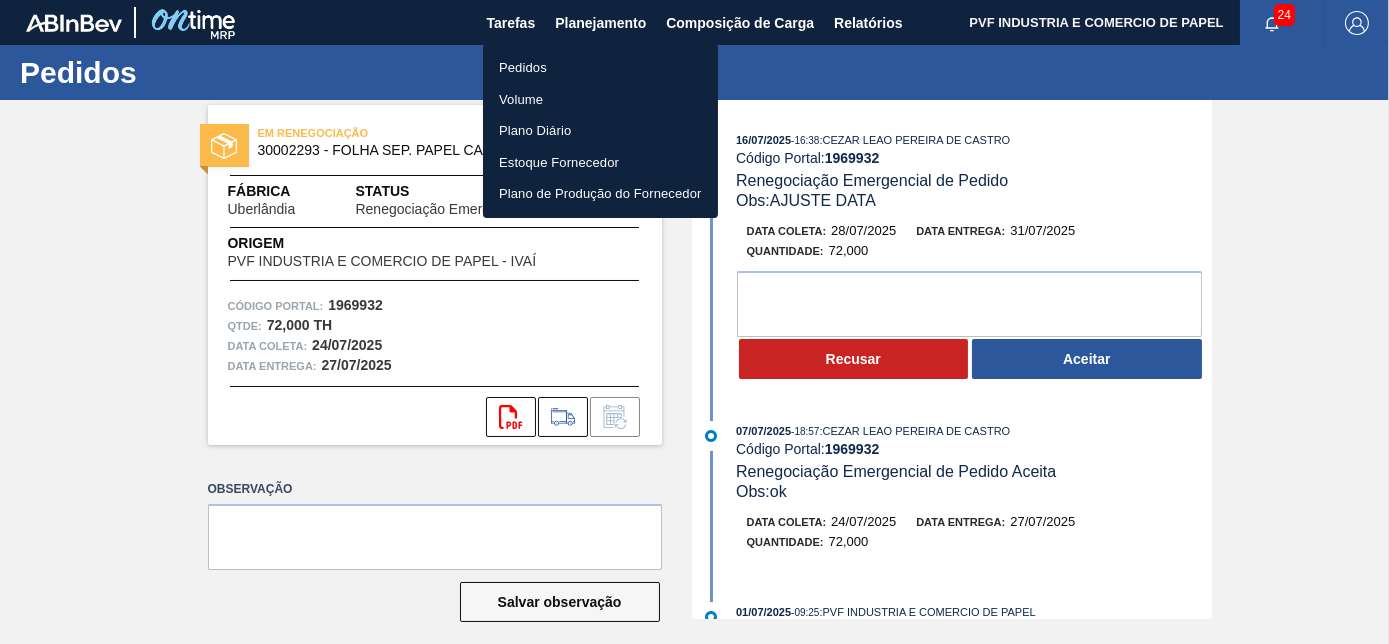 click on "Pedidos" at bounding box center (600, 68) 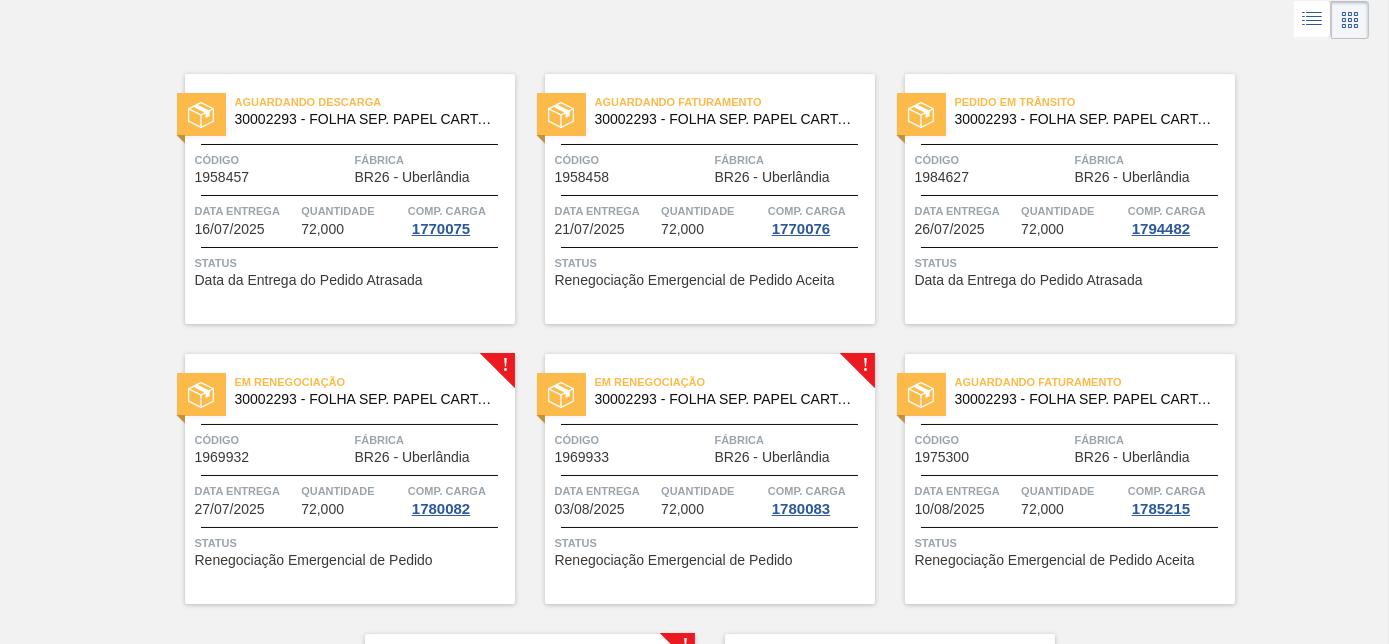 scroll, scrollTop: 181, scrollLeft: 0, axis: vertical 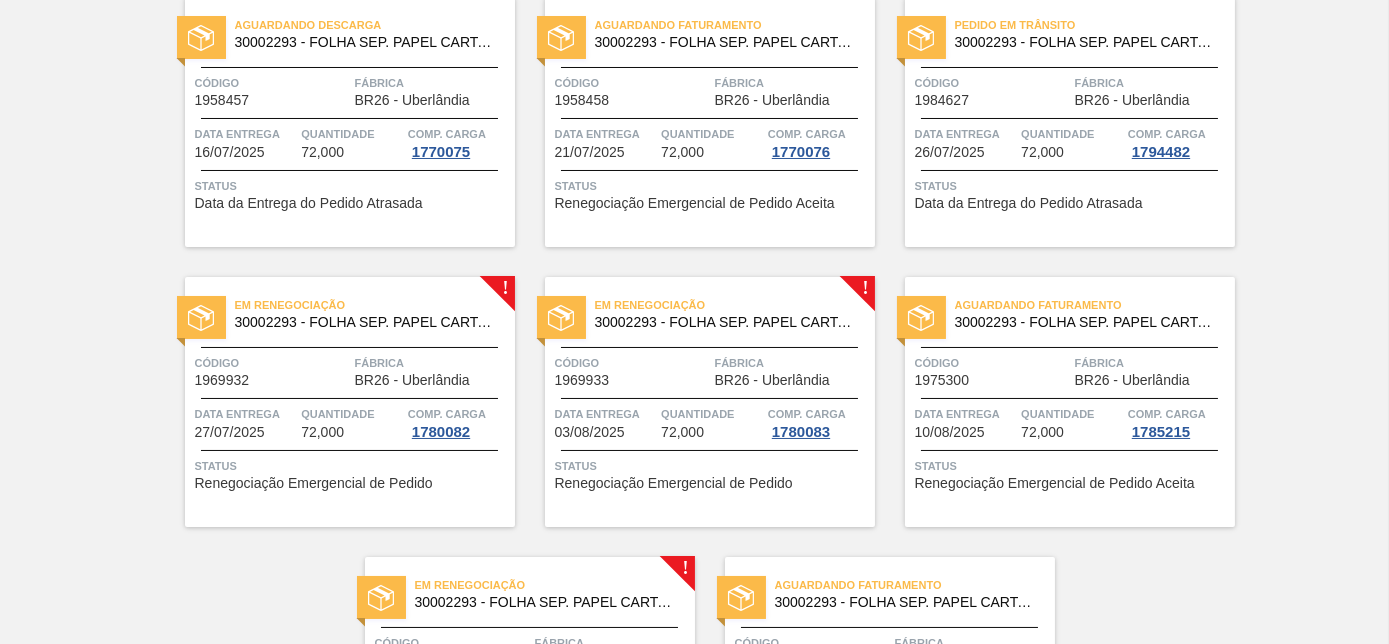 click on "30002293 - FOLHA SEP. PAPEL CARTAO 1200x1000M 350g" at bounding box center [727, 322] 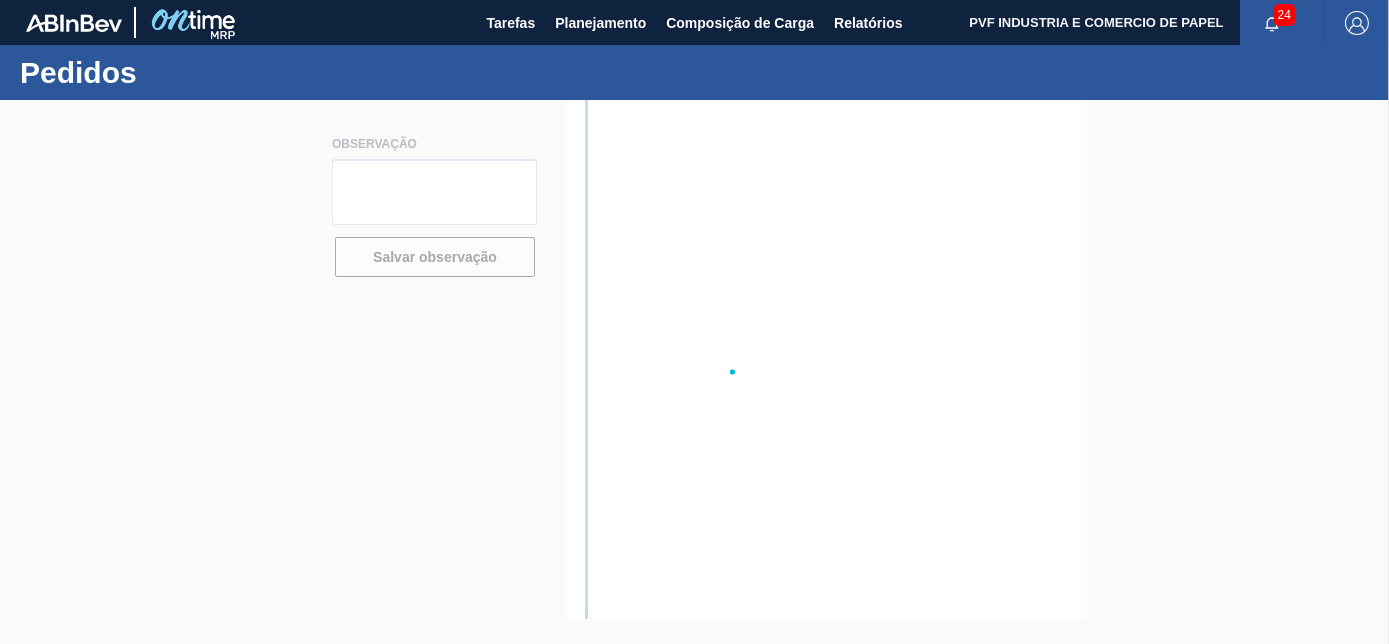 scroll, scrollTop: 0, scrollLeft: 0, axis: both 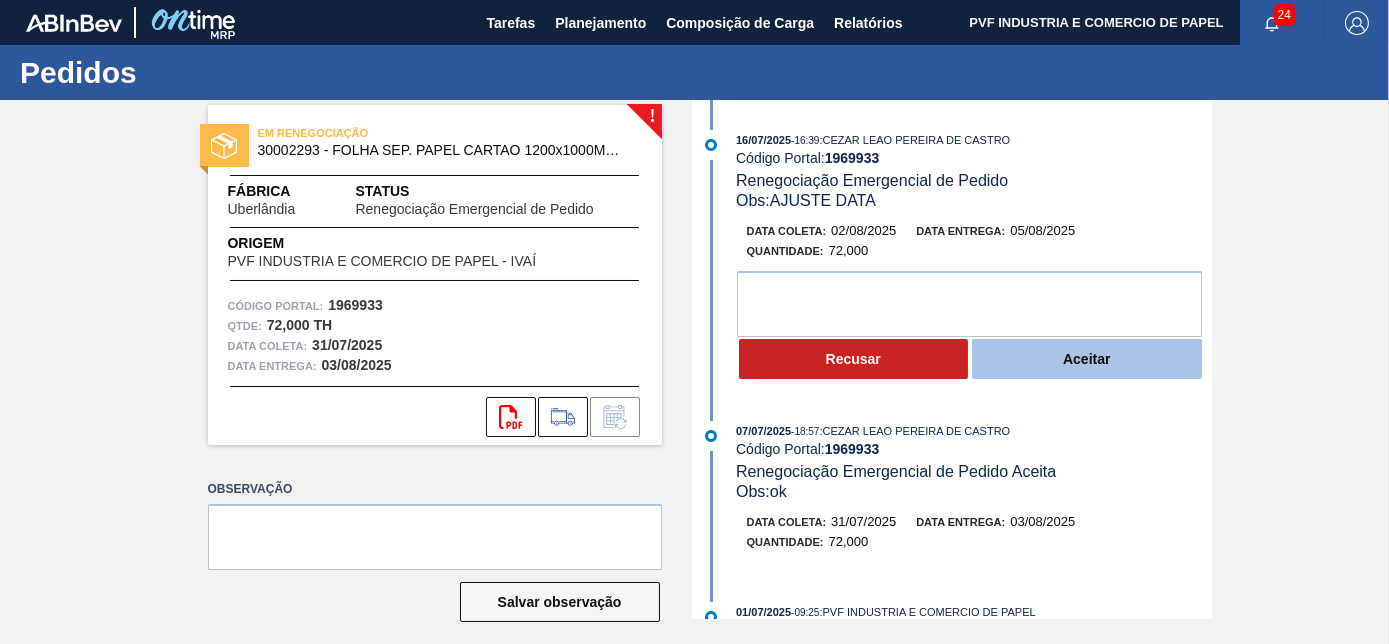 click on "Aceitar" at bounding box center (1087, 359) 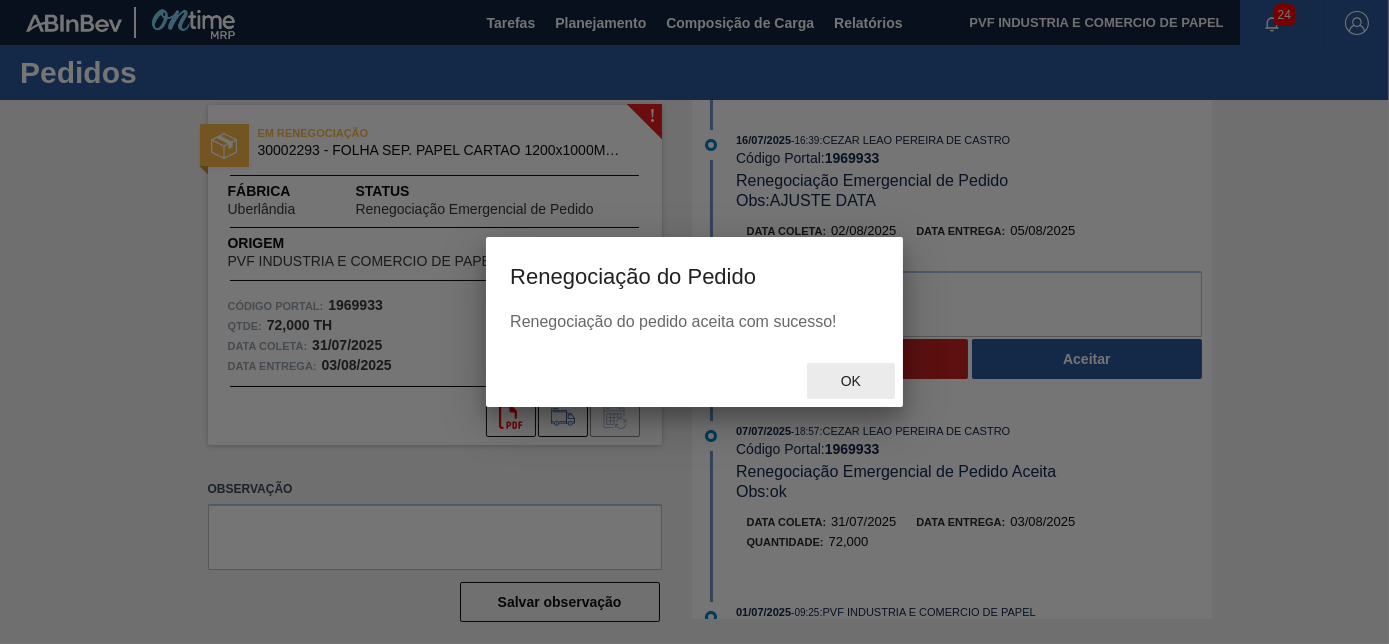 click on "Ok" at bounding box center [851, 381] 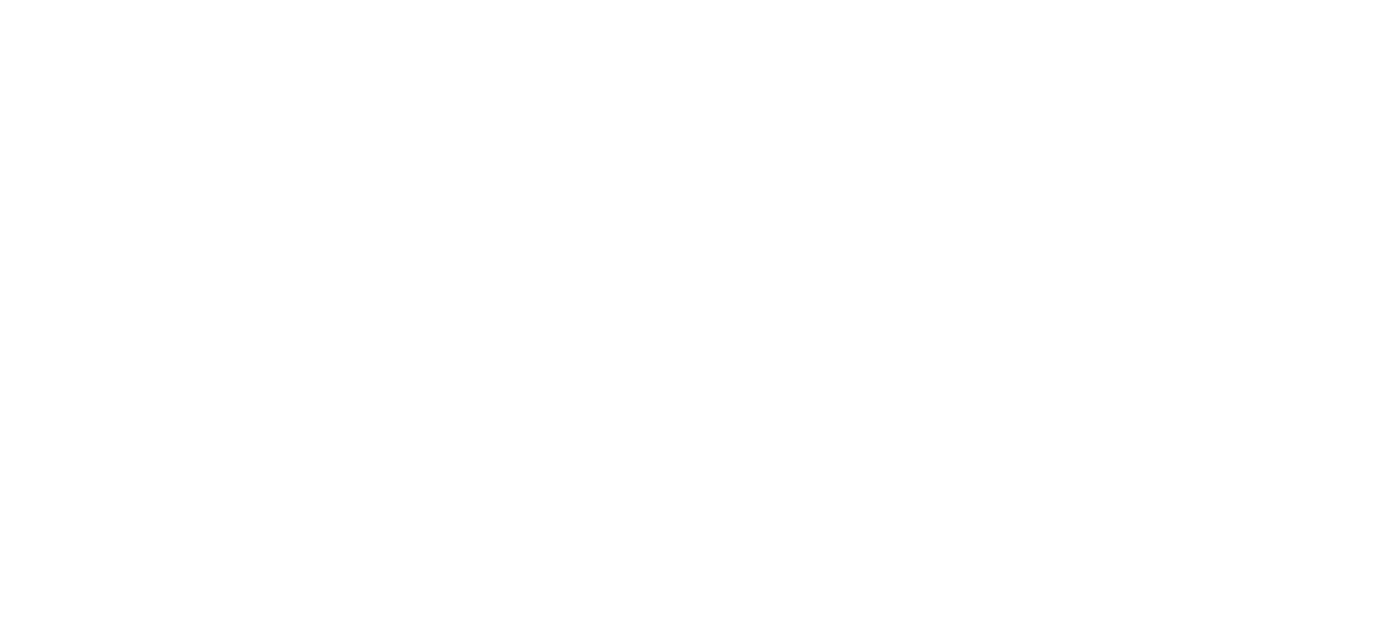 scroll, scrollTop: 0, scrollLeft: 0, axis: both 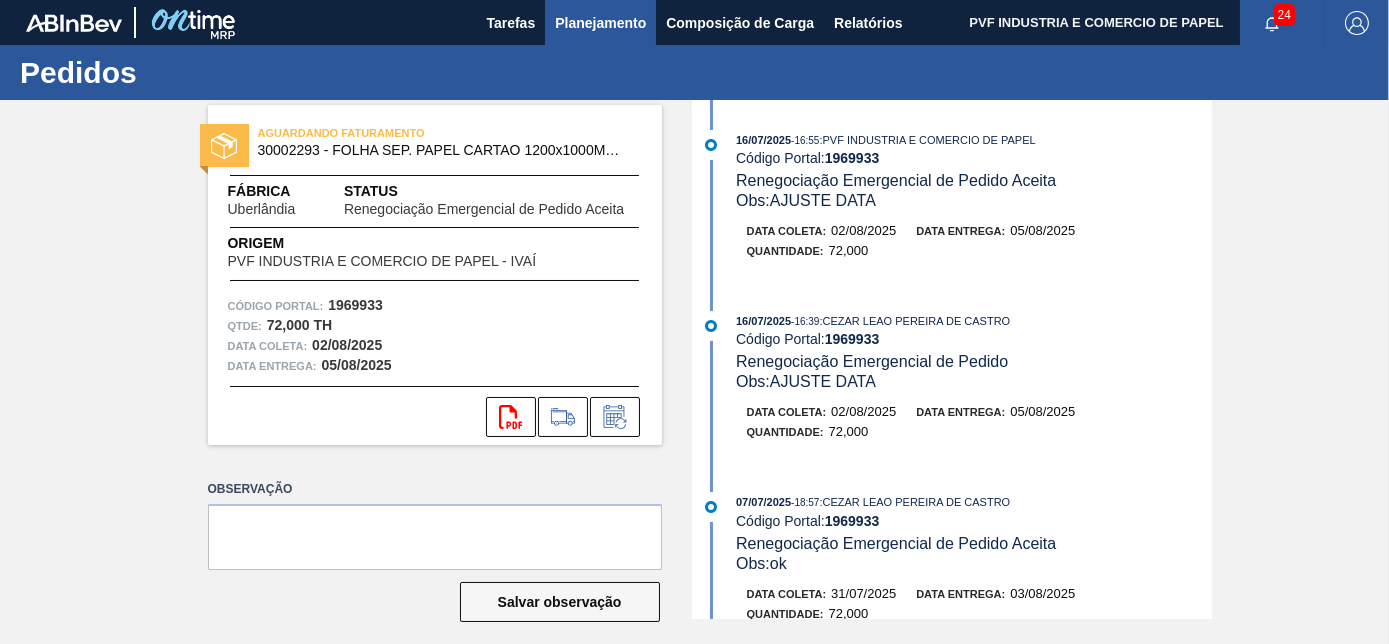 click on "Planejamento" at bounding box center [600, 23] 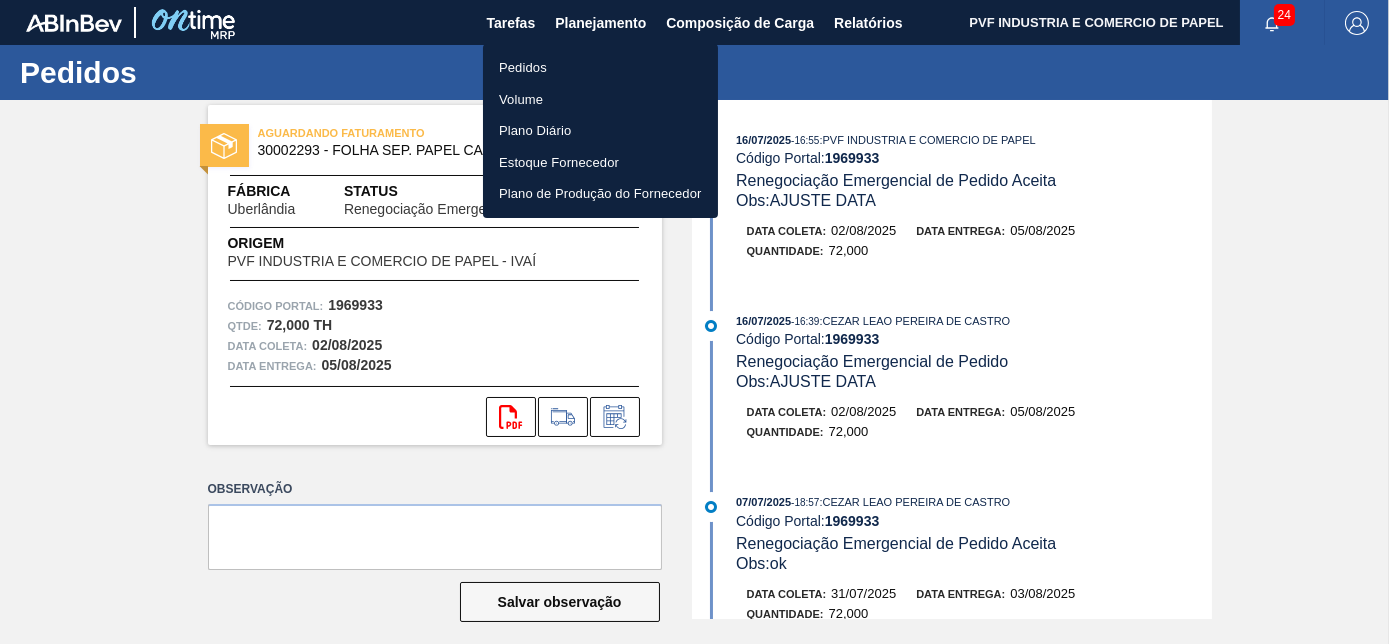 click on "Pedidos" at bounding box center [600, 68] 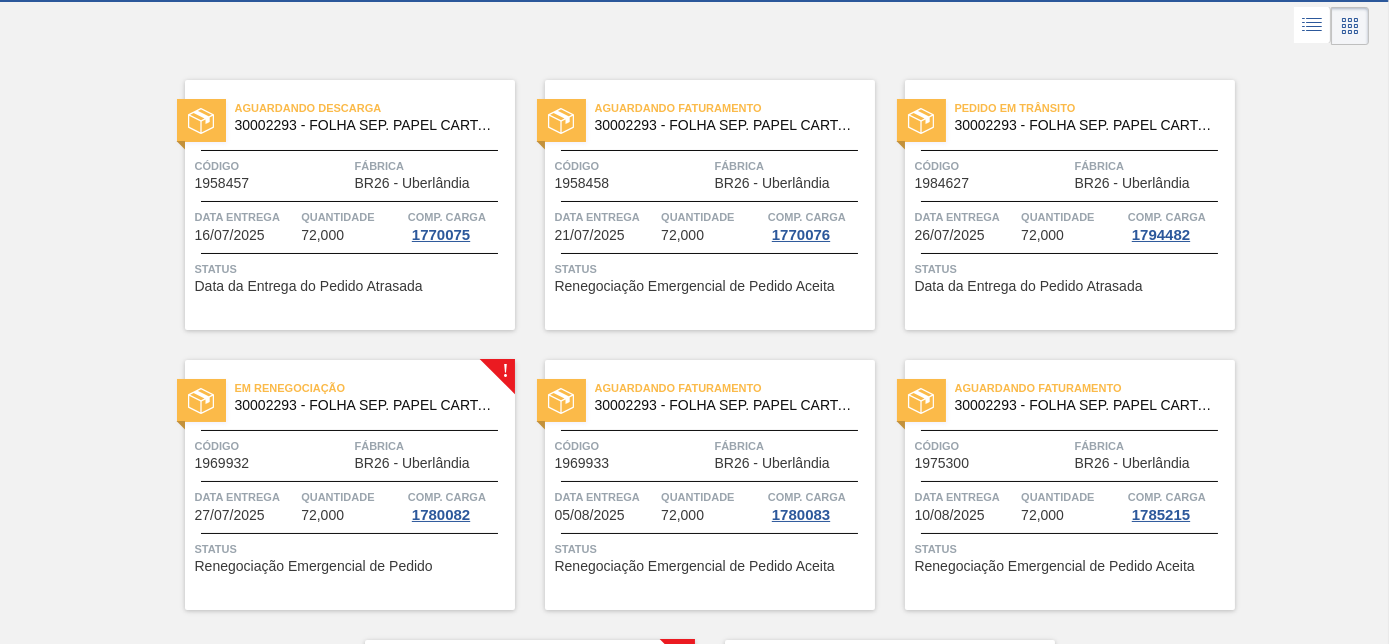 scroll, scrollTop: 272, scrollLeft: 0, axis: vertical 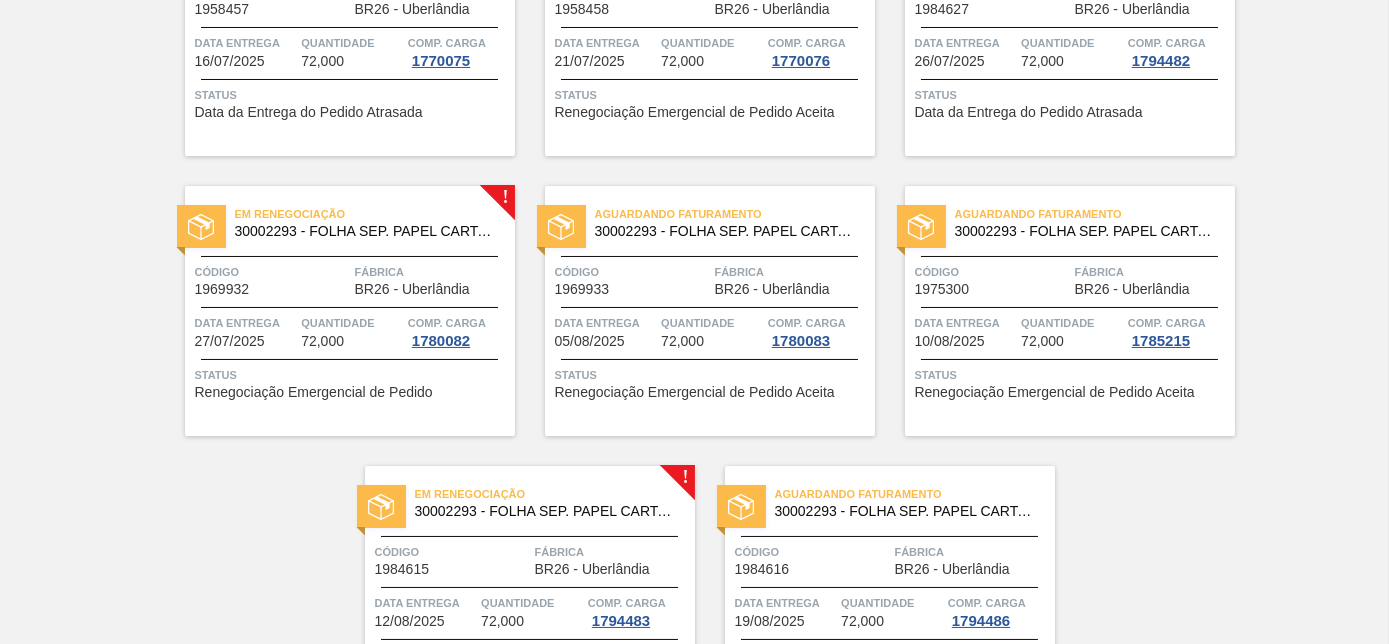click on "Fábrica" at bounding box center [432, 272] 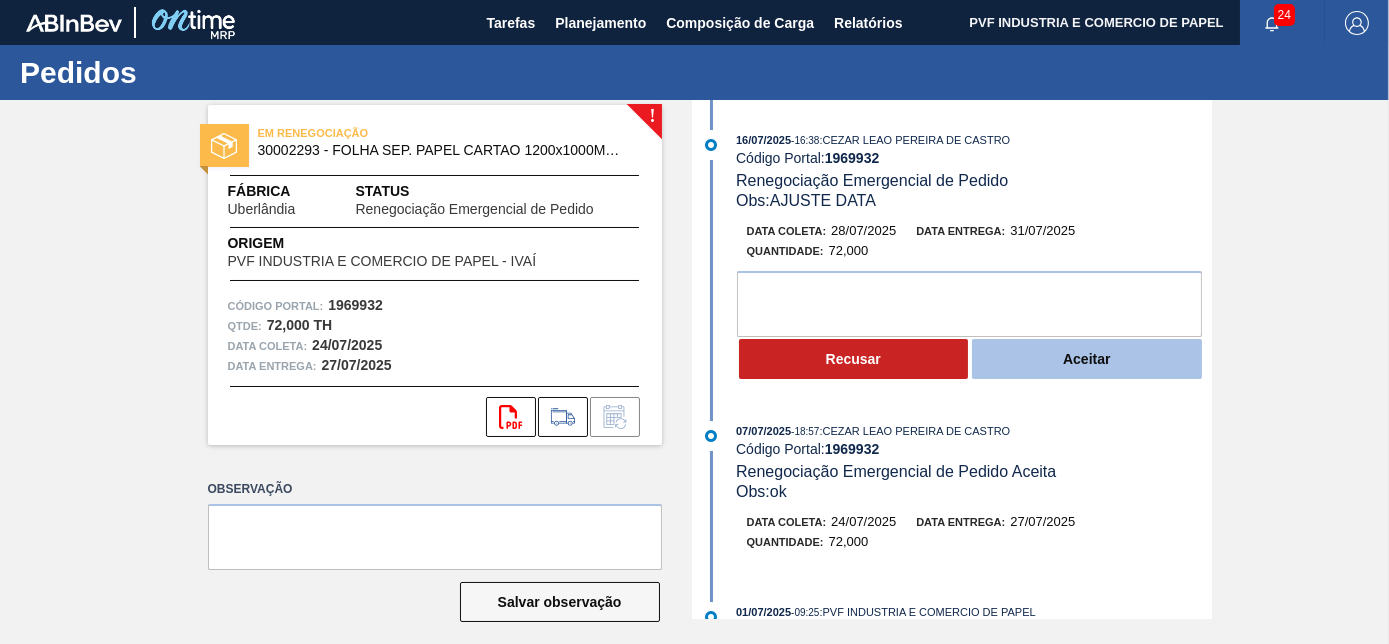 click on "Aceitar" at bounding box center [1087, 359] 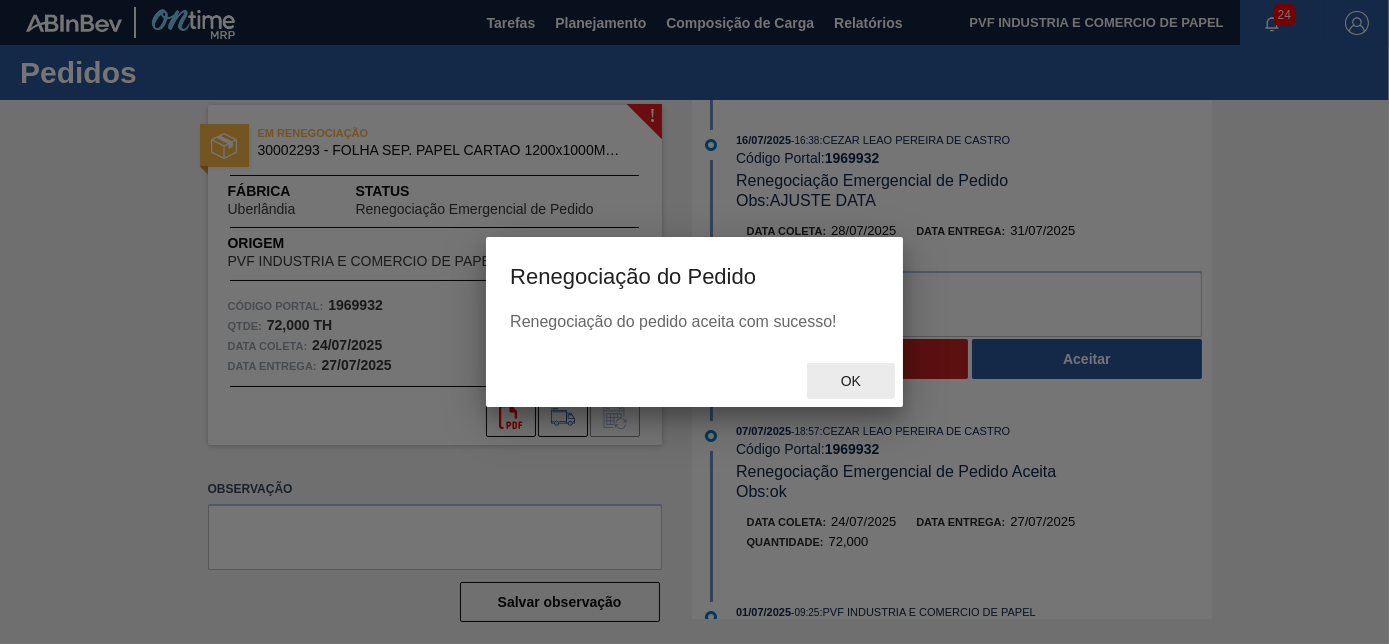 click on "Ok" at bounding box center [851, 381] 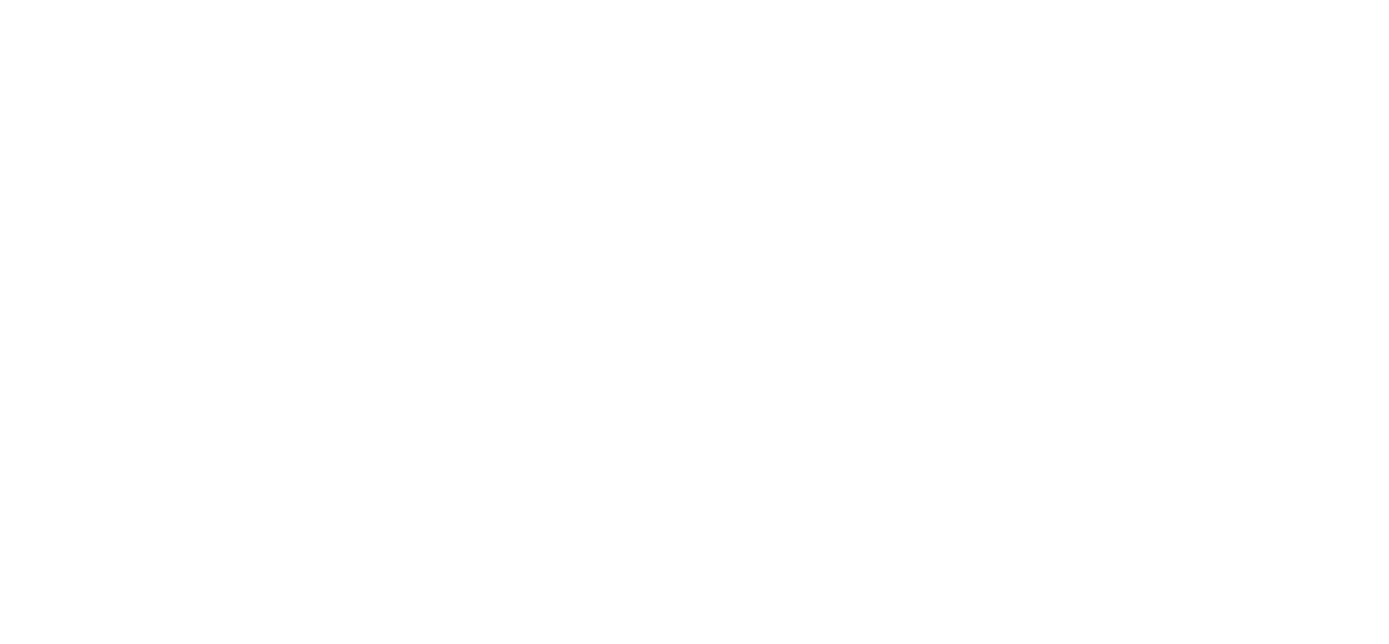 scroll, scrollTop: 0, scrollLeft: 0, axis: both 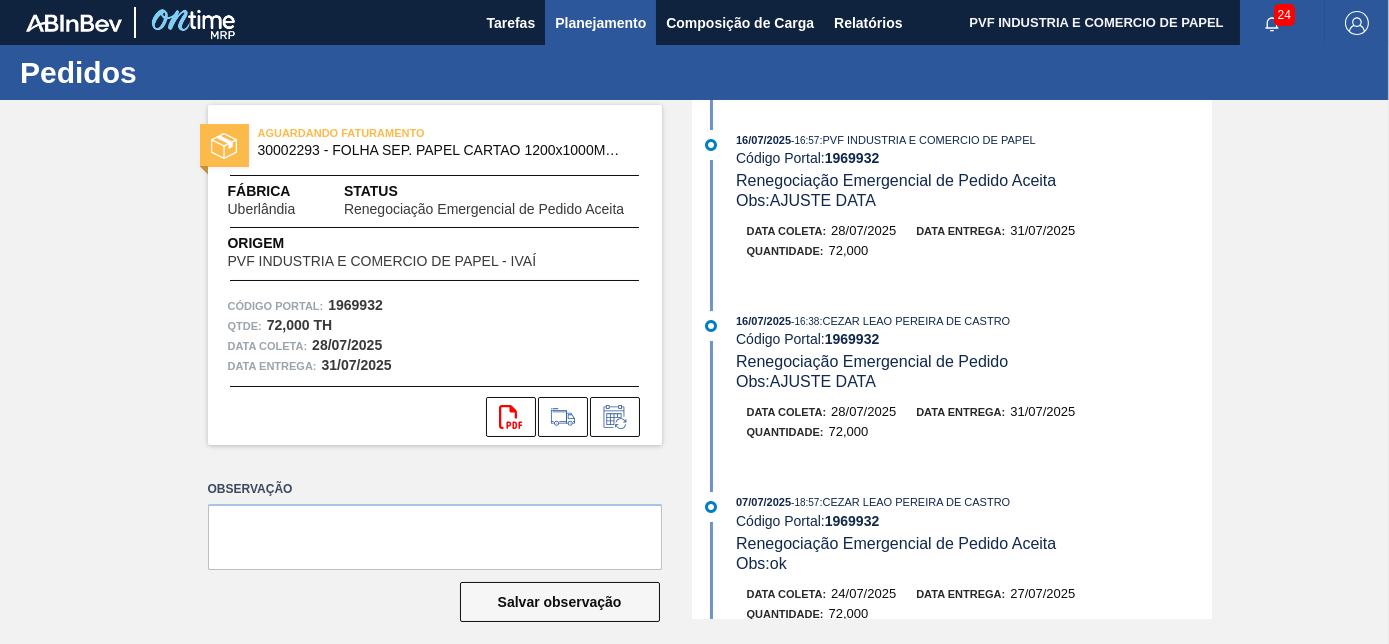 click on "Planejamento" at bounding box center (600, 23) 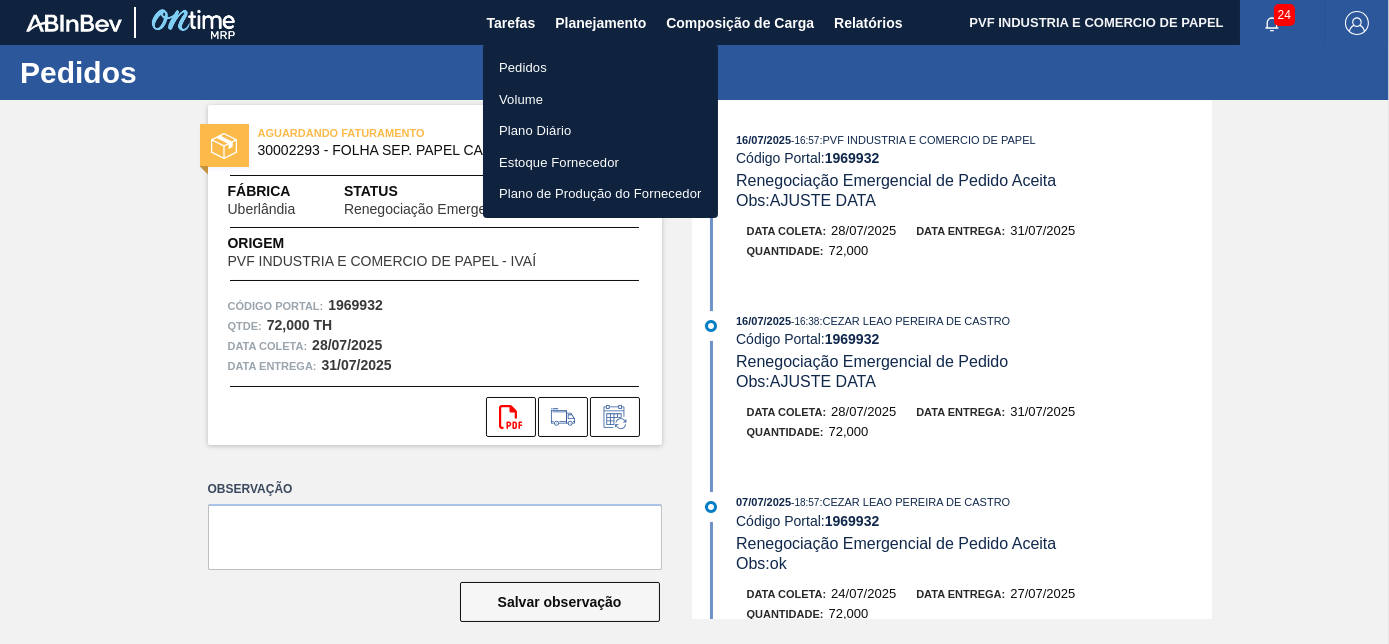 click on "Pedidos" at bounding box center [600, 68] 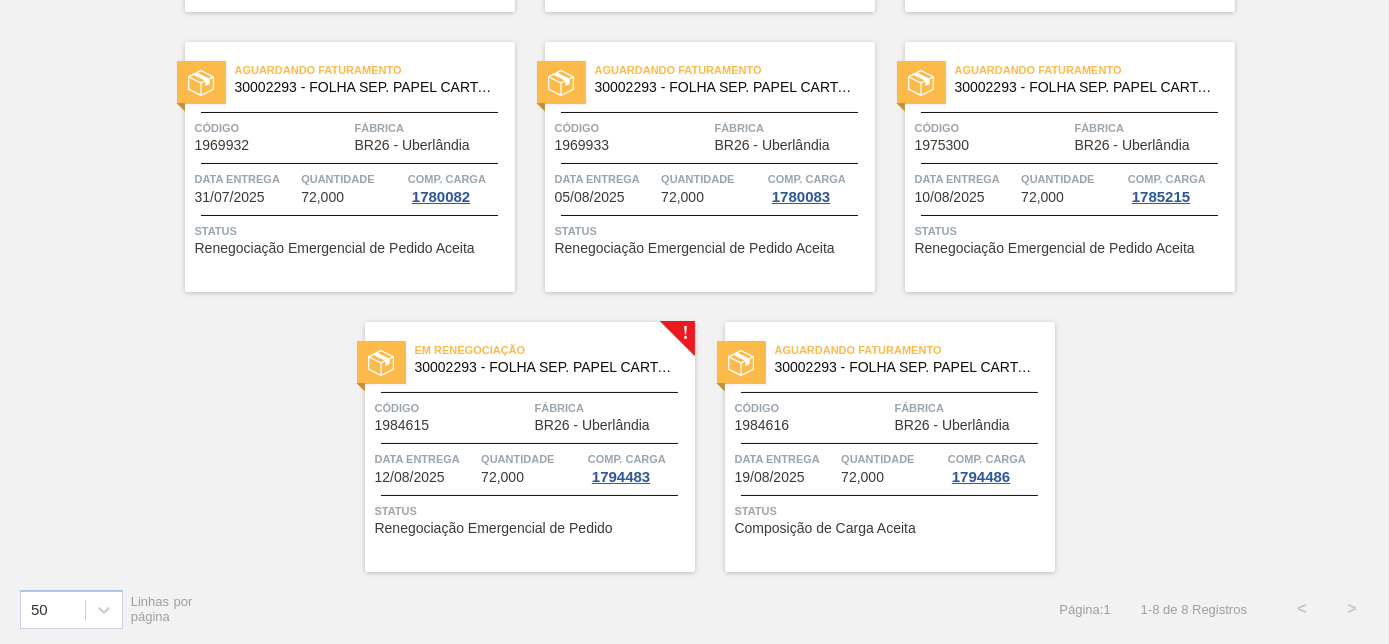 scroll, scrollTop: 418, scrollLeft: 0, axis: vertical 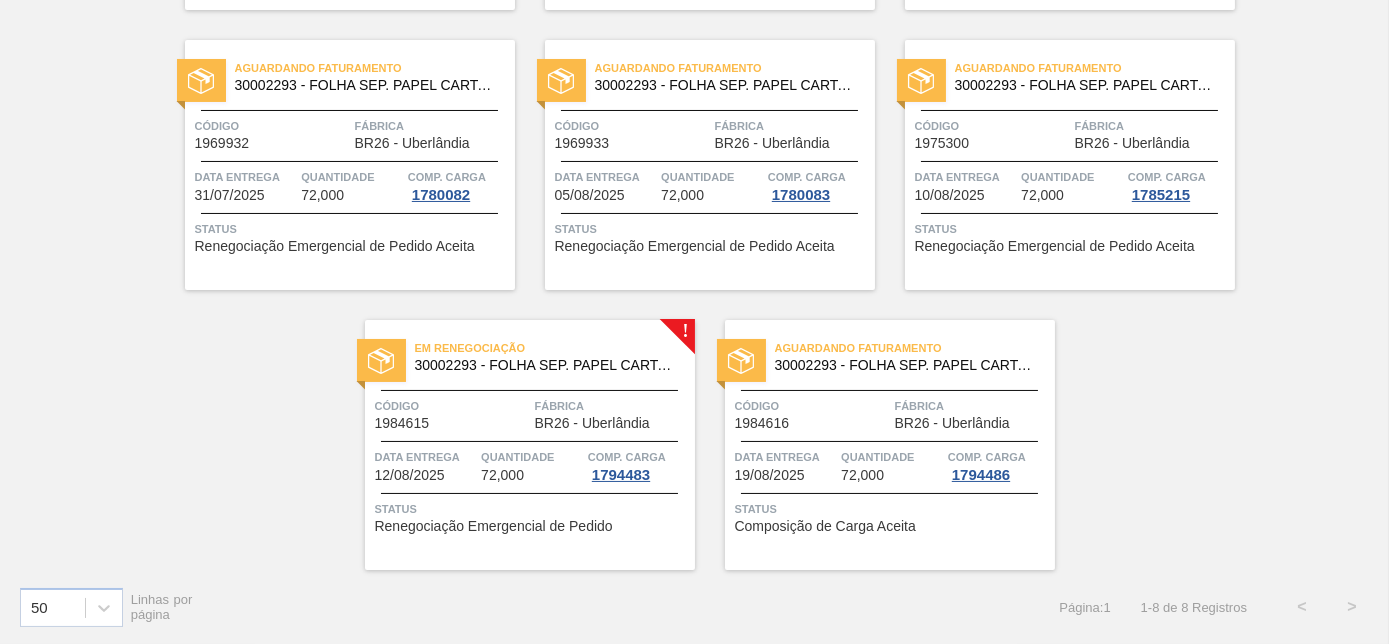 click on "Código" at bounding box center (452, 406) 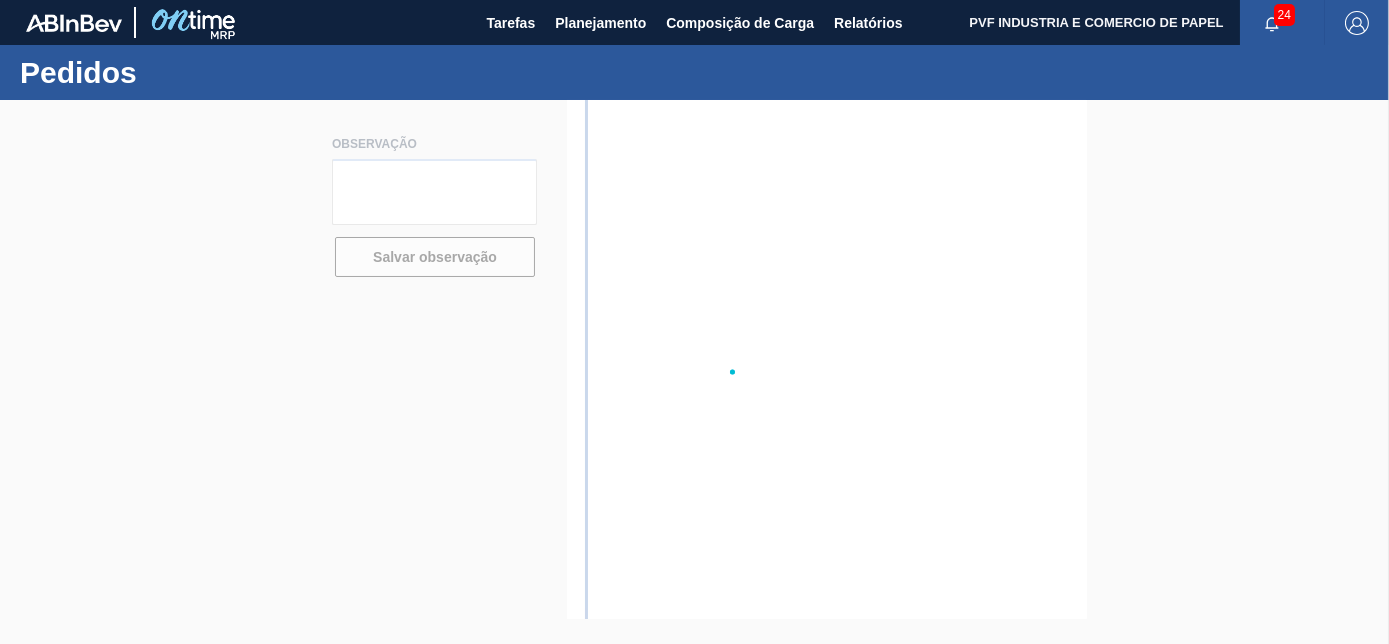 scroll, scrollTop: 0, scrollLeft: 0, axis: both 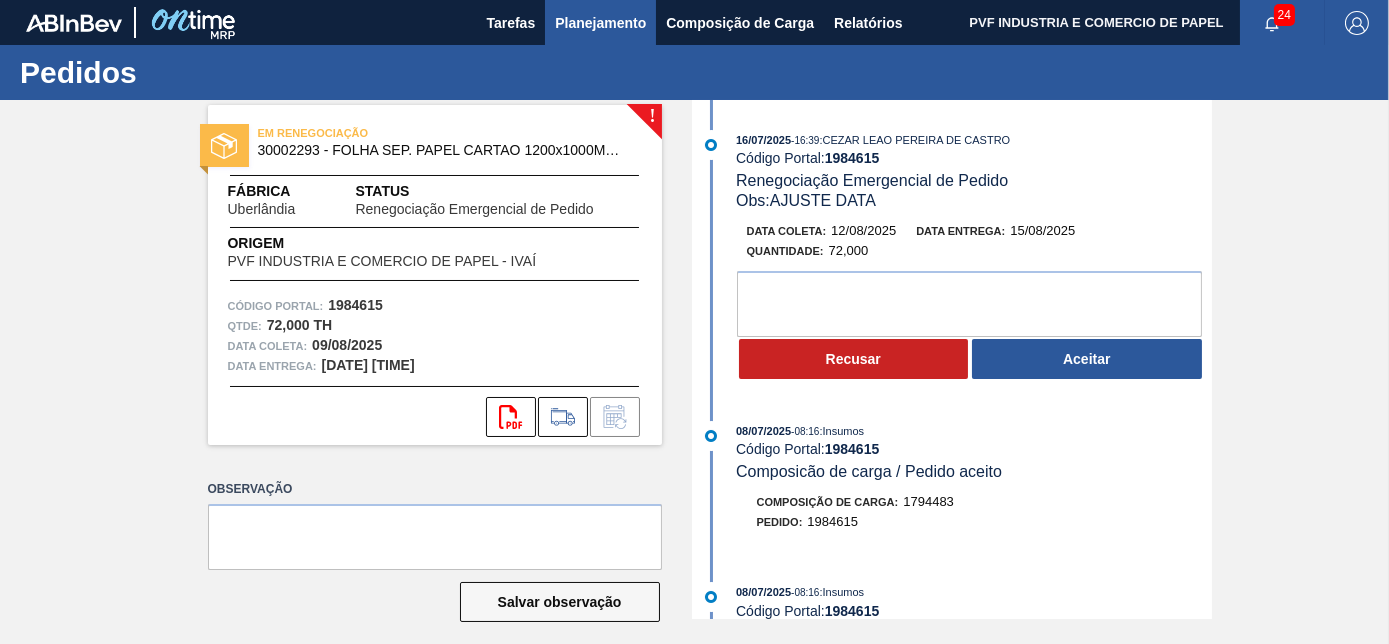 click on "Planejamento" at bounding box center [600, 23] 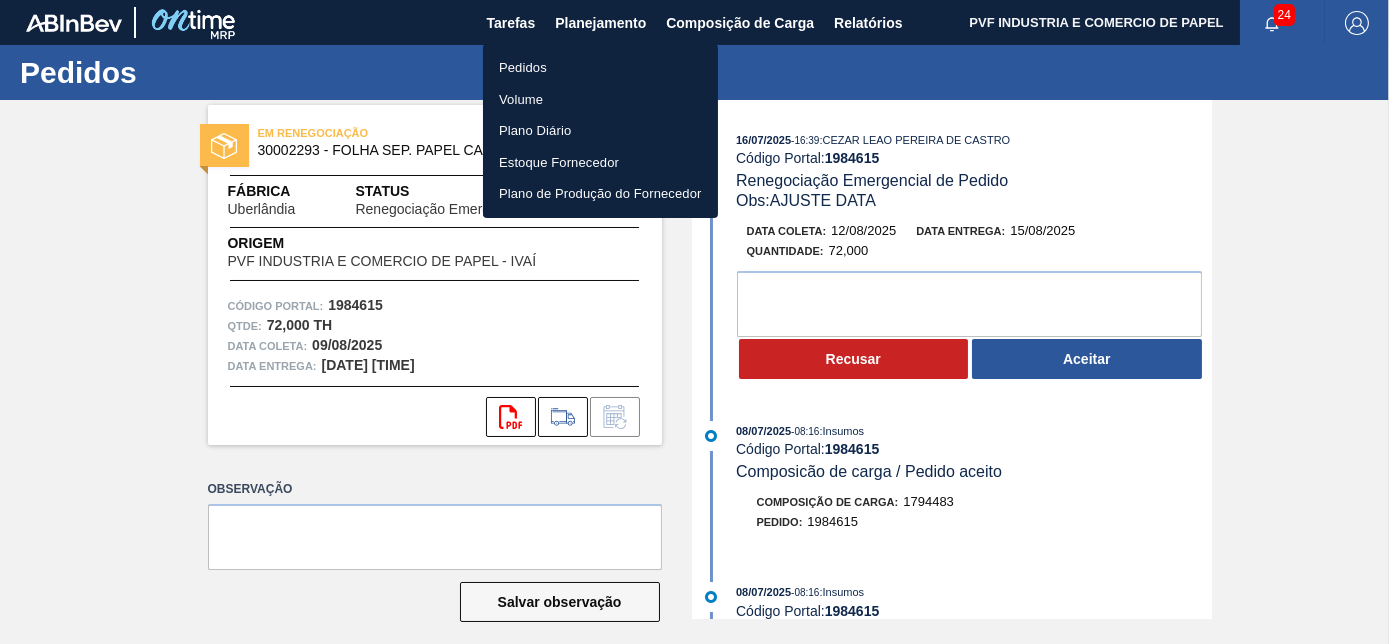click at bounding box center (694, 322) 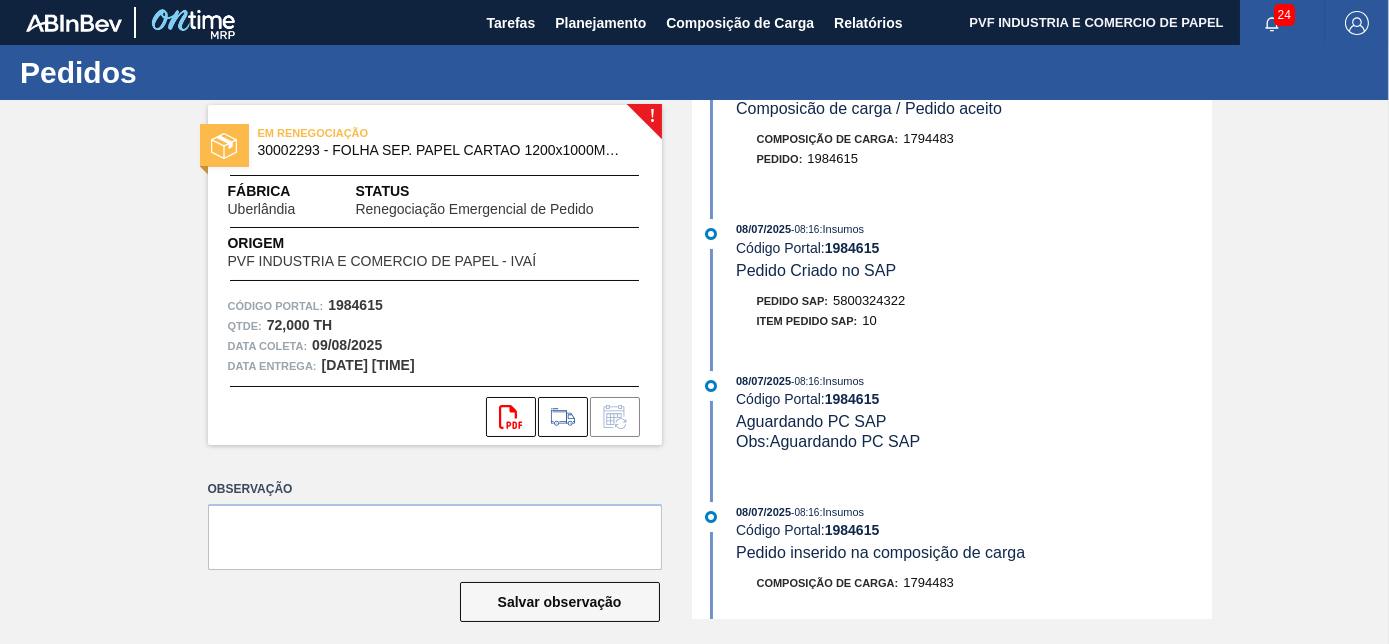 scroll, scrollTop: 0, scrollLeft: 0, axis: both 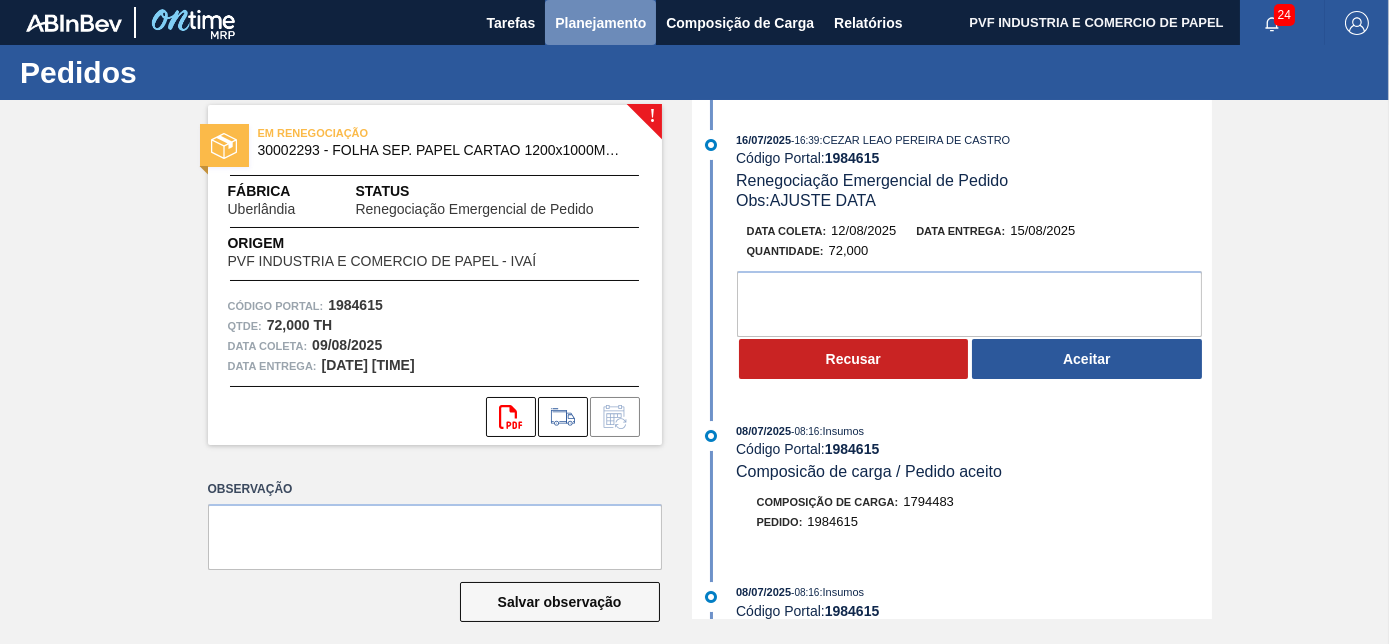 click on "Planejamento" at bounding box center (600, 23) 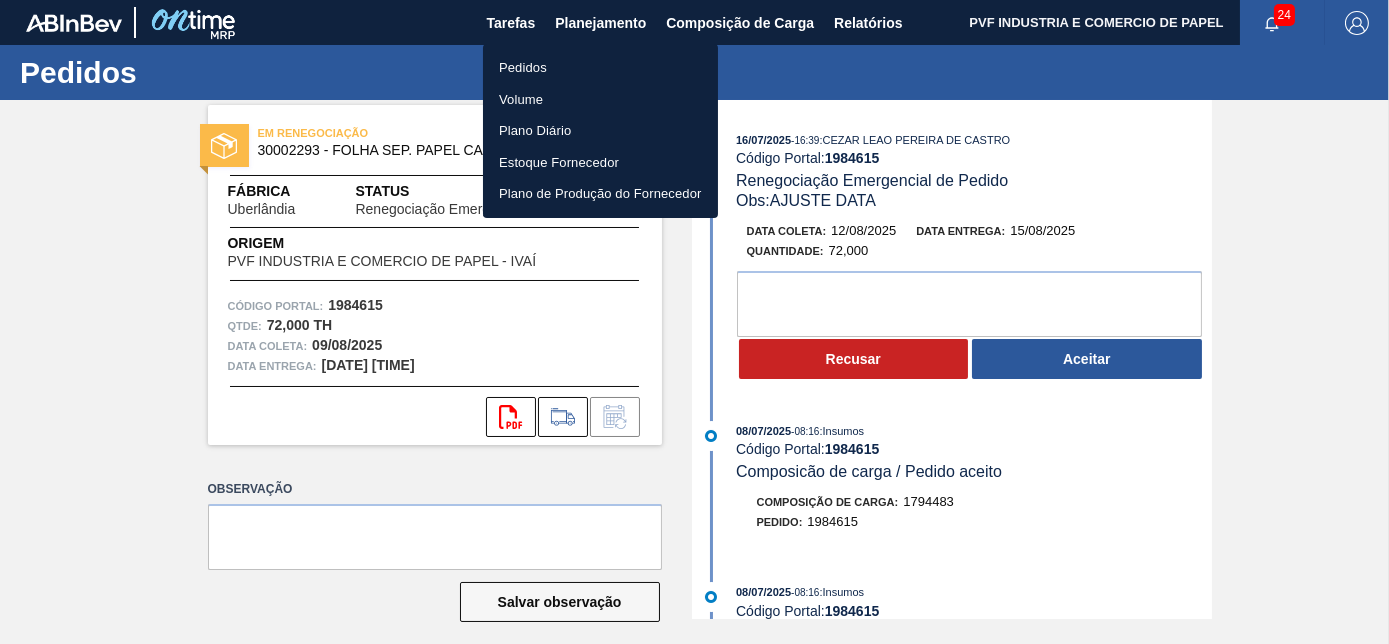 click on "Pedidos" at bounding box center (600, 68) 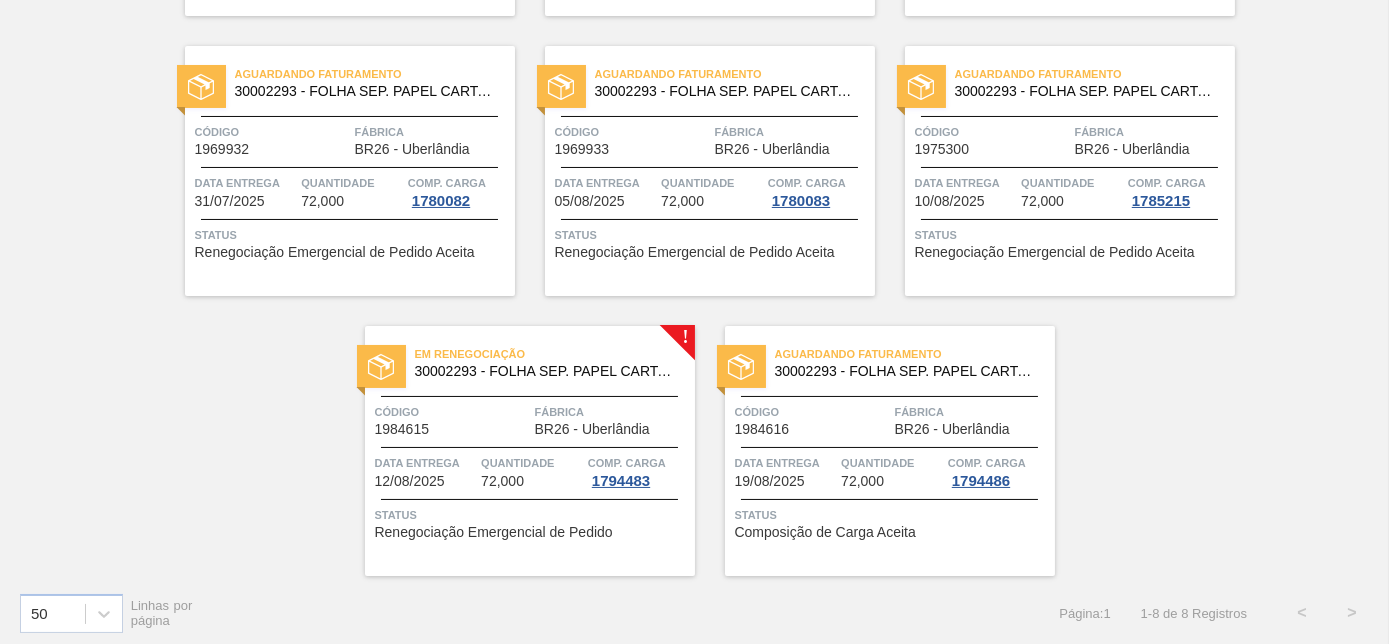 scroll, scrollTop: 418, scrollLeft: 0, axis: vertical 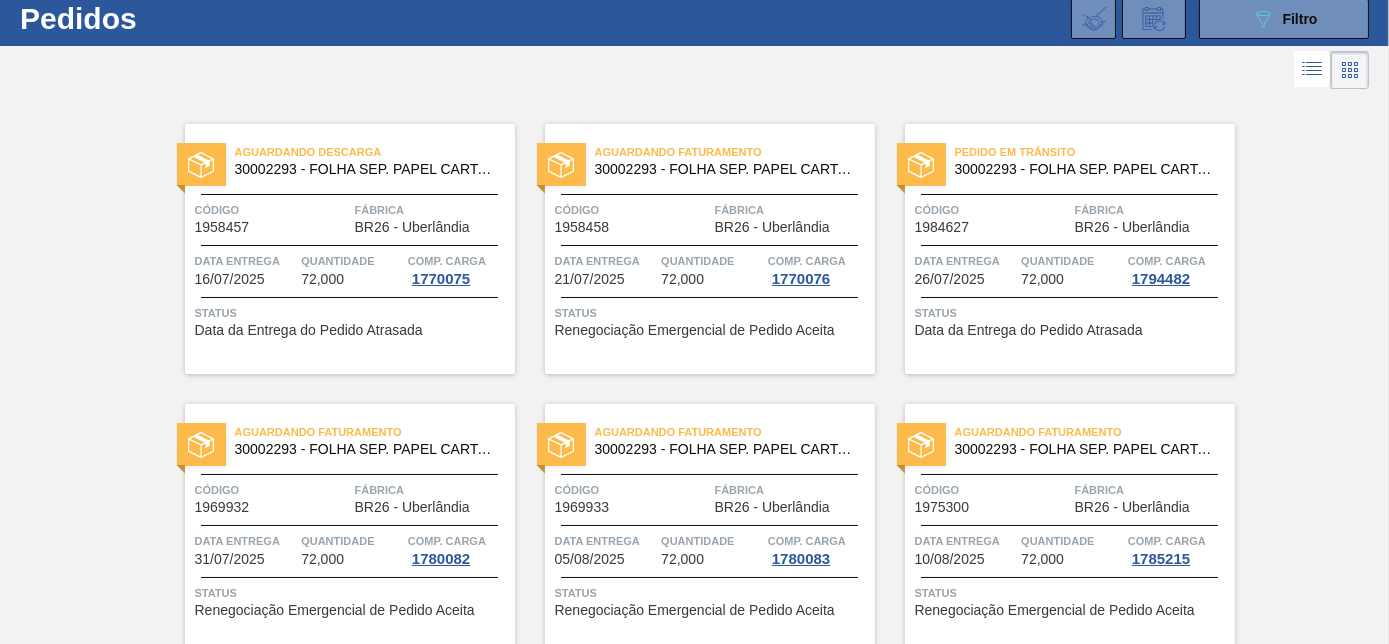click on "Pedido em Trânsito 30002293 - FOLHA SEP. PAPEL CARTAO 1200x1000M 350g Código 1984627 Fábrica BR26 - Uberlândia Data entrega 26/07/2025 Quantidade 72,000 Comp. Carga 1794482 Status Data da Entrega do Pedido Atrasada" at bounding box center (1070, 249) 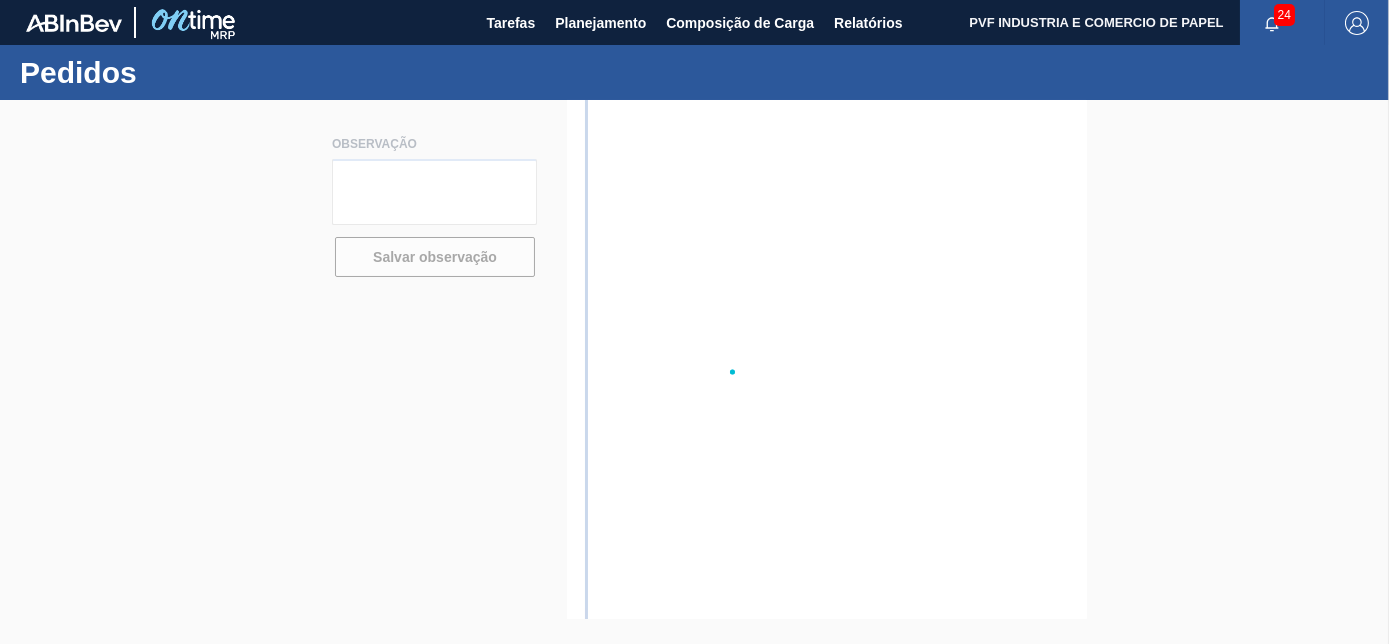 scroll, scrollTop: 0, scrollLeft: 0, axis: both 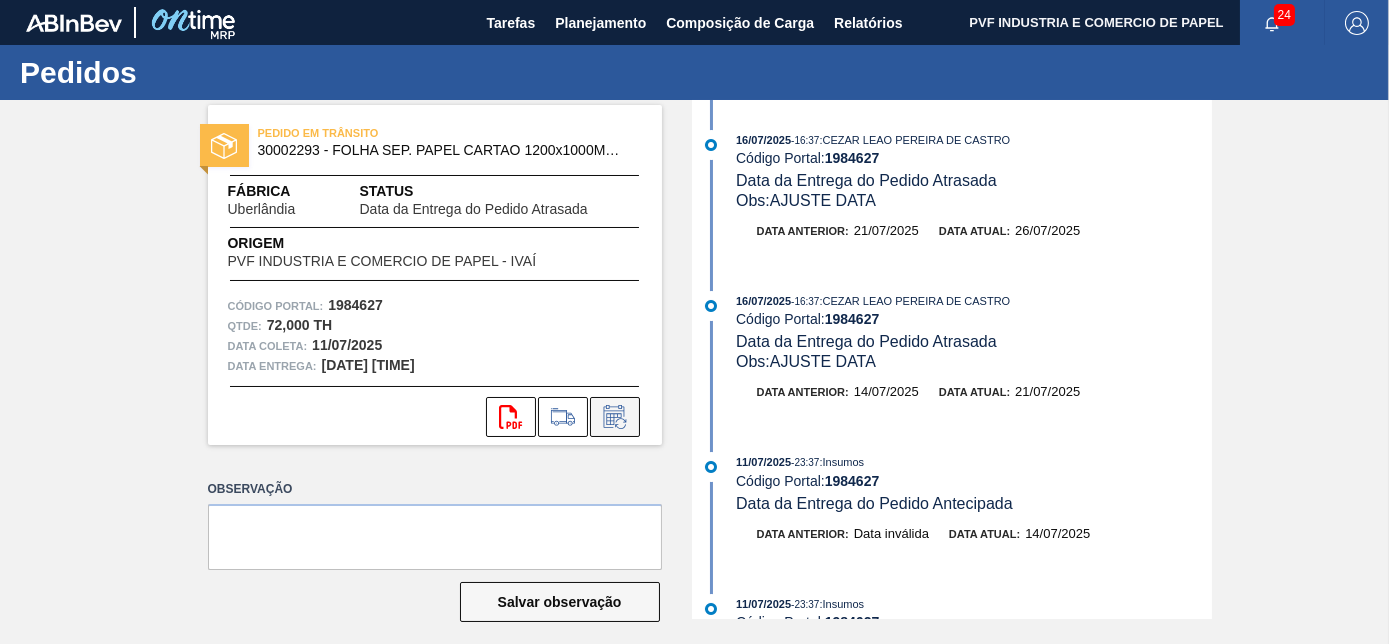click 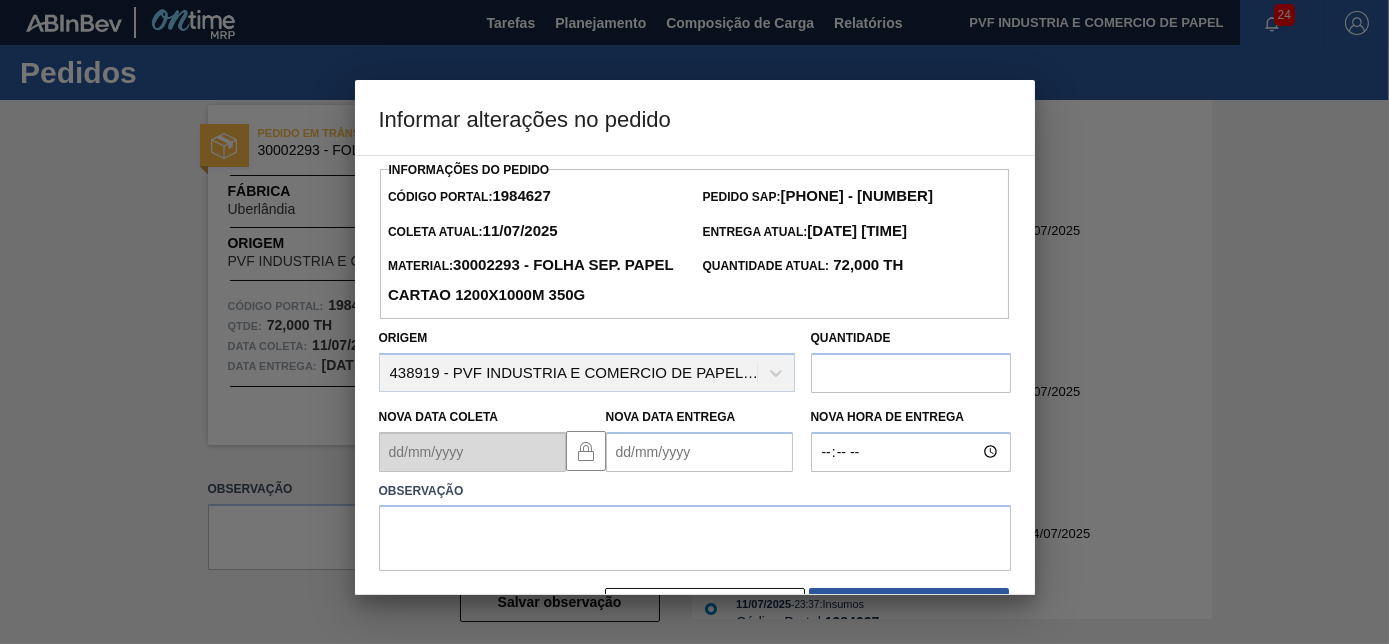 click on "Nova Data Entrega" at bounding box center [699, 452] 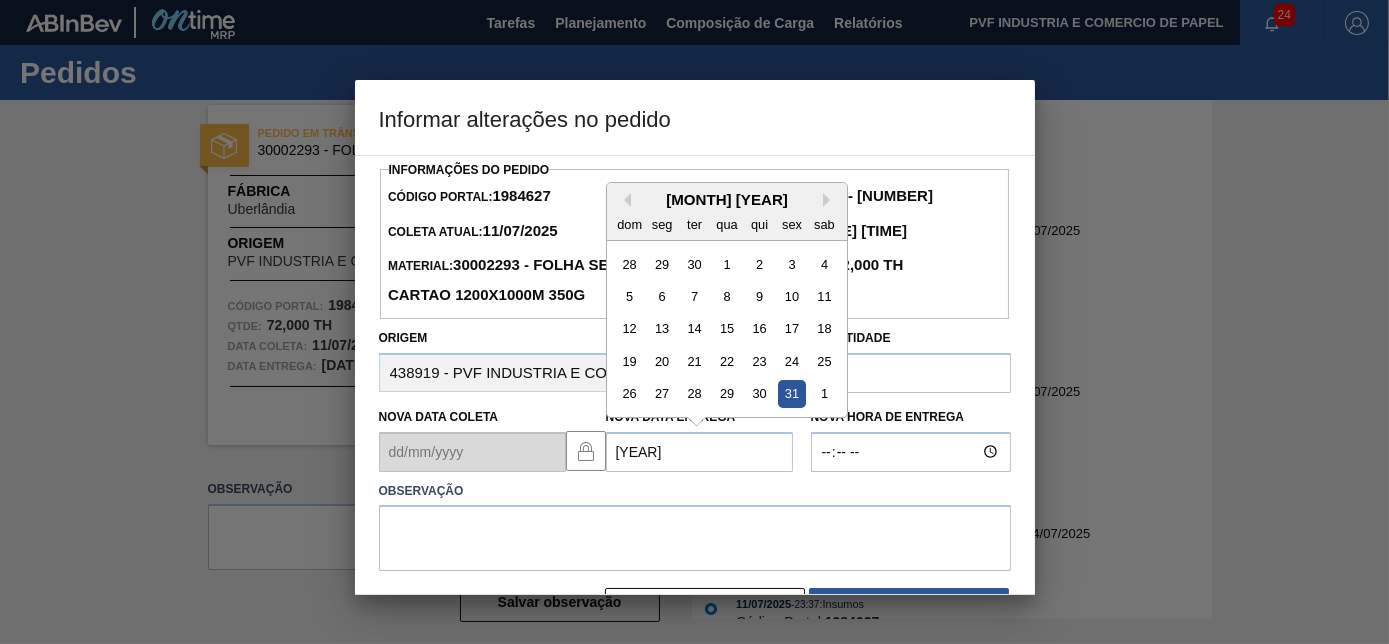 click on "2107" at bounding box center (699, 452) 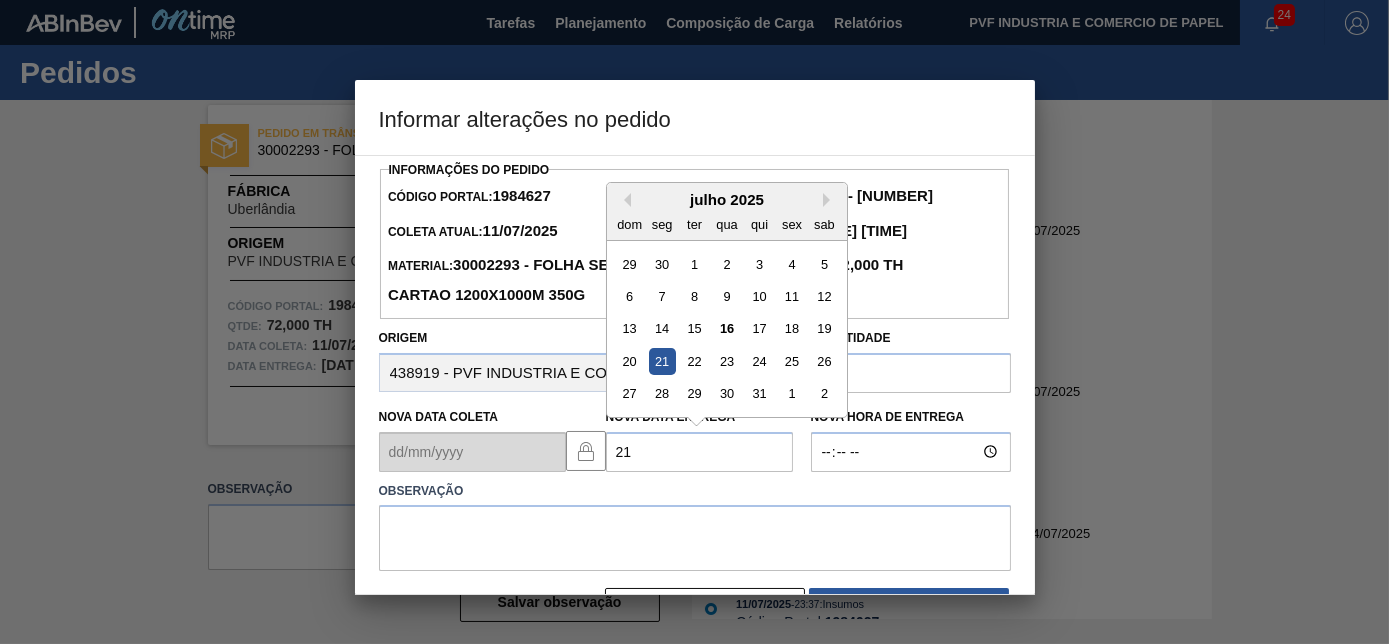 click on "21" at bounding box center [661, 361] 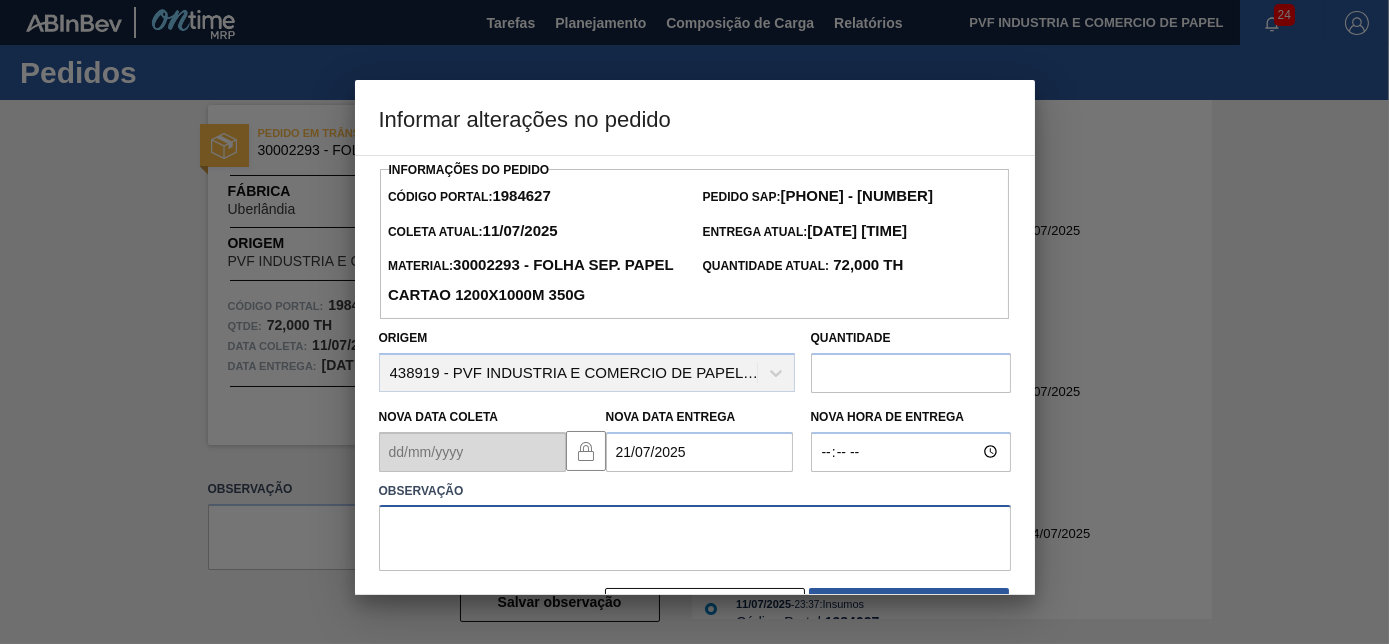 click at bounding box center [695, 538] 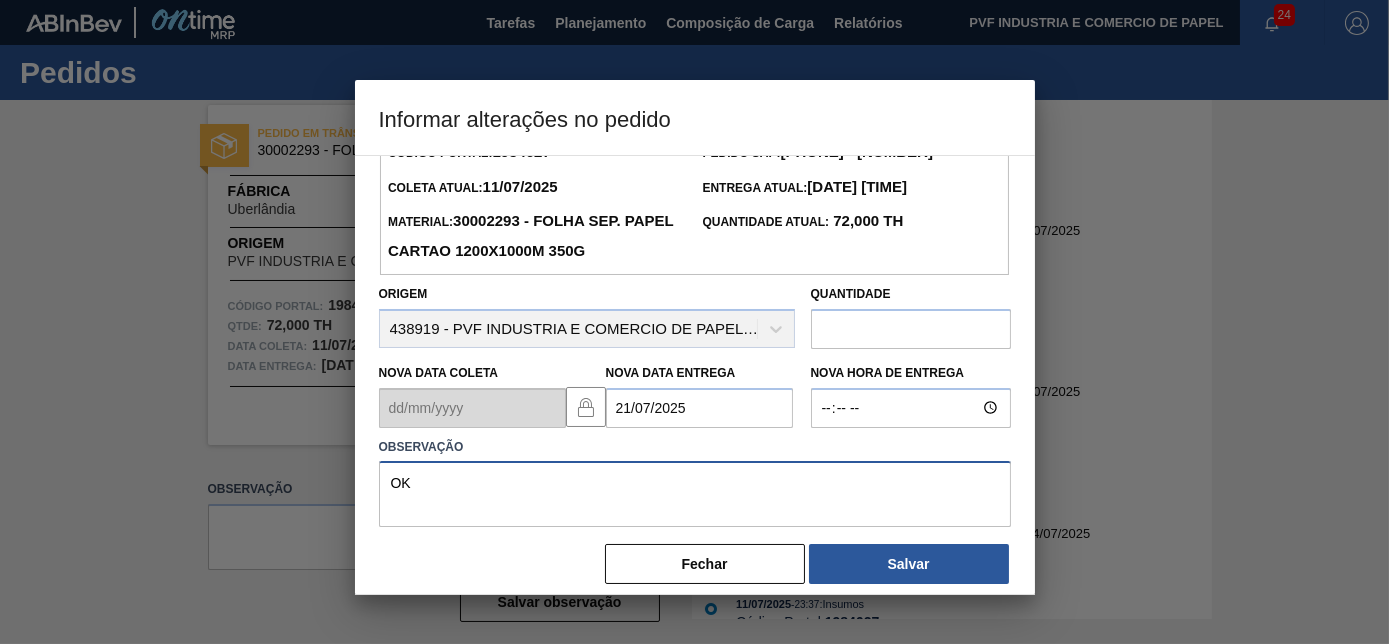 scroll, scrollTop: 64, scrollLeft: 0, axis: vertical 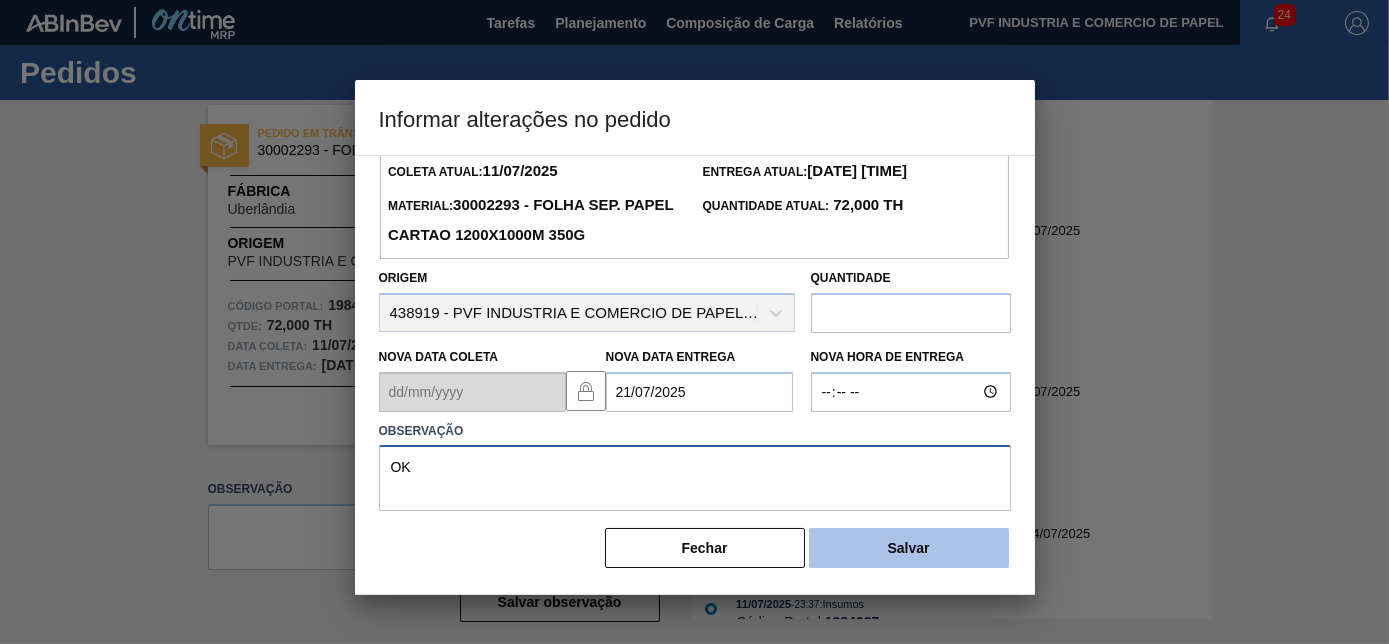 type on "OK" 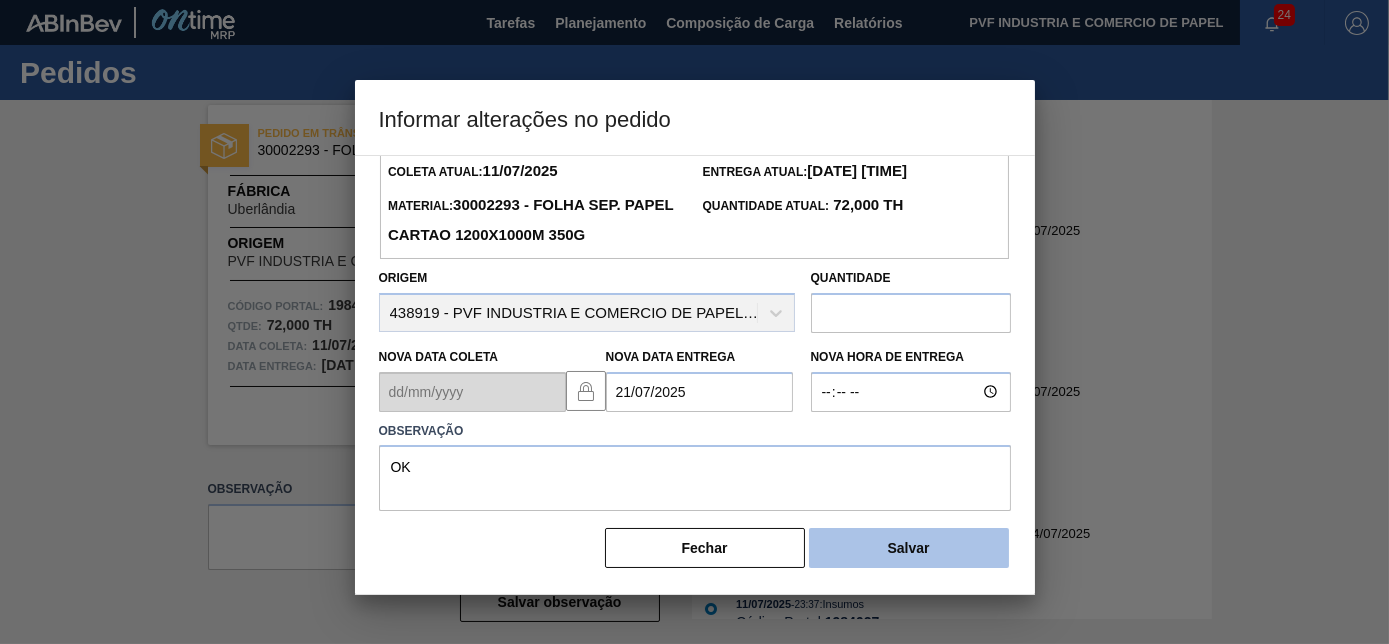 click on "Salvar" at bounding box center (909, 548) 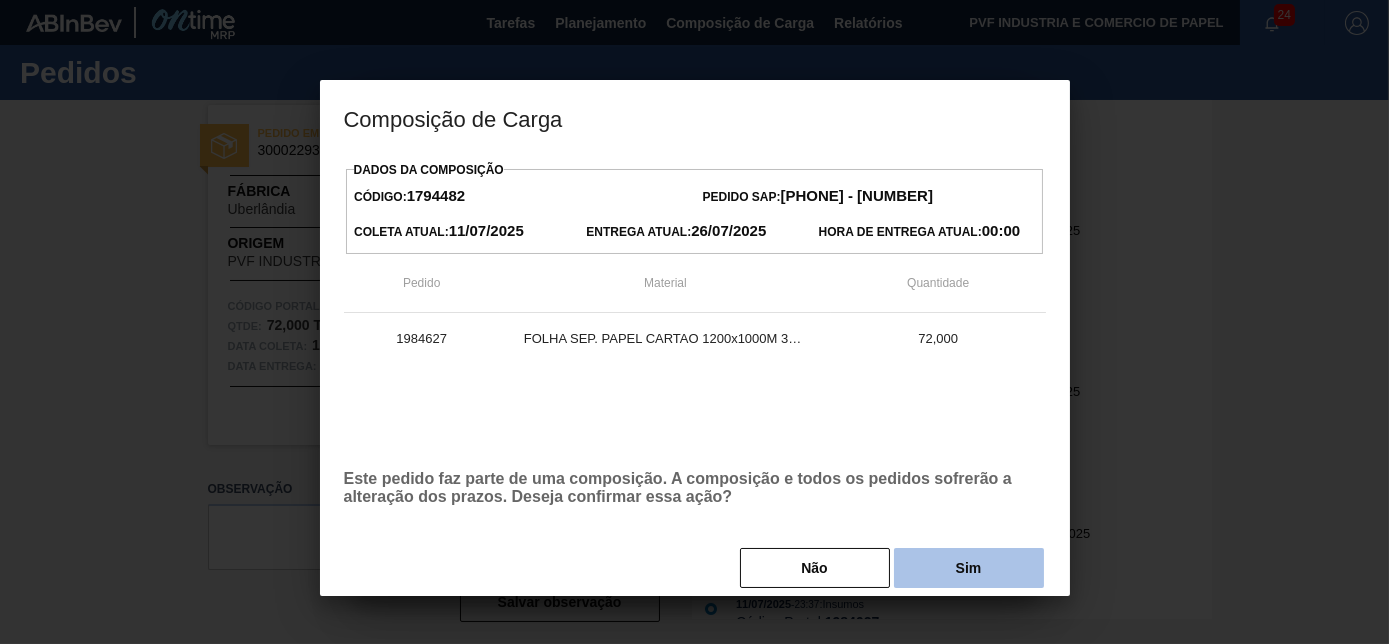 click on "Sim" at bounding box center [969, 568] 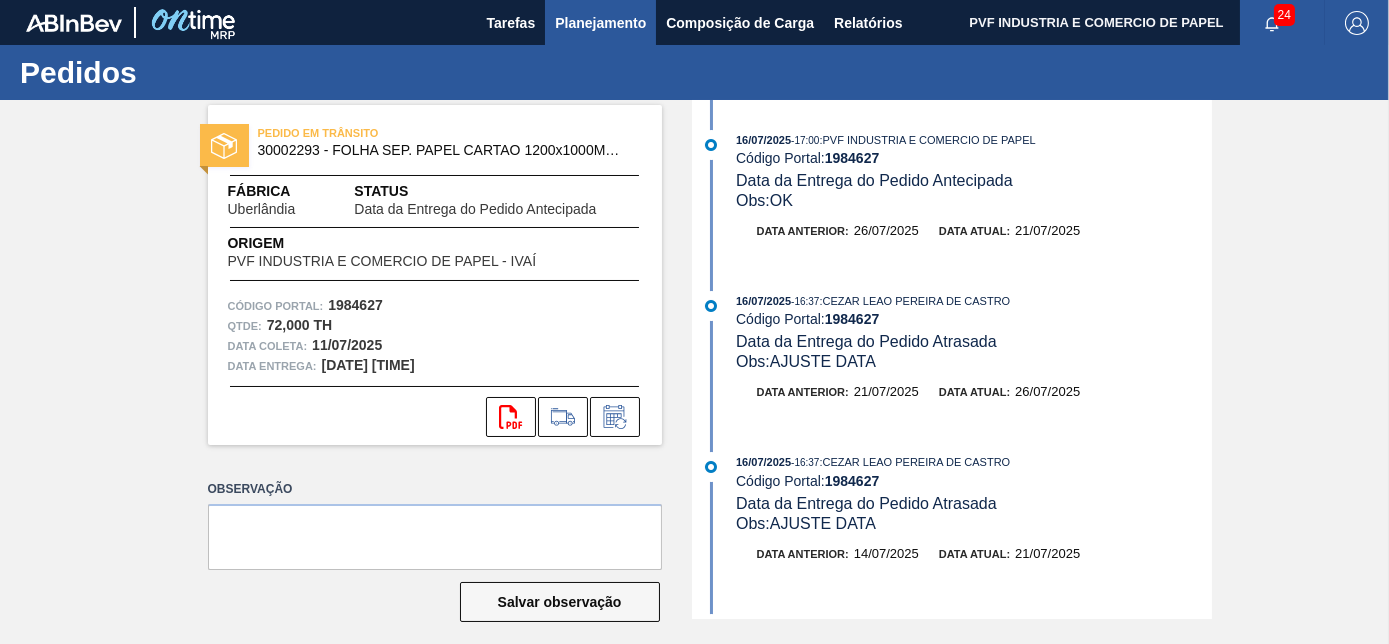 click on "Planejamento" at bounding box center (600, 23) 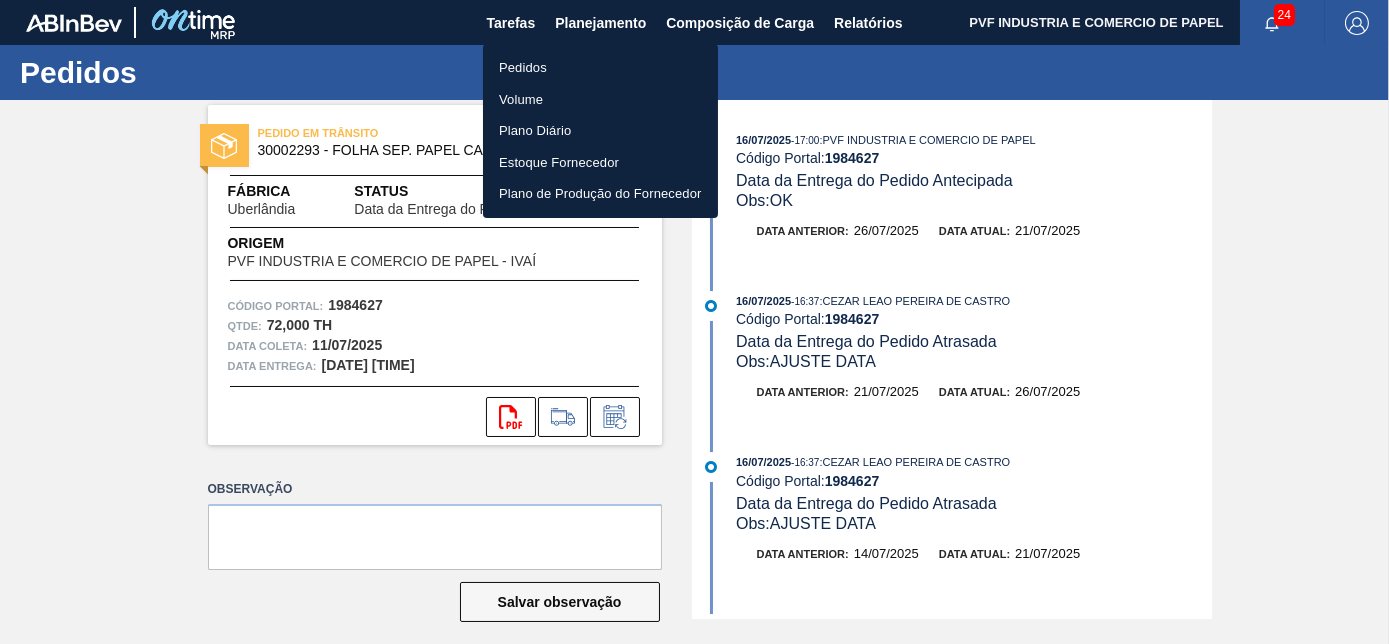 click on "Pedidos" at bounding box center [600, 68] 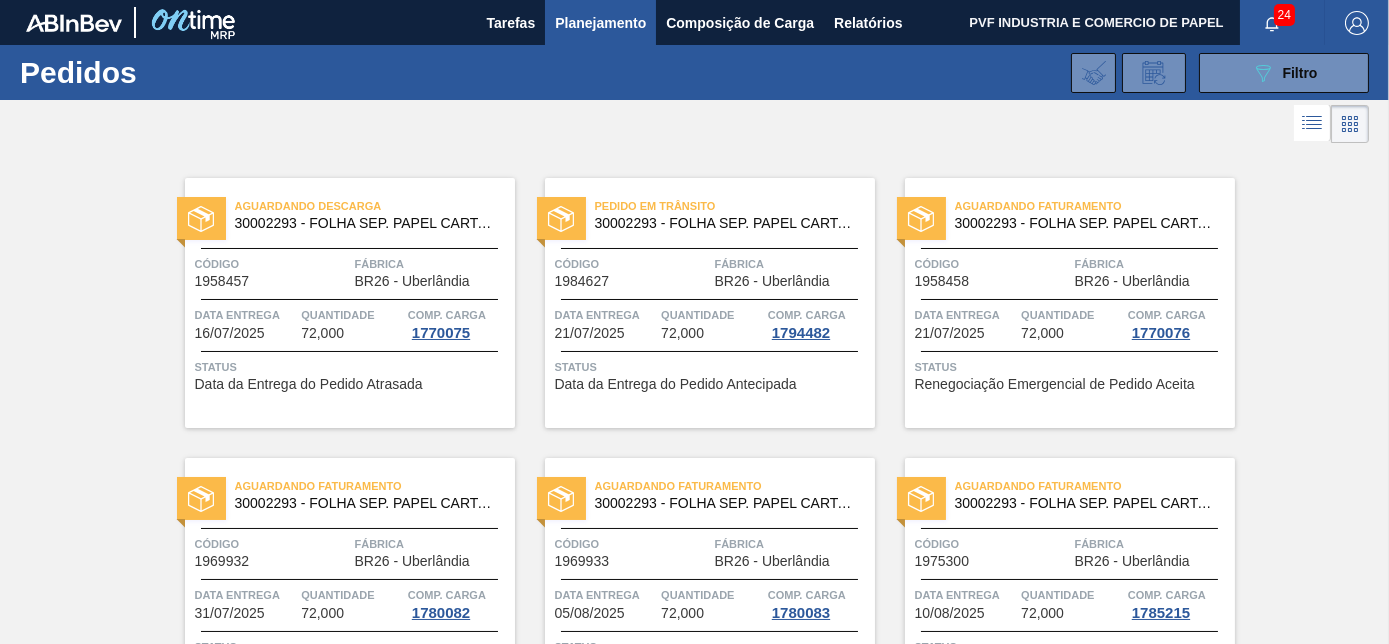 click on "Código 1984627" at bounding box center [632, 271] 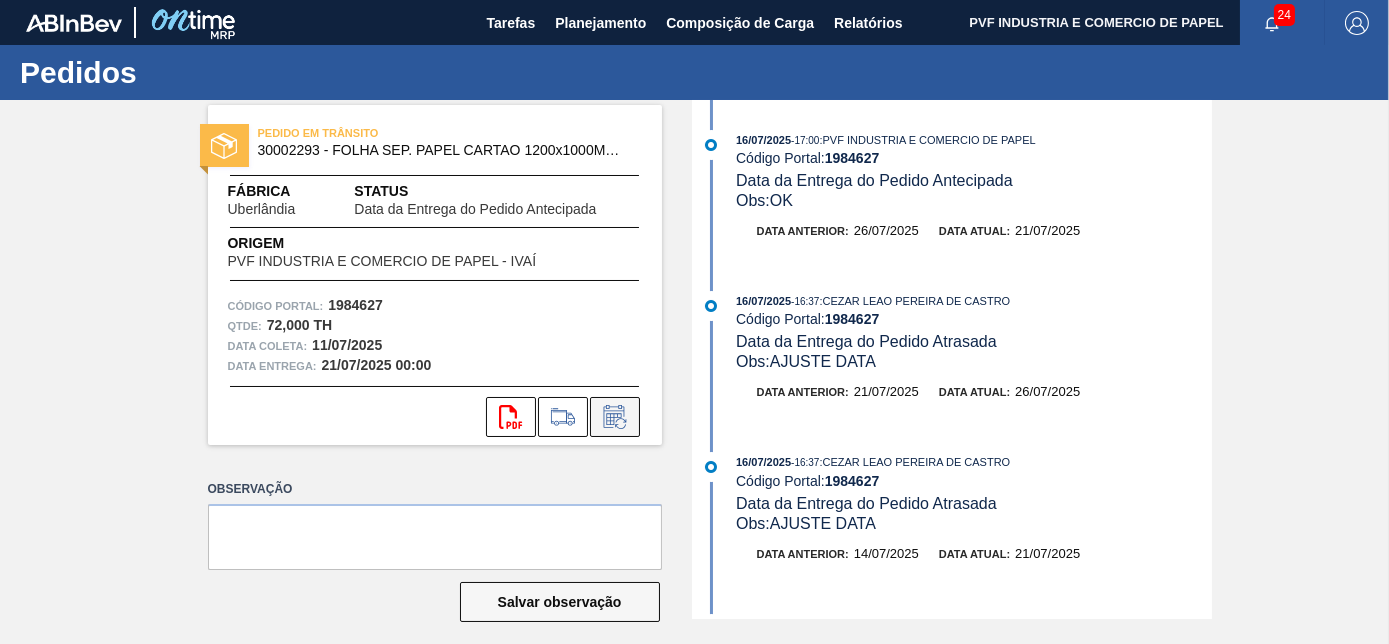 click 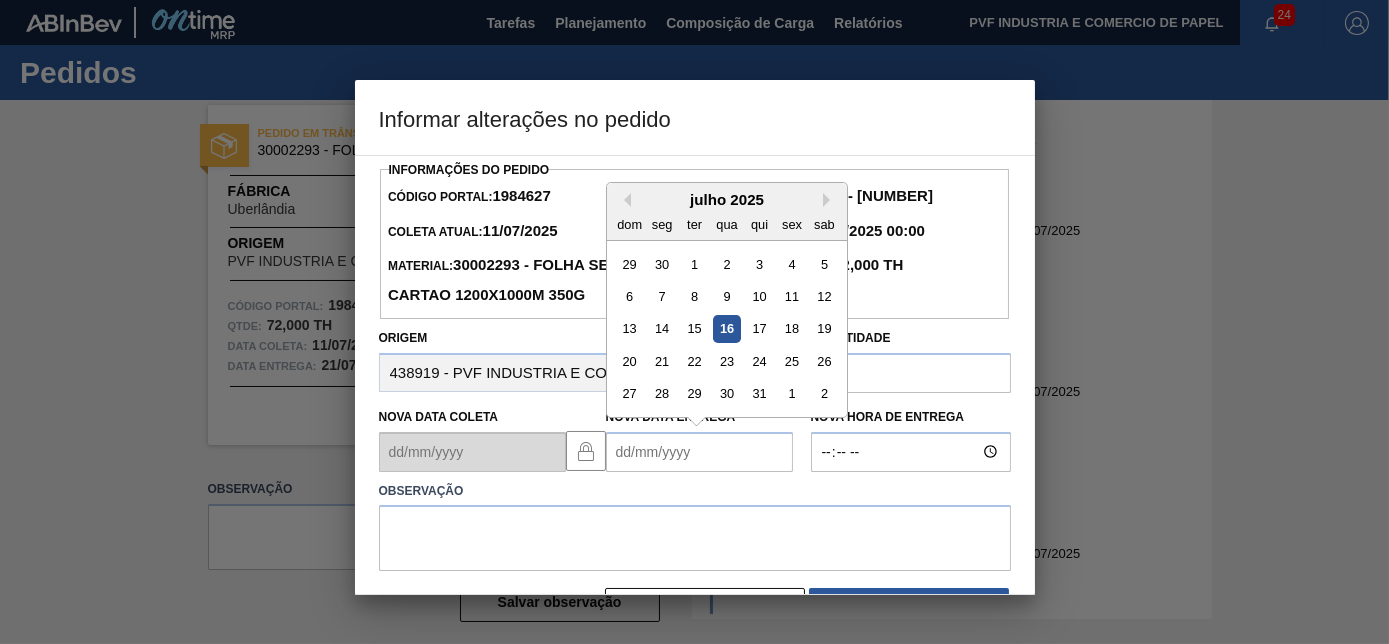 click on "Nova Data Entrega" at bounding box center (699, 452) 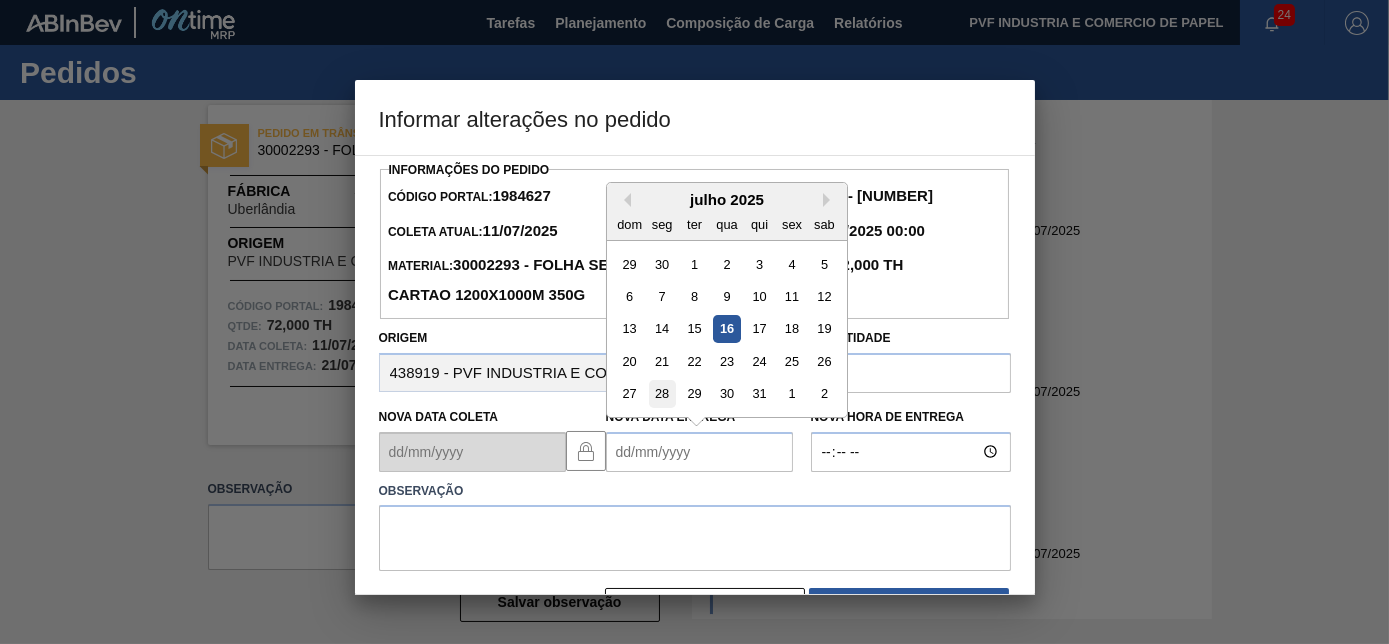 click on "28" at bounding box center (661, 393) 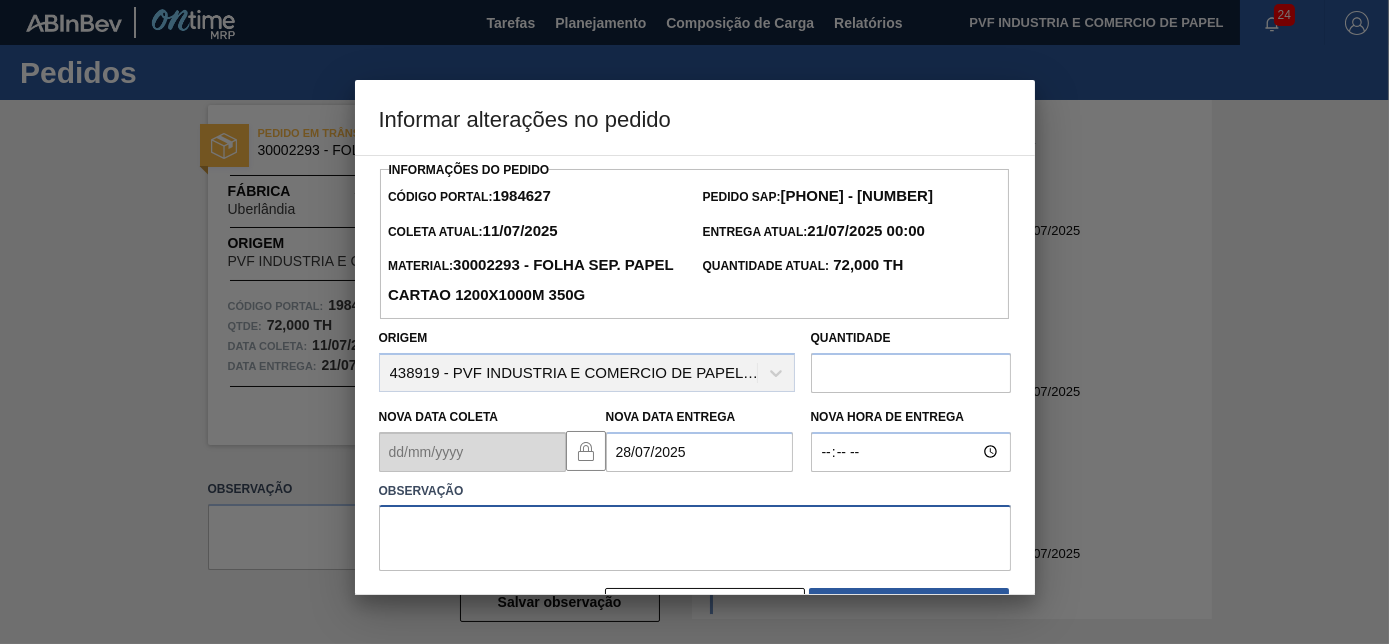 click at bounding box center [695, 538] 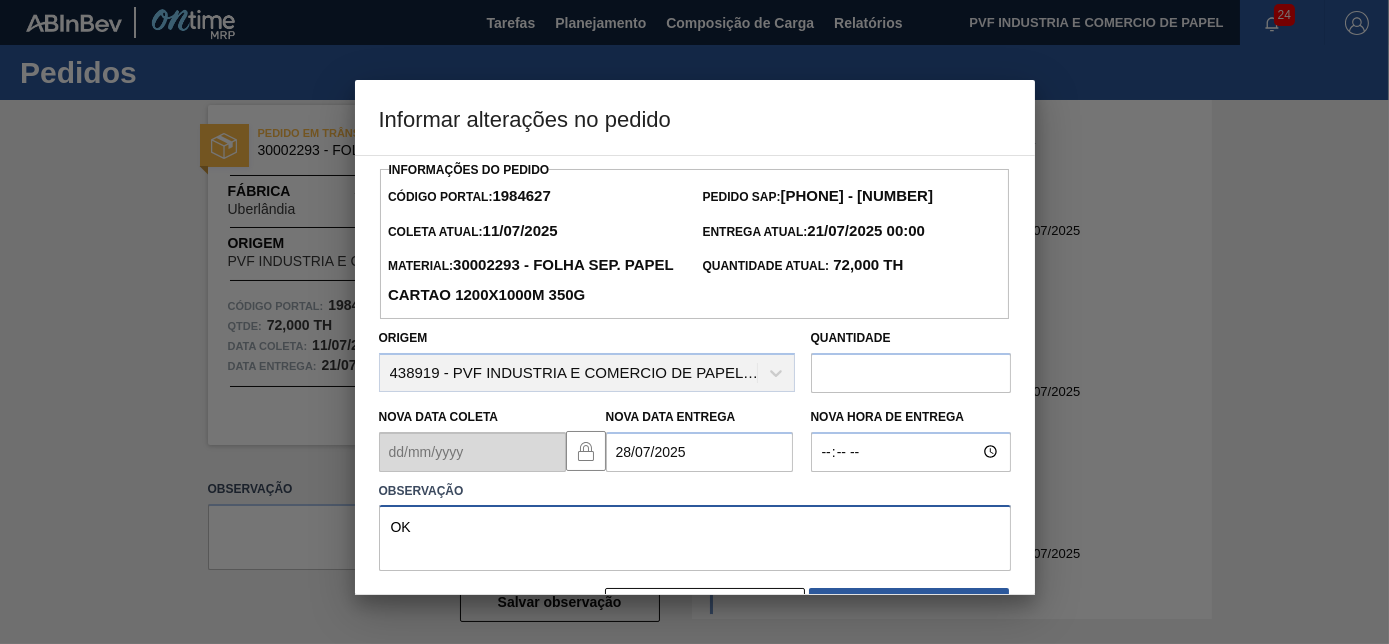 scroll, scrollTop: 64, scrollLeft: 0, axis: vertical 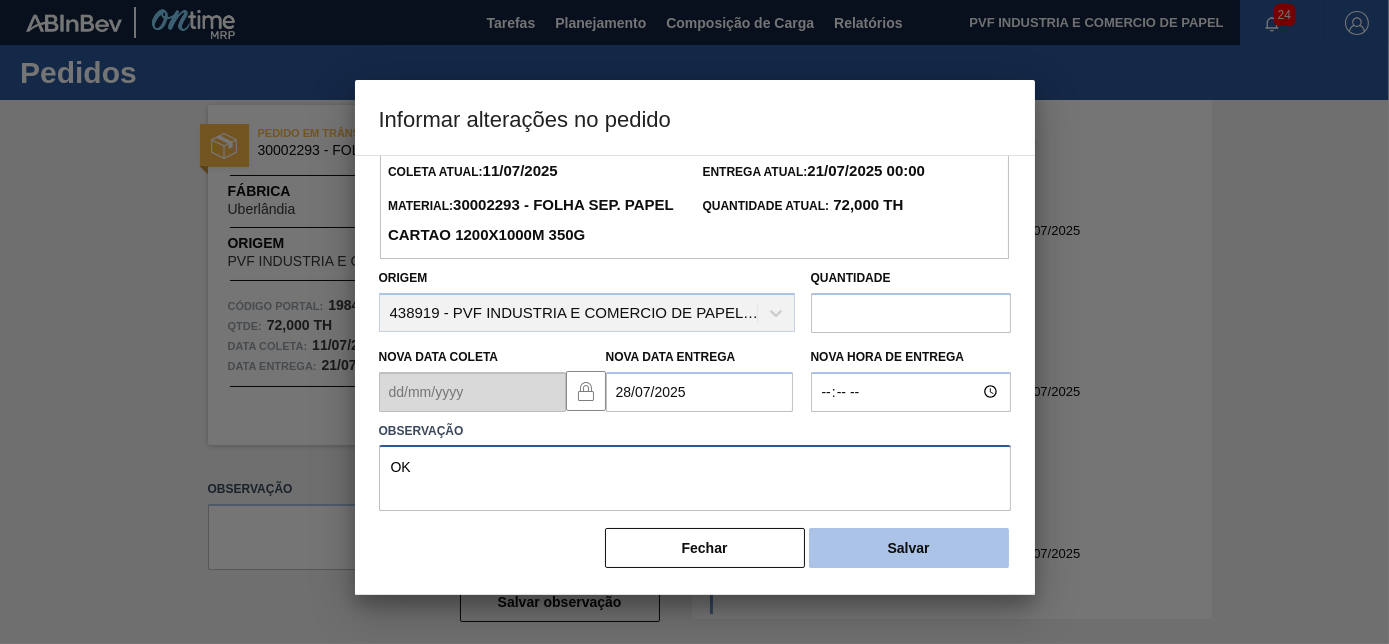 type on "OK" 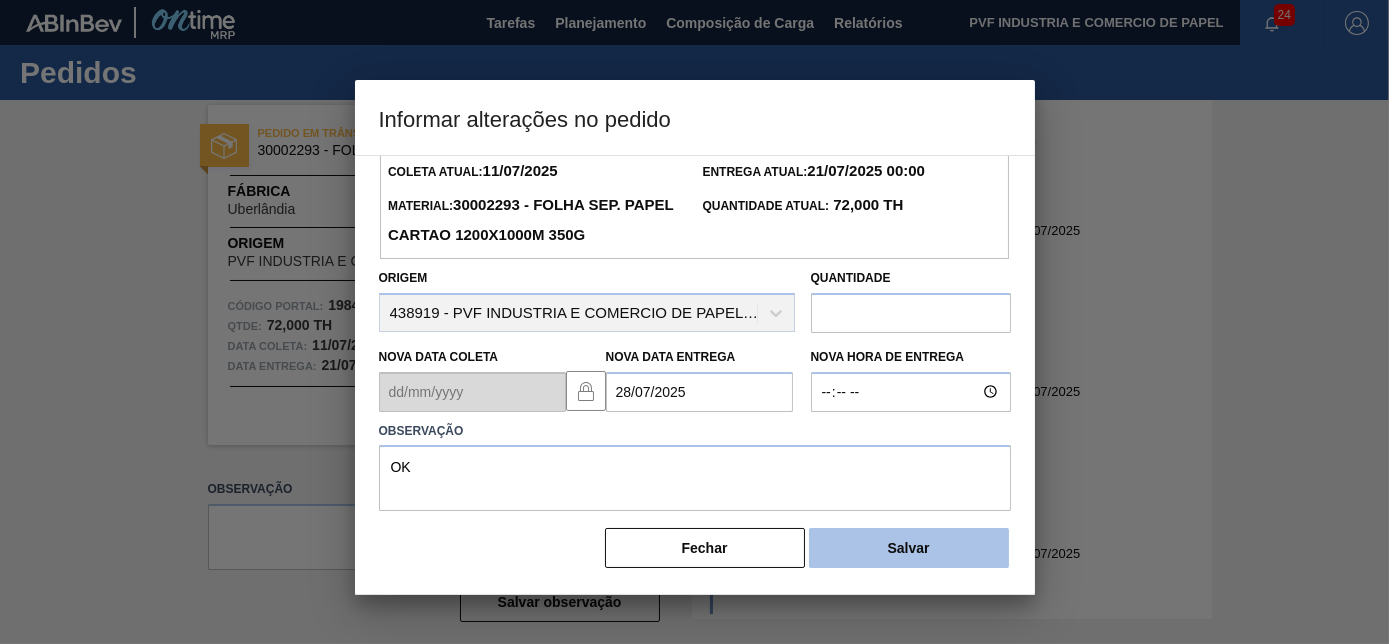 click on "Salvar" at bounding box center [909, 548] 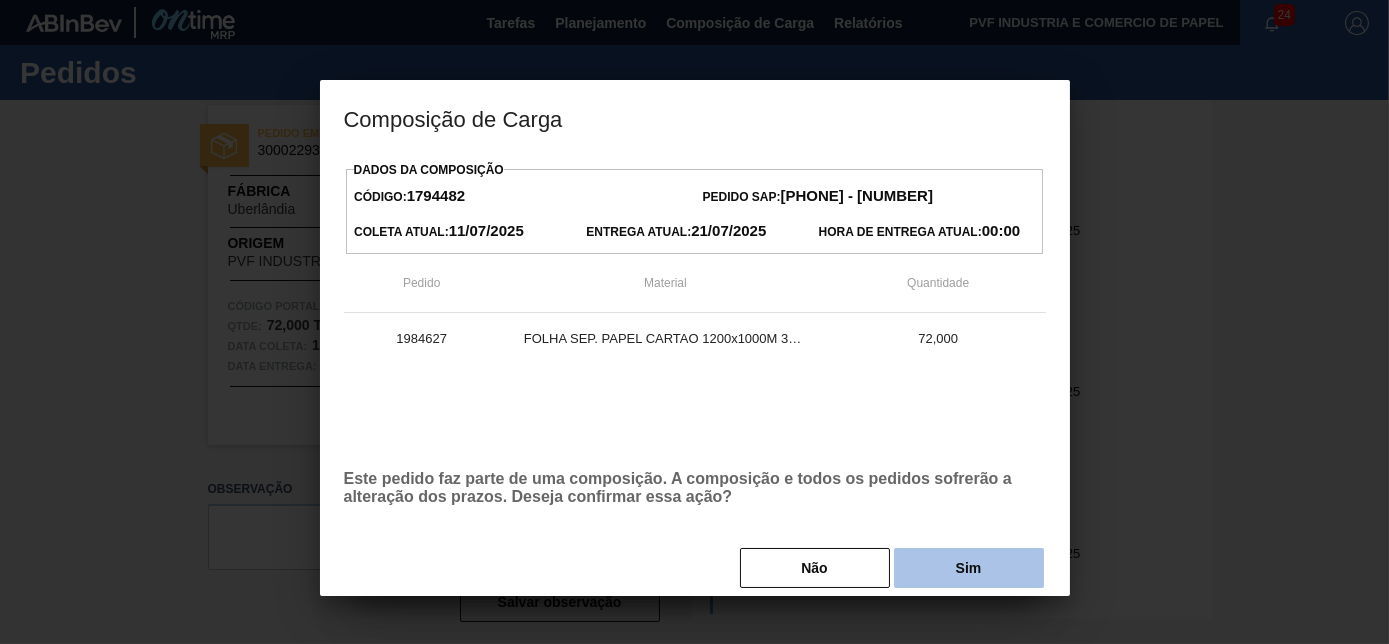 click on "Sim" at bounding box center [969, 568] 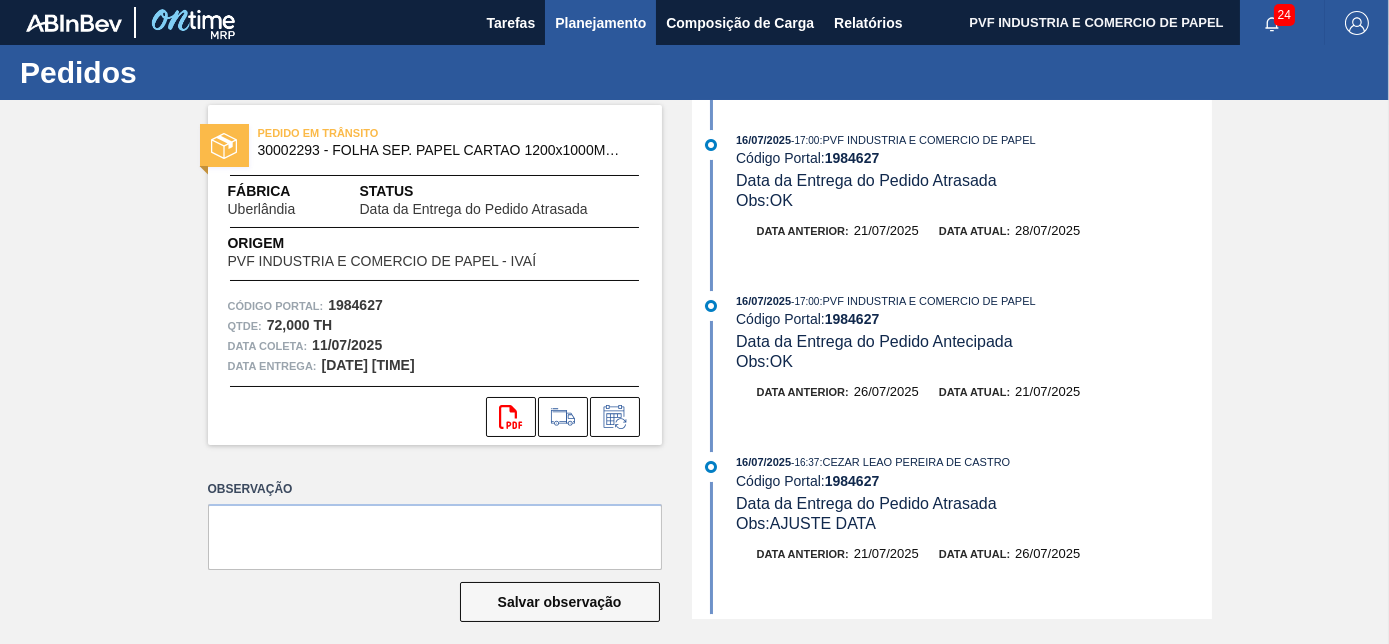 click on "Planejamento" at bounding box center (600, 23) 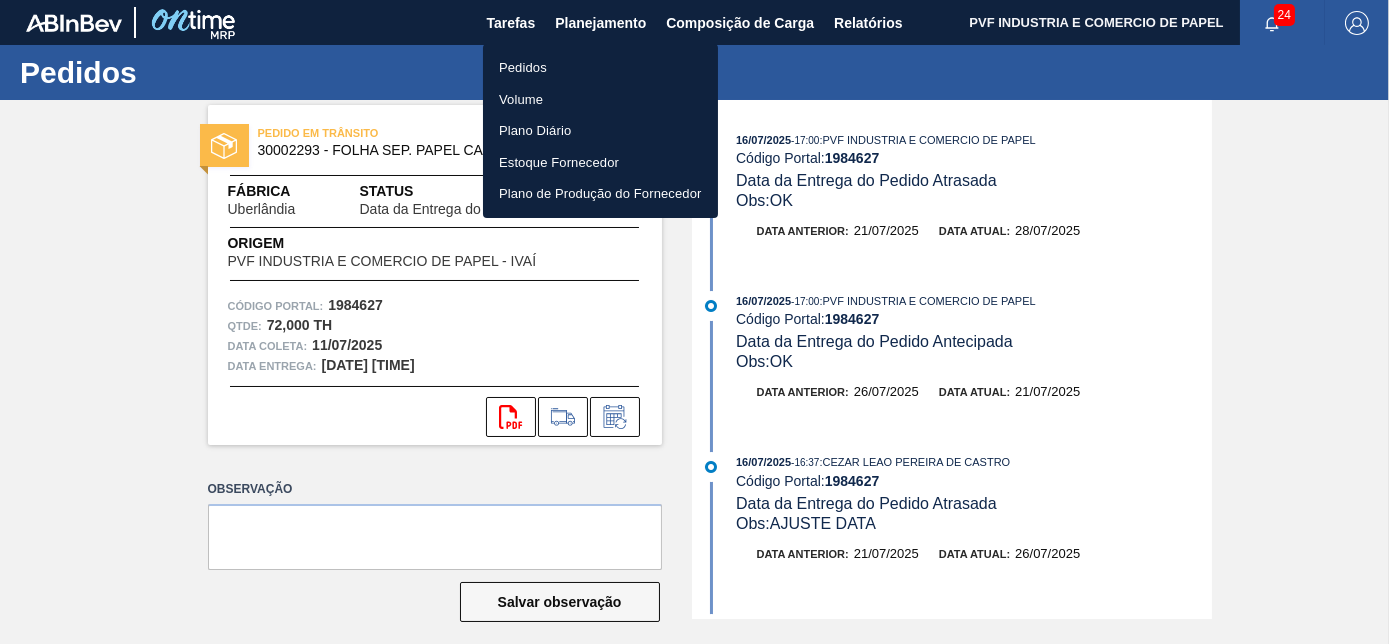 click on "Pedidos" at bounding box center [600, 68] 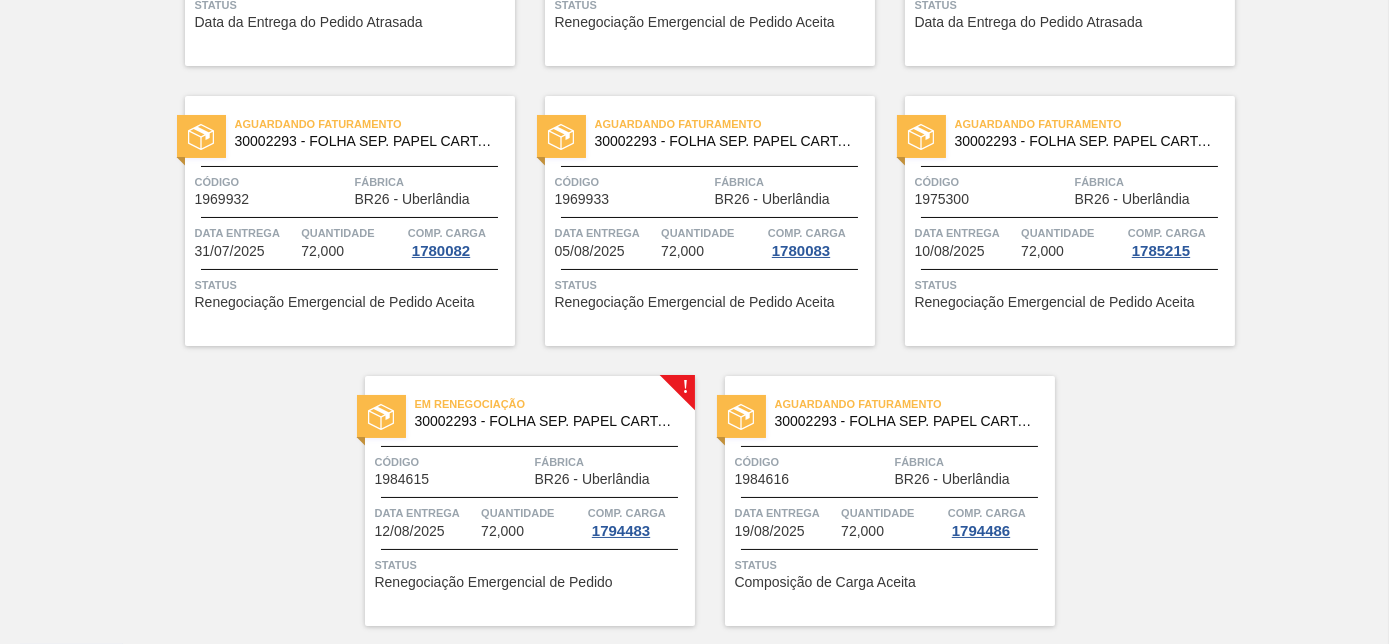 scroll, scrollTop: 363, scrollLeft: 0, axis: vertical 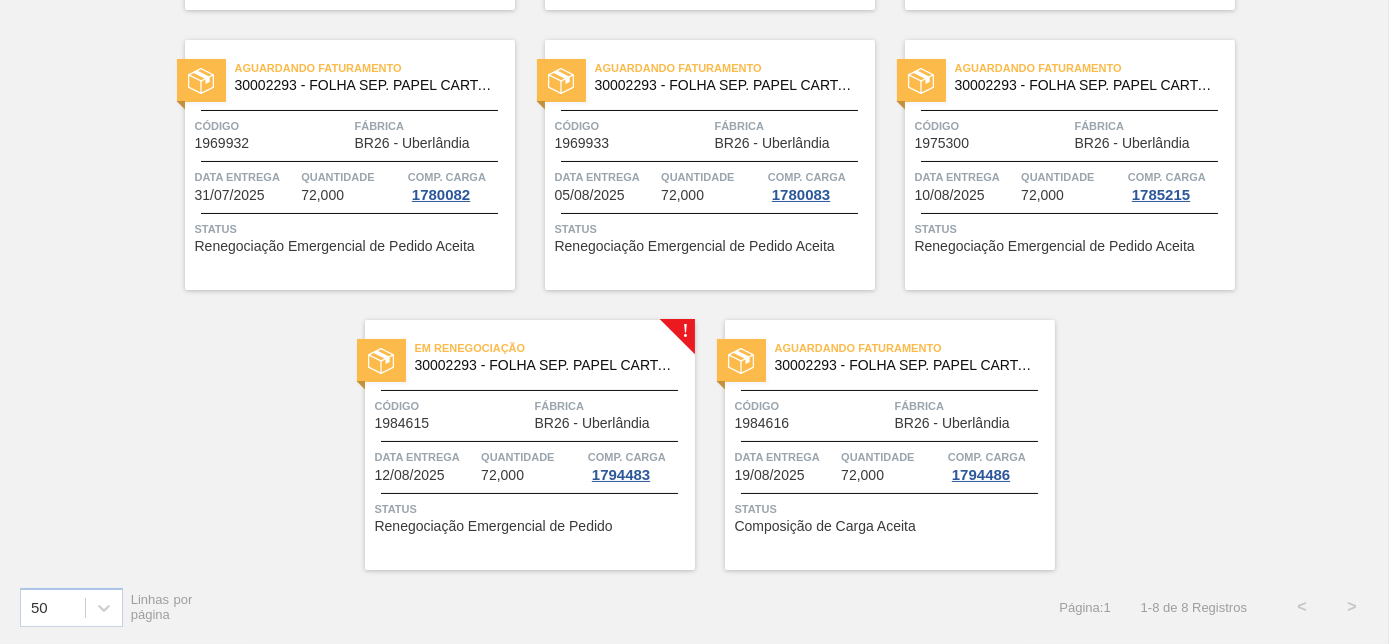 click on "Código" at bounding box center (452, 406) 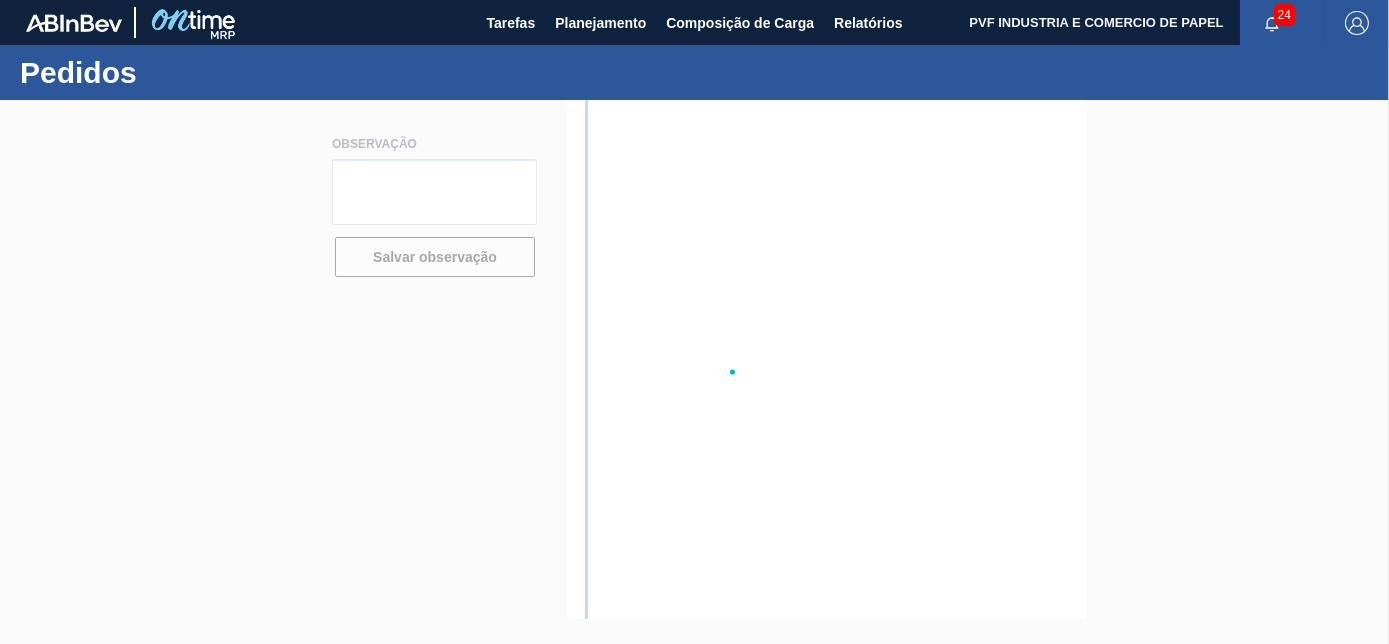 scroll, scrollTop: 0, scrollLeft: 0, axis: both 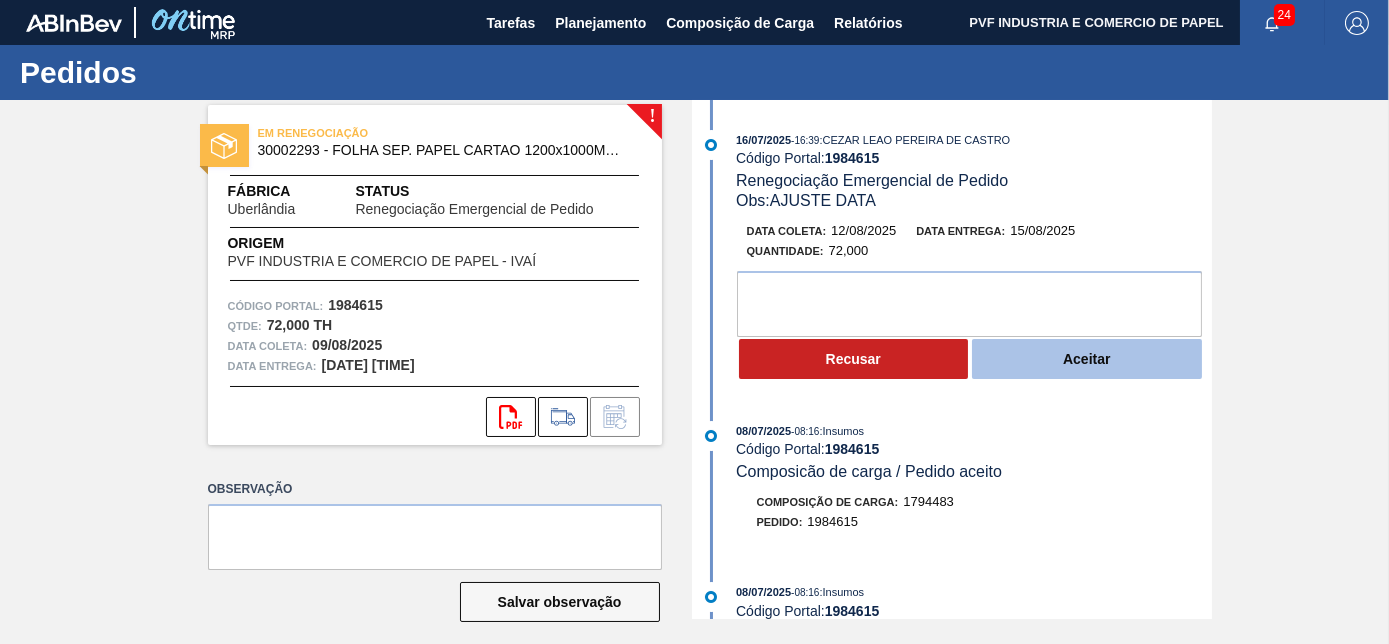 click on "Aceitar" at bounding box center (1087, 359) 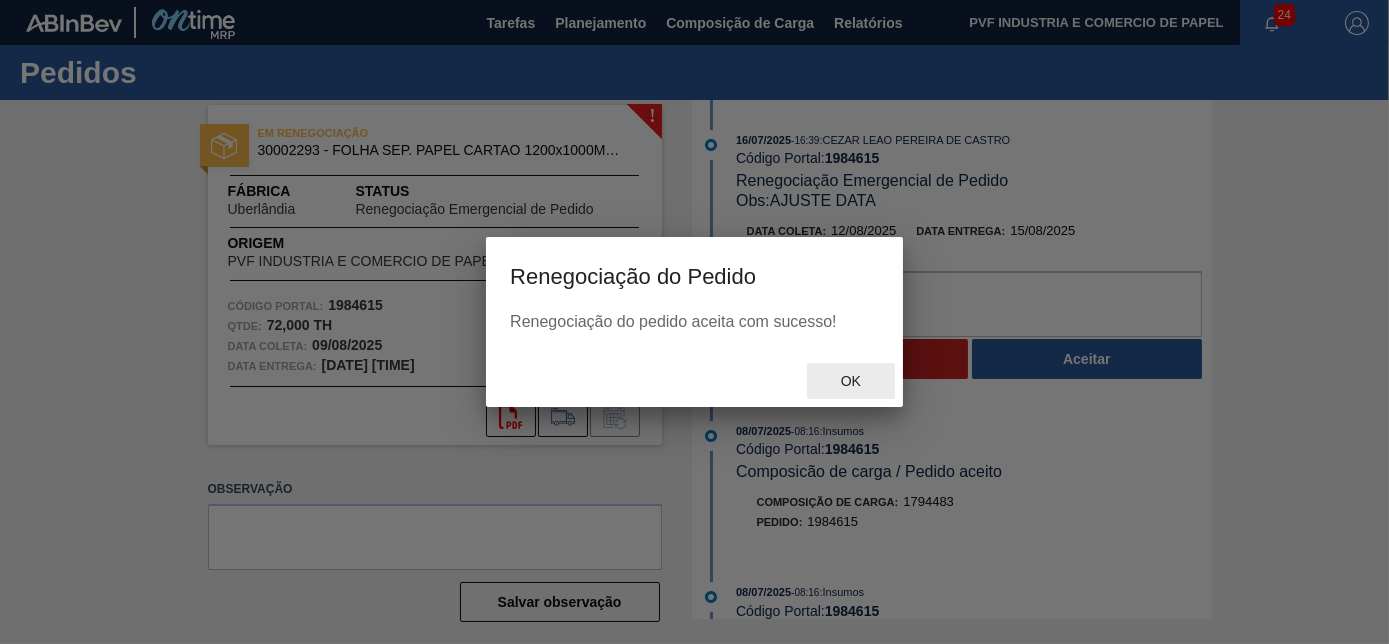 click on "Ok" at bounding box center [851, 381] 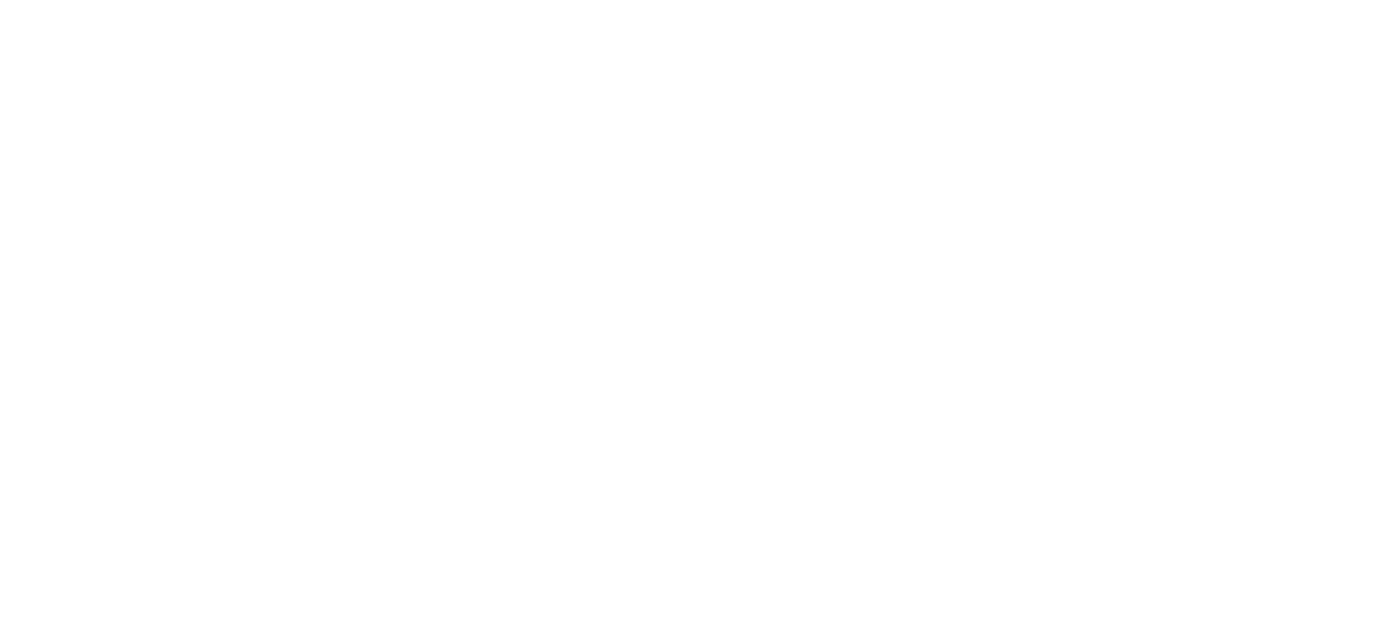 scroll, scrollTop: 0, scrollLeft: 0, axis: both 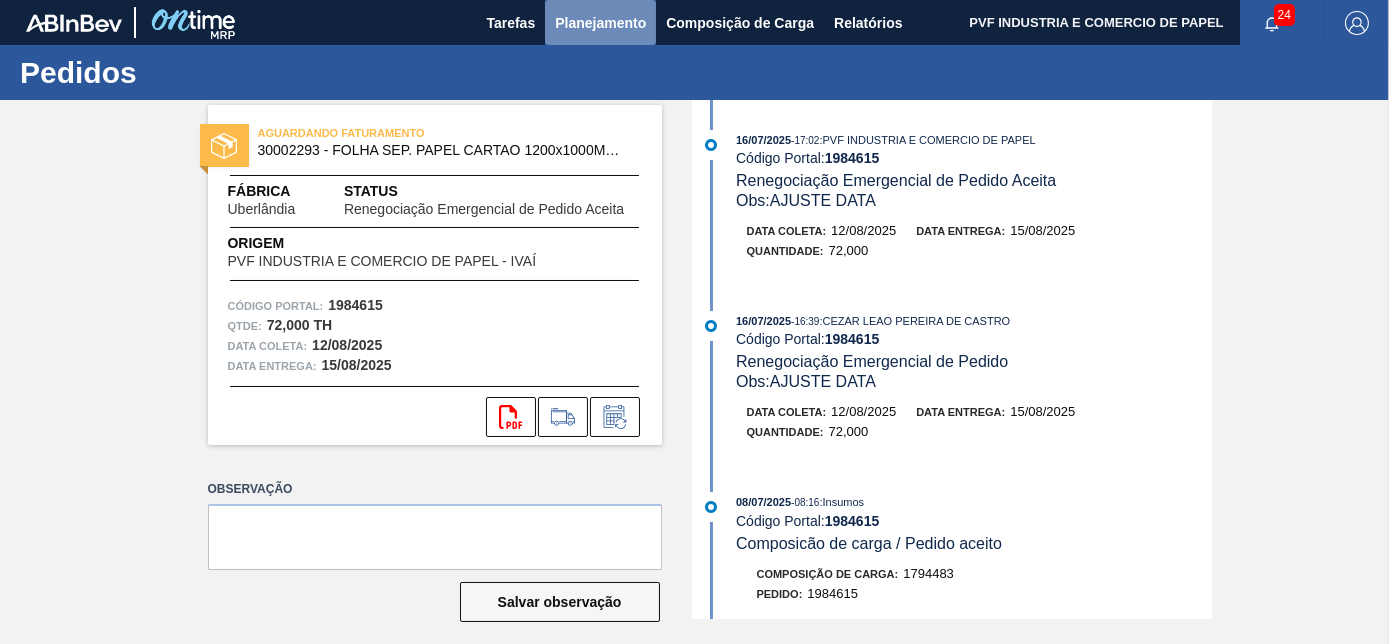 click on "Planejamento" at bounding box center (600, 23) 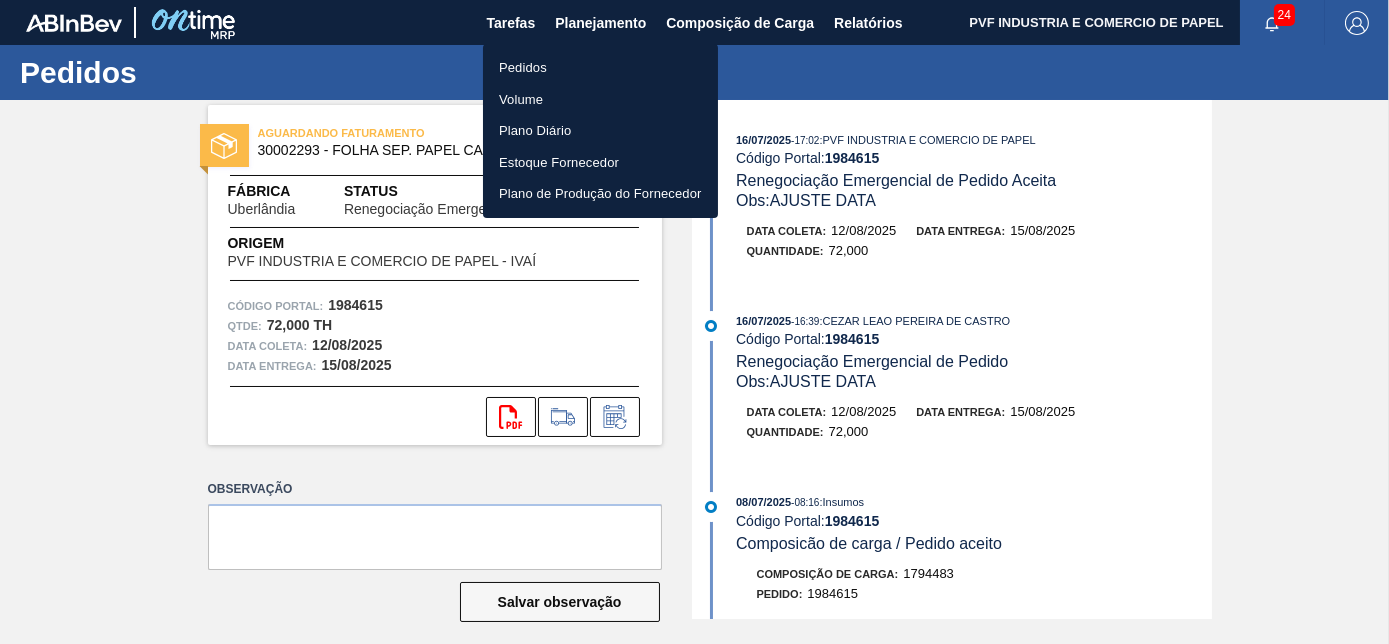 click on "Pedidos" at bounding box center (600, 68) 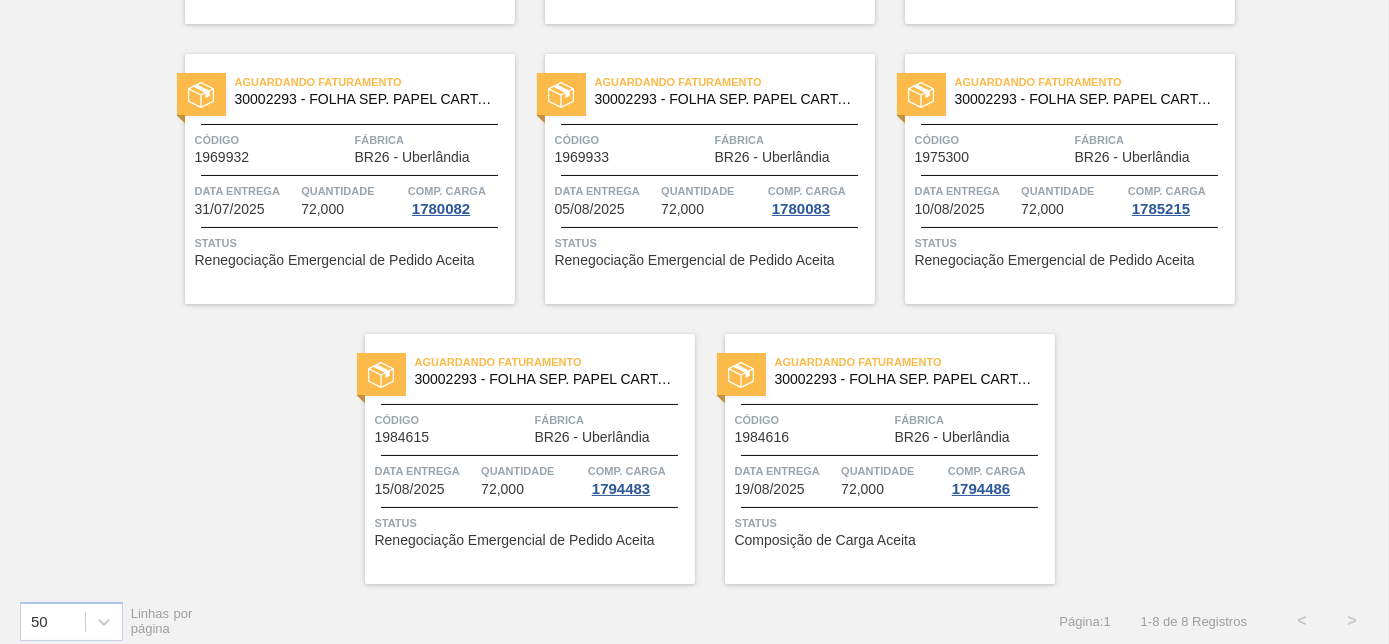 scroll, scrollTop: 418, scrollLeft: 0, axis: vertical 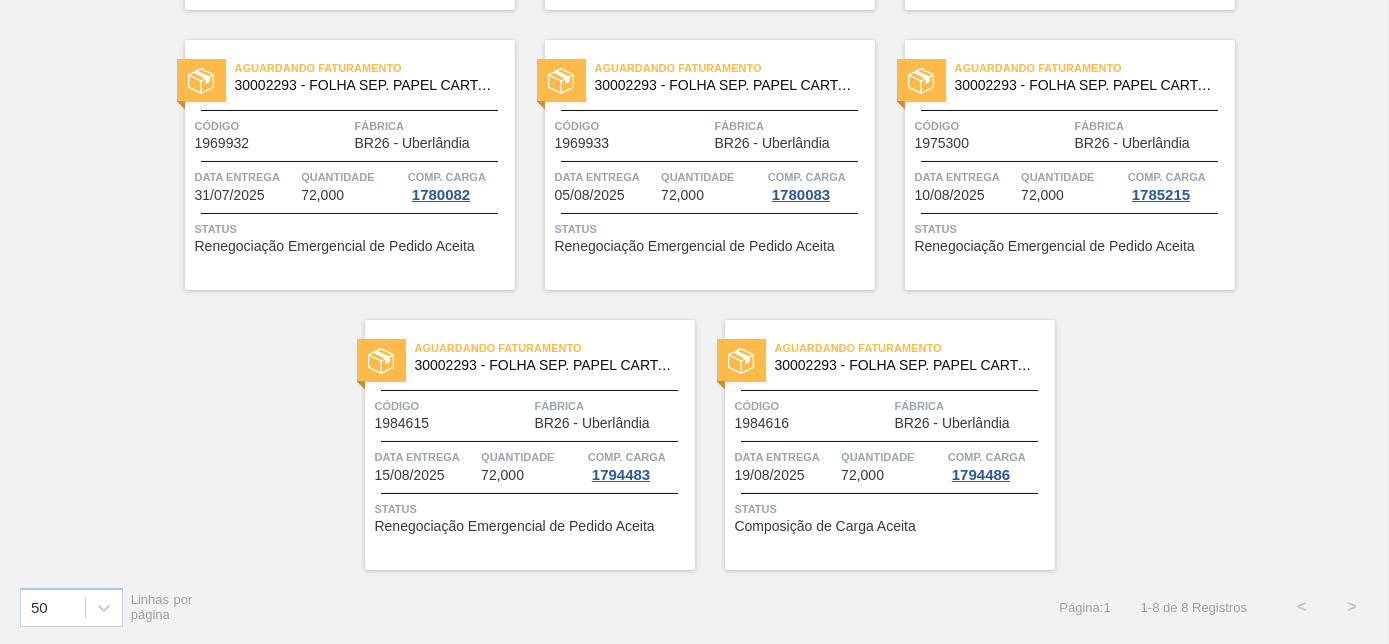 click on "Código" at bounding box center (812, 406) 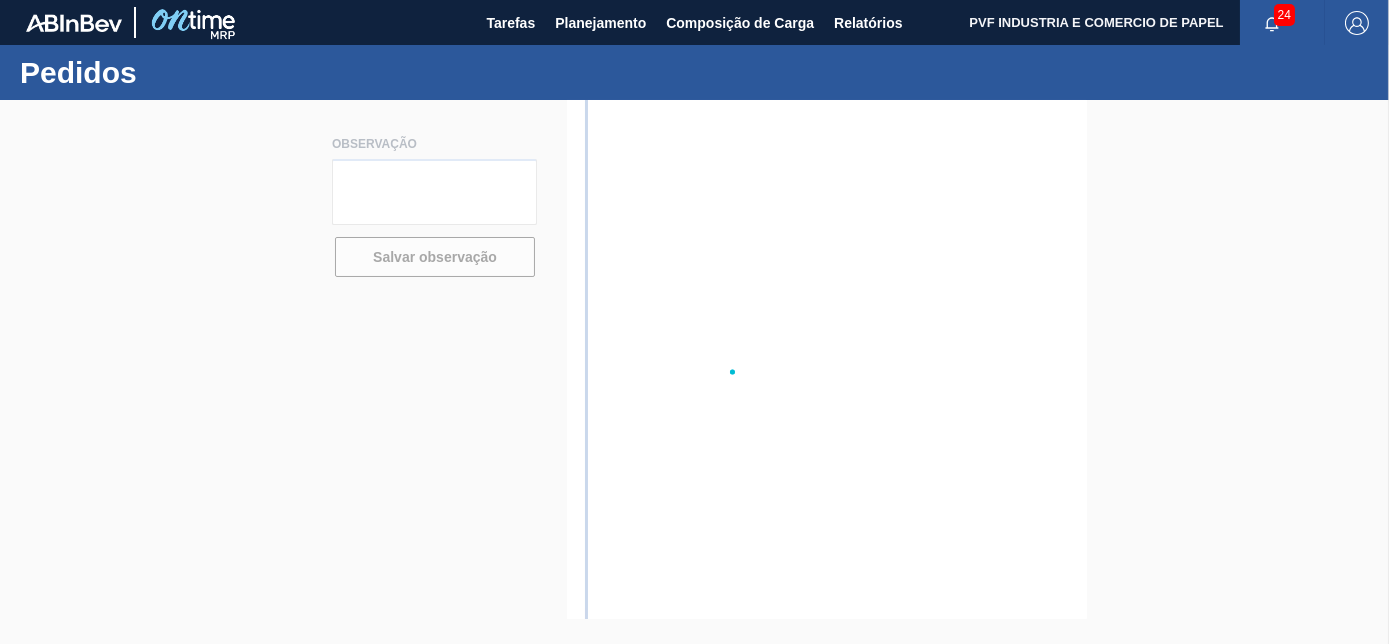 scroll, scrollTop: 0, scrollLeft: 0, axis: both 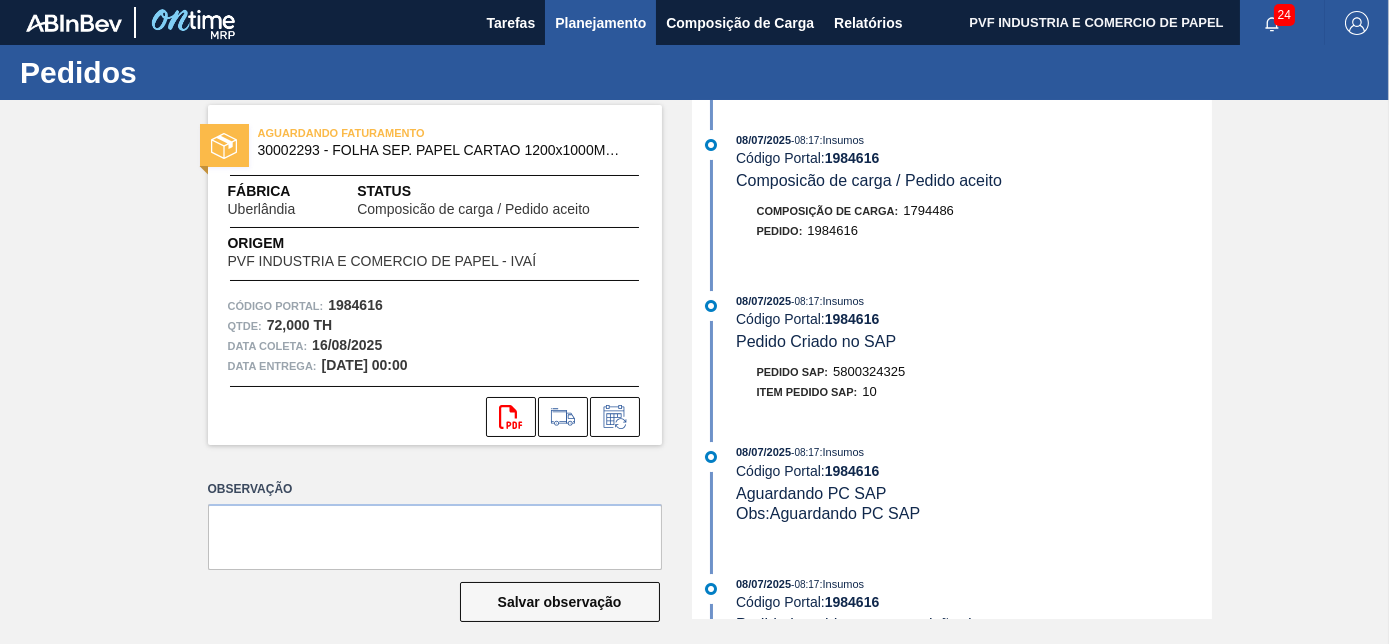 click on "Planejamento" at bounding box center [600, 23] 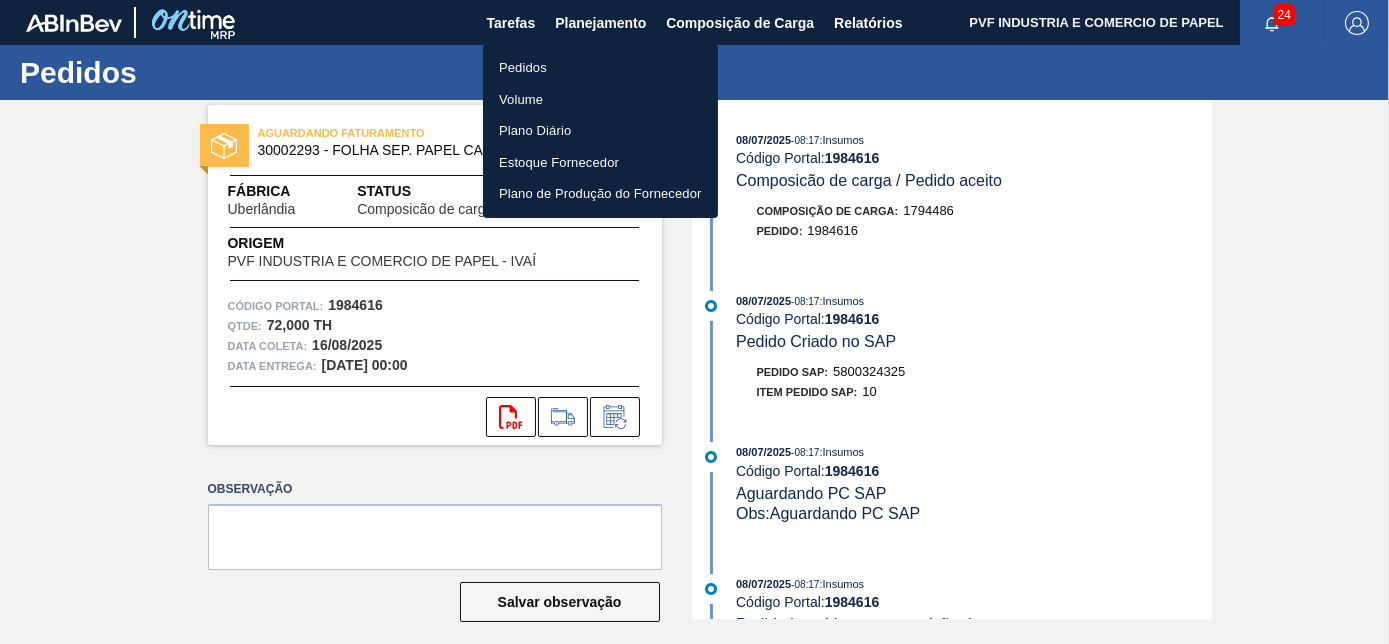 click on "Pedidos" at bounding box center (600, 68) 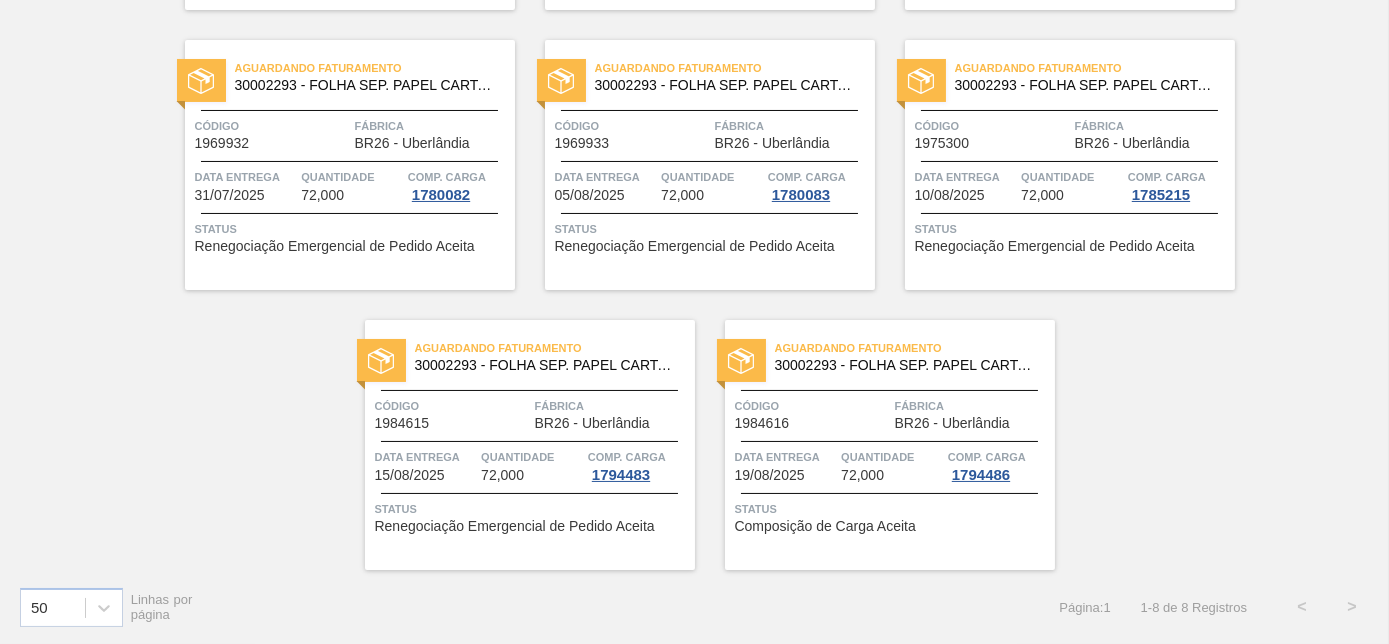 scroll, scrollTop: 0, scrollLeft: 0, axis: both 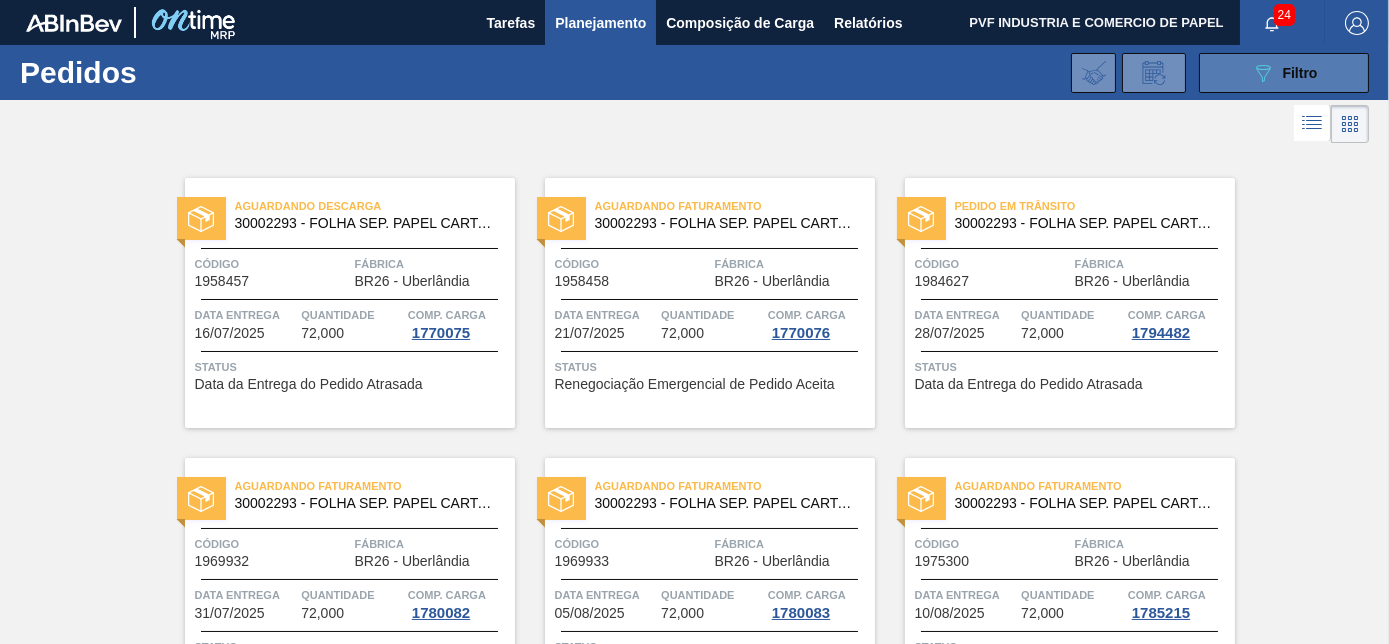 click on "089F7B8B-B2A5-4AFE-B5C0-19BA573D28AC" 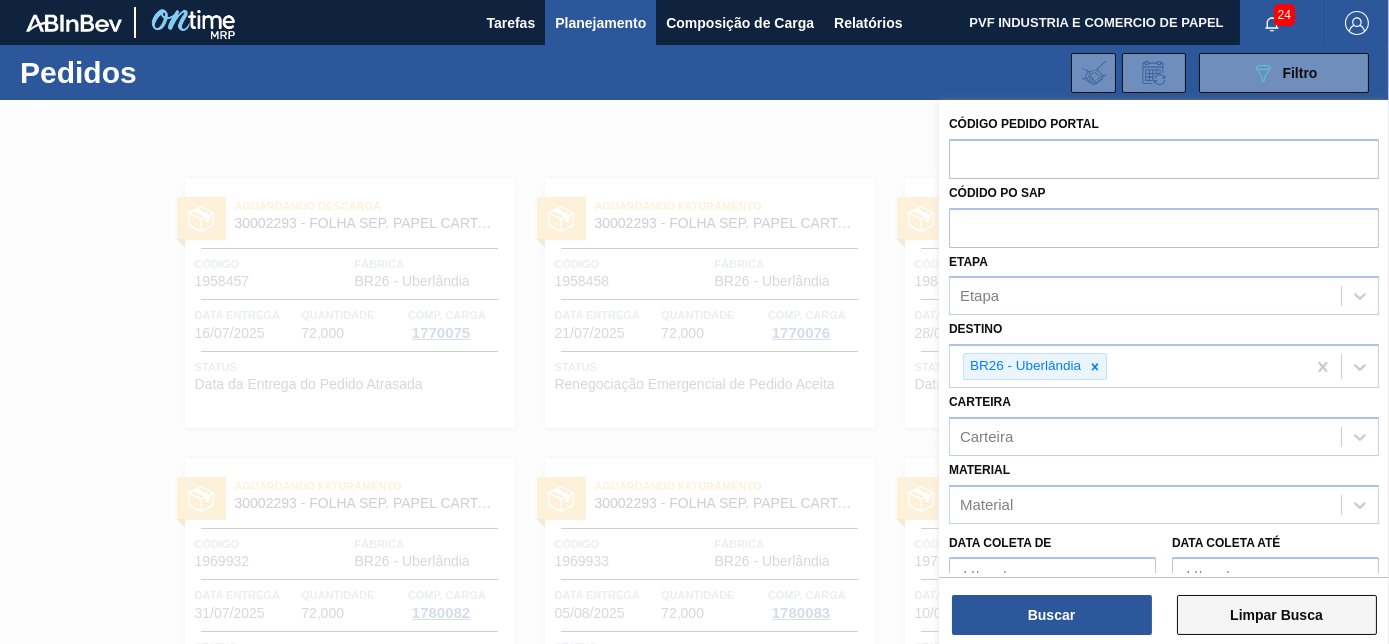 click on "Limpar Busca" at bounding box center (1277, 615) 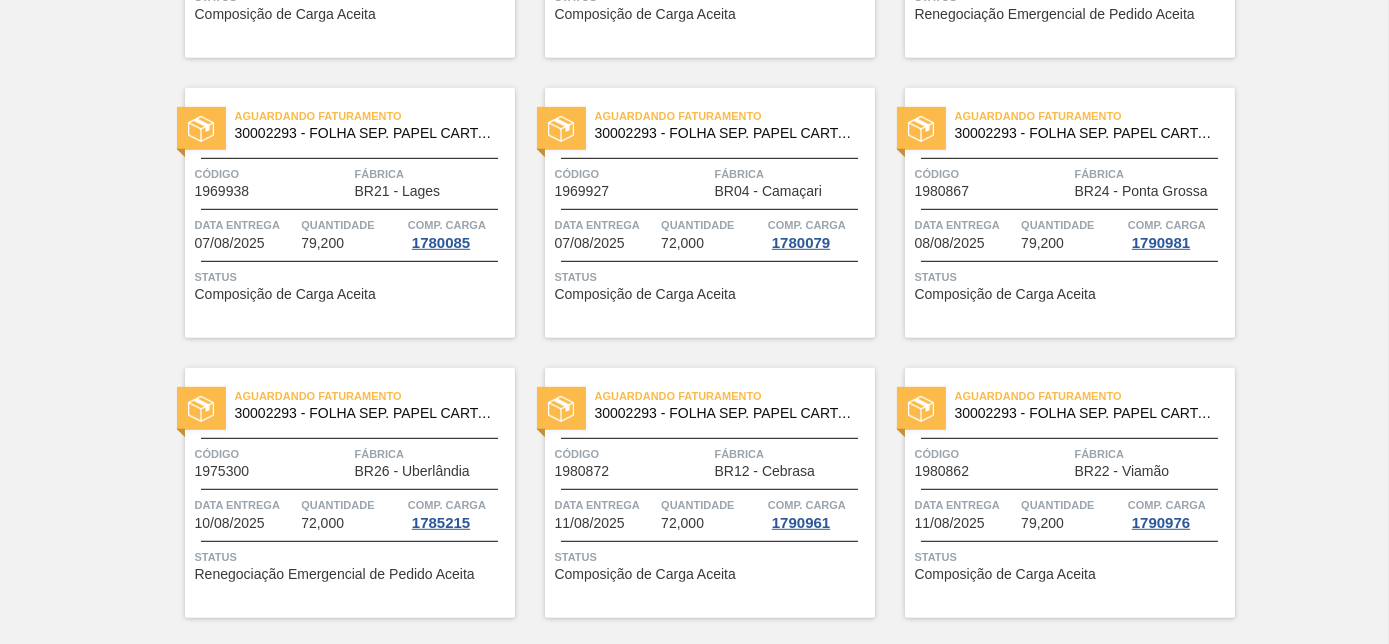 scroll, scrollTop: 2240, scrollLeft: 0, axis: vertical 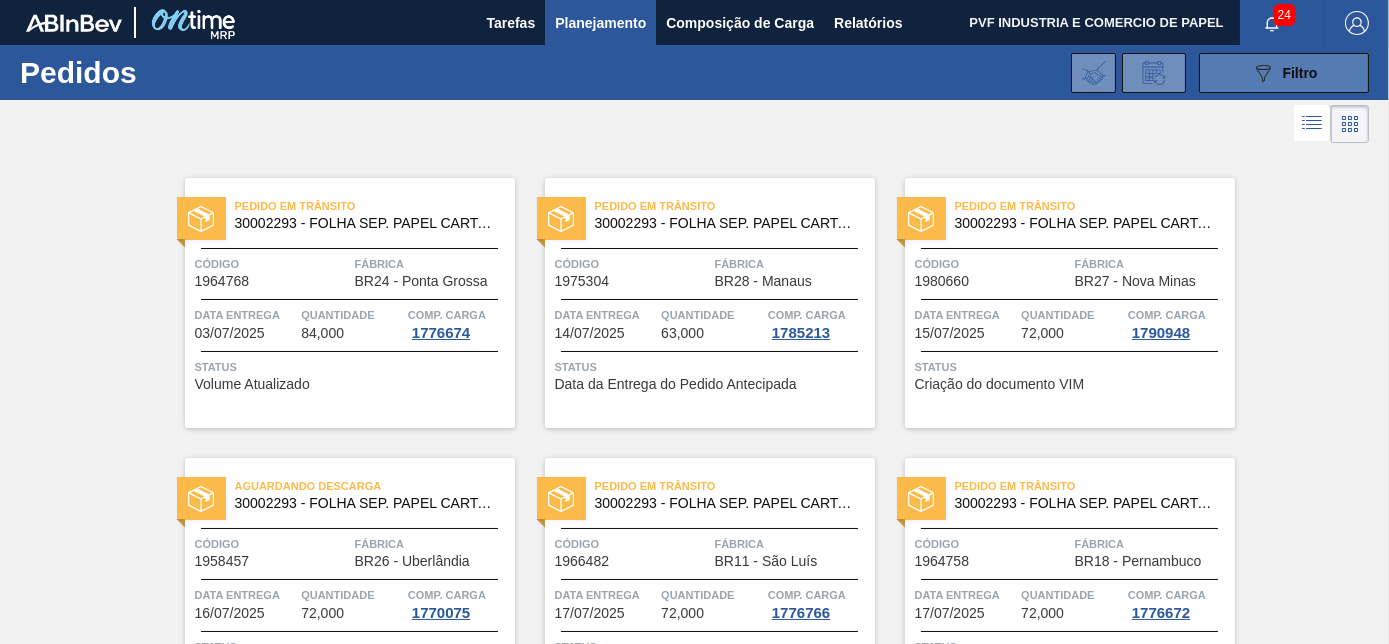 click on "Filtro" at bounding box center [1300, 73] 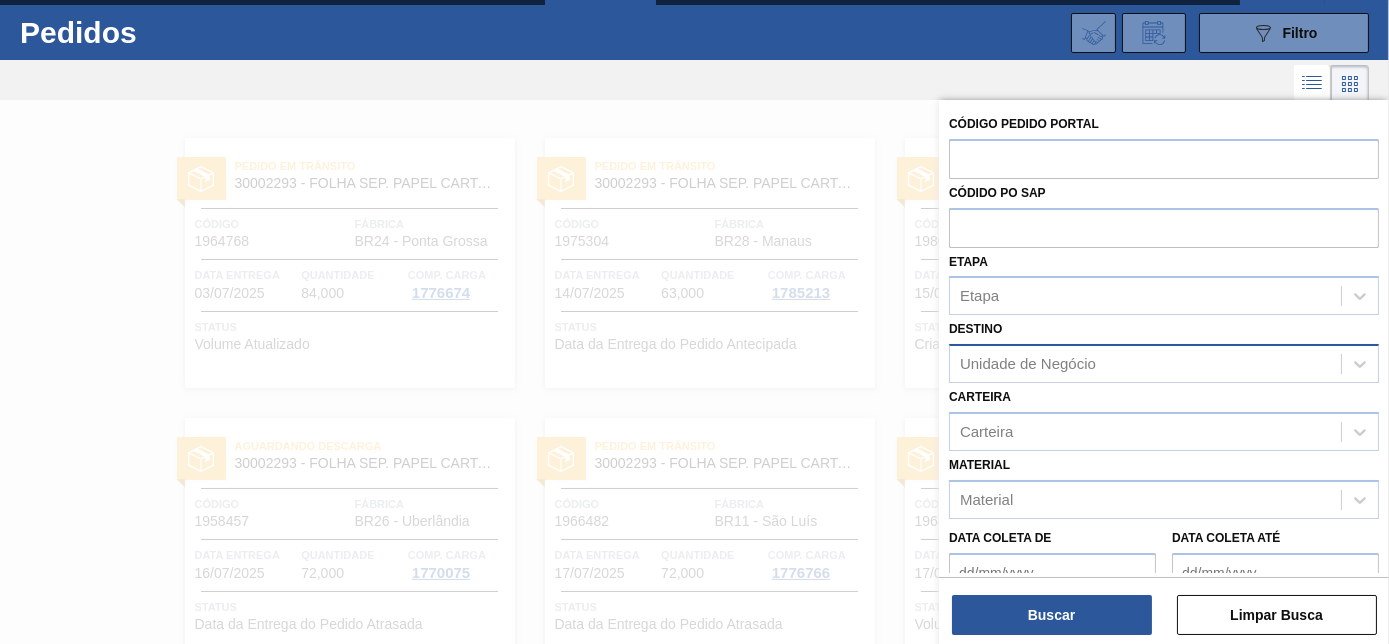 click on "Unidade de Negócio" at bounding box center (1028, 364) 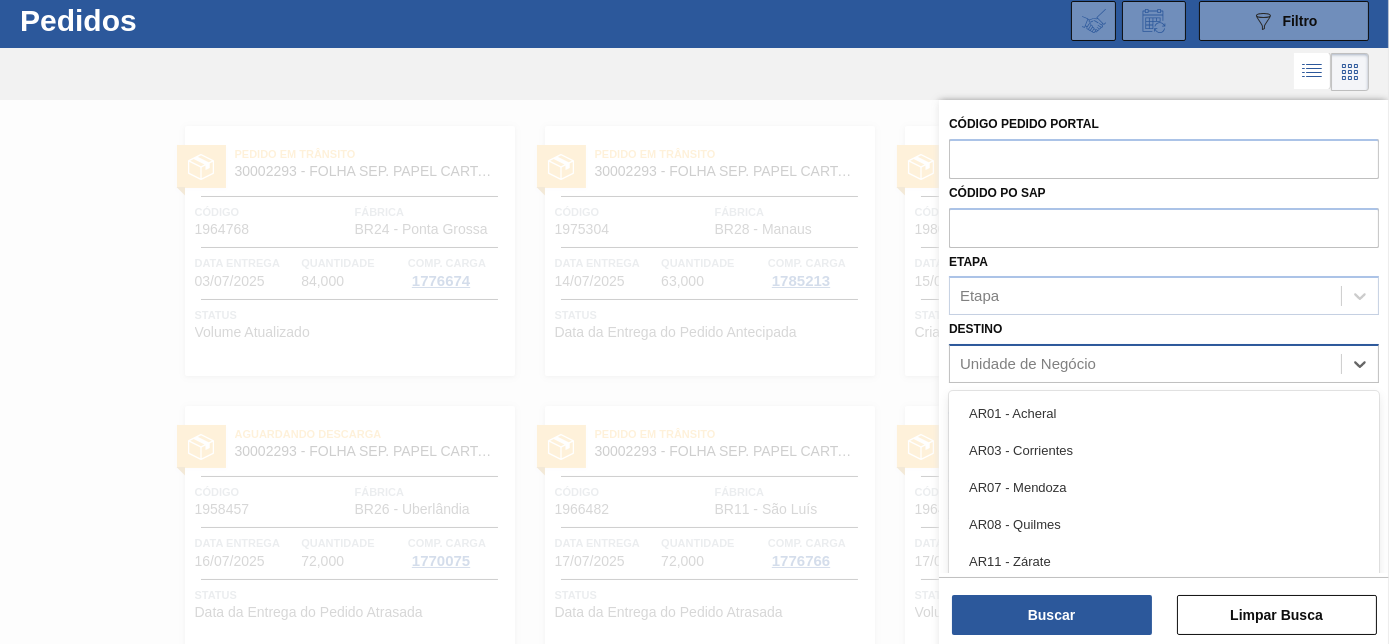scroll, scrollTop: 53, scrollLeft: 0, axis: vertical 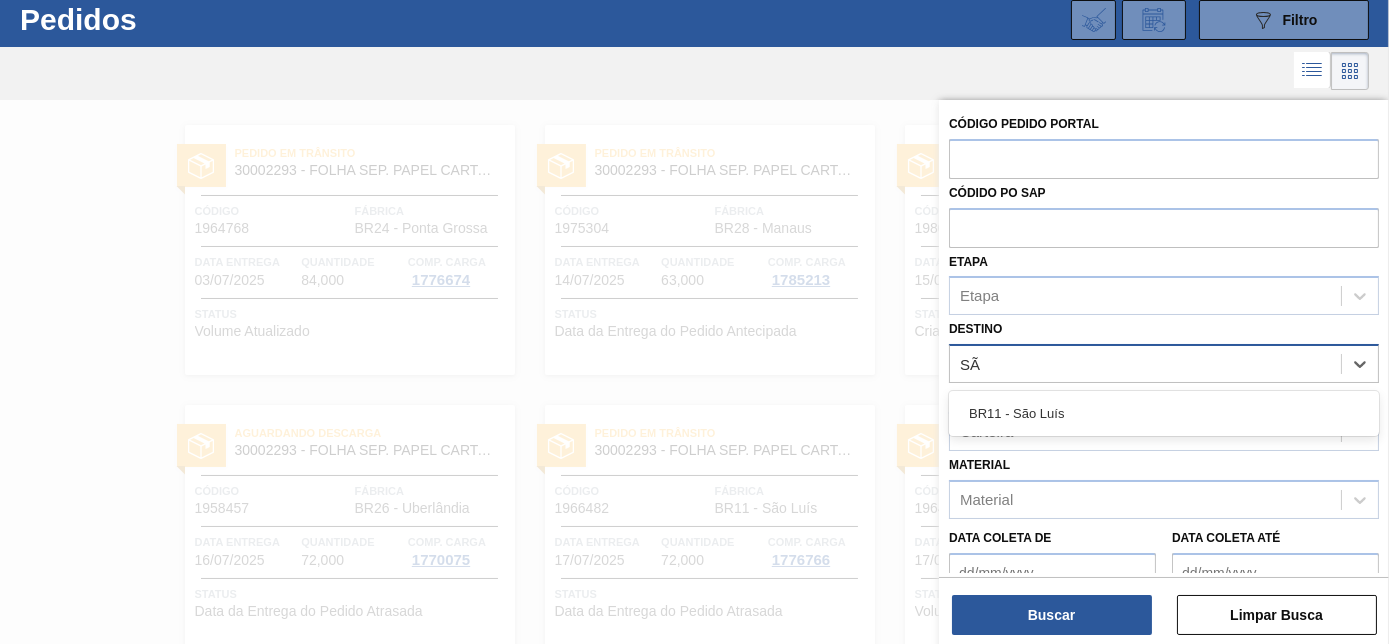 type on "SÃO" 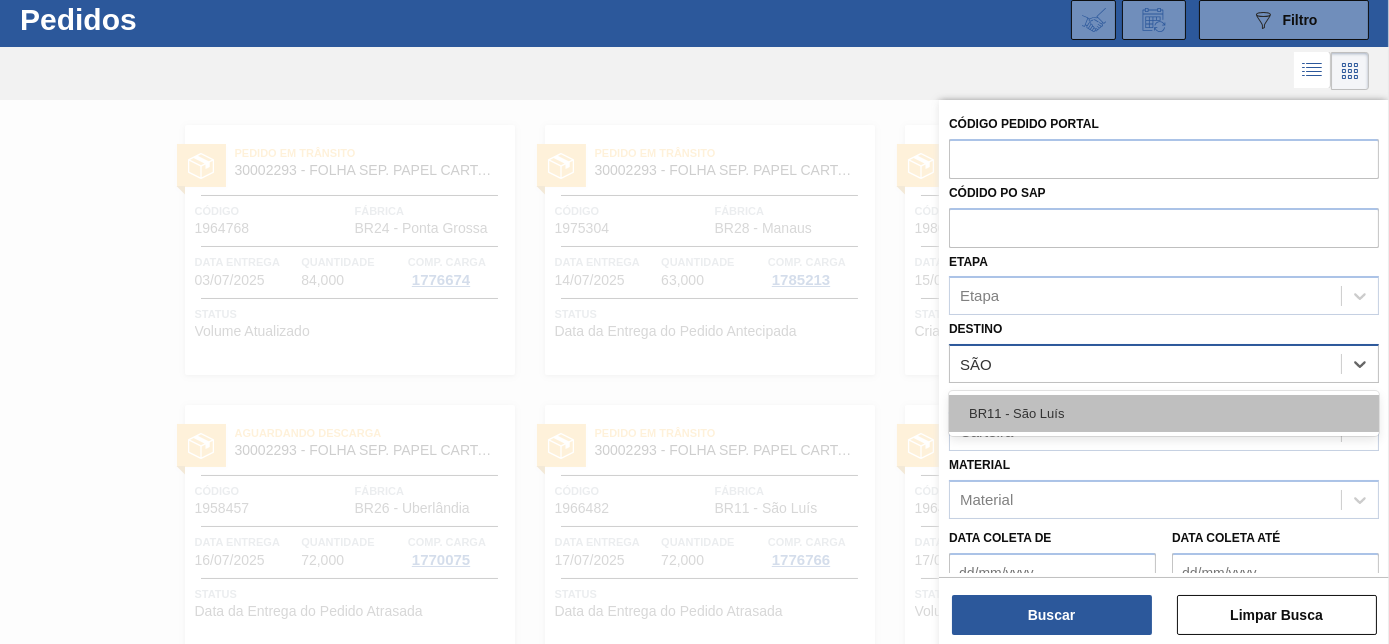 click on "BR11 - São Luís" at bounding box center (1164, 413) 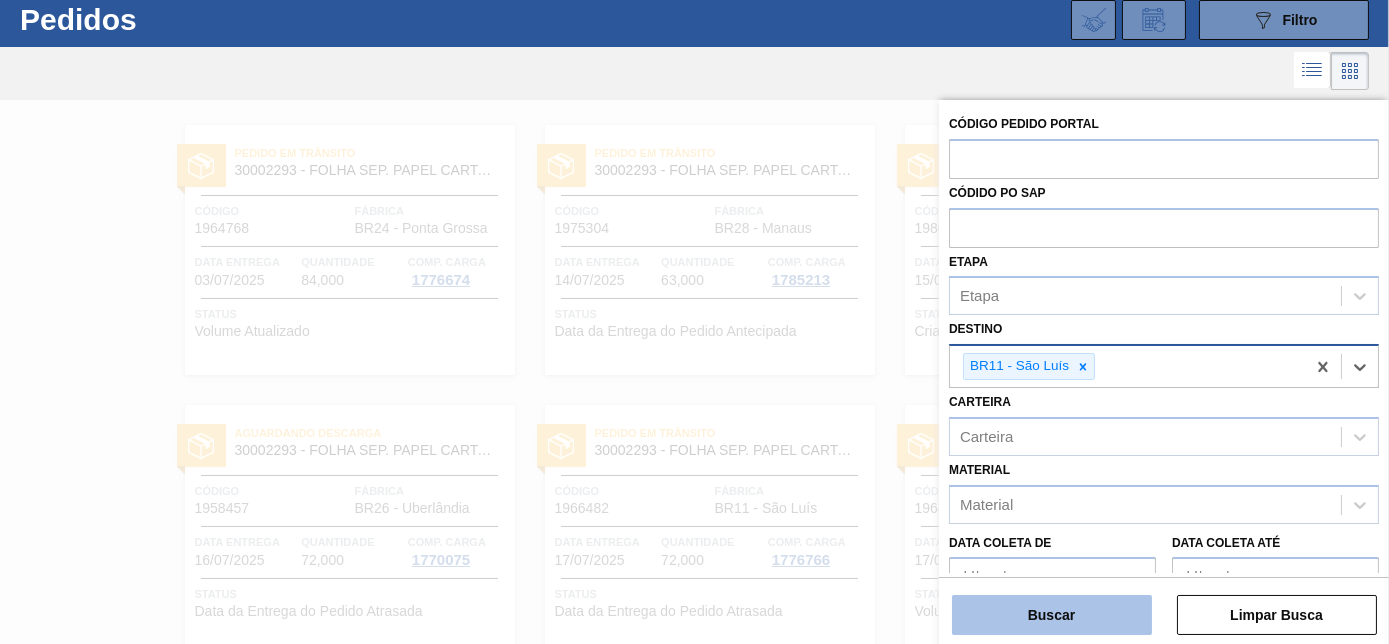 click on "Buscar" at bounding box center (1052, 615) 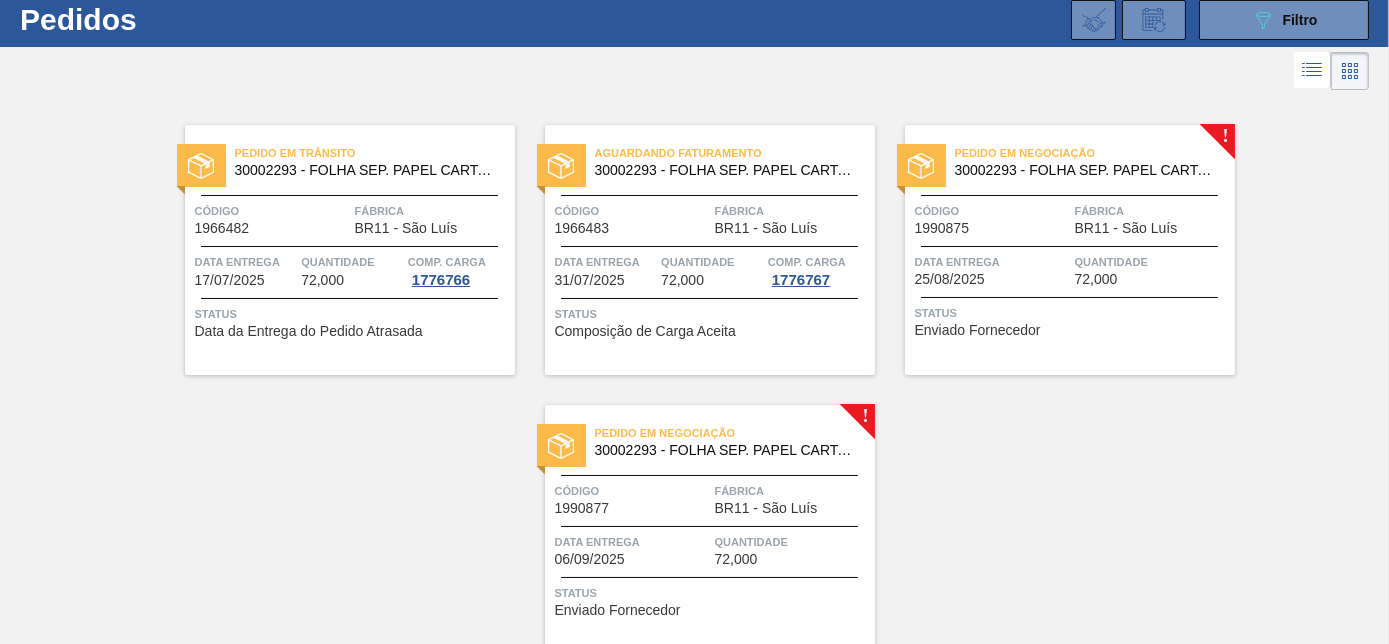 click on "Código 1990875" at bounding box center (992, 218) 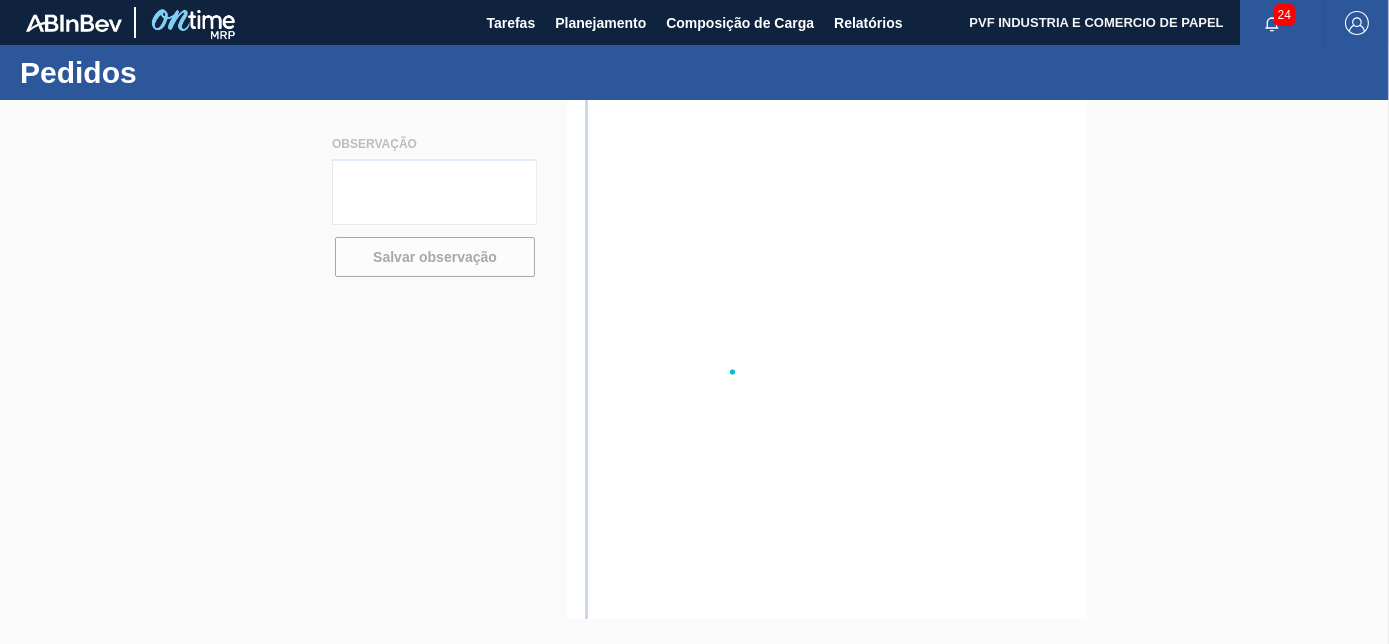 scroll, scrollTop: 0, scrollLeft: 0, axis: both 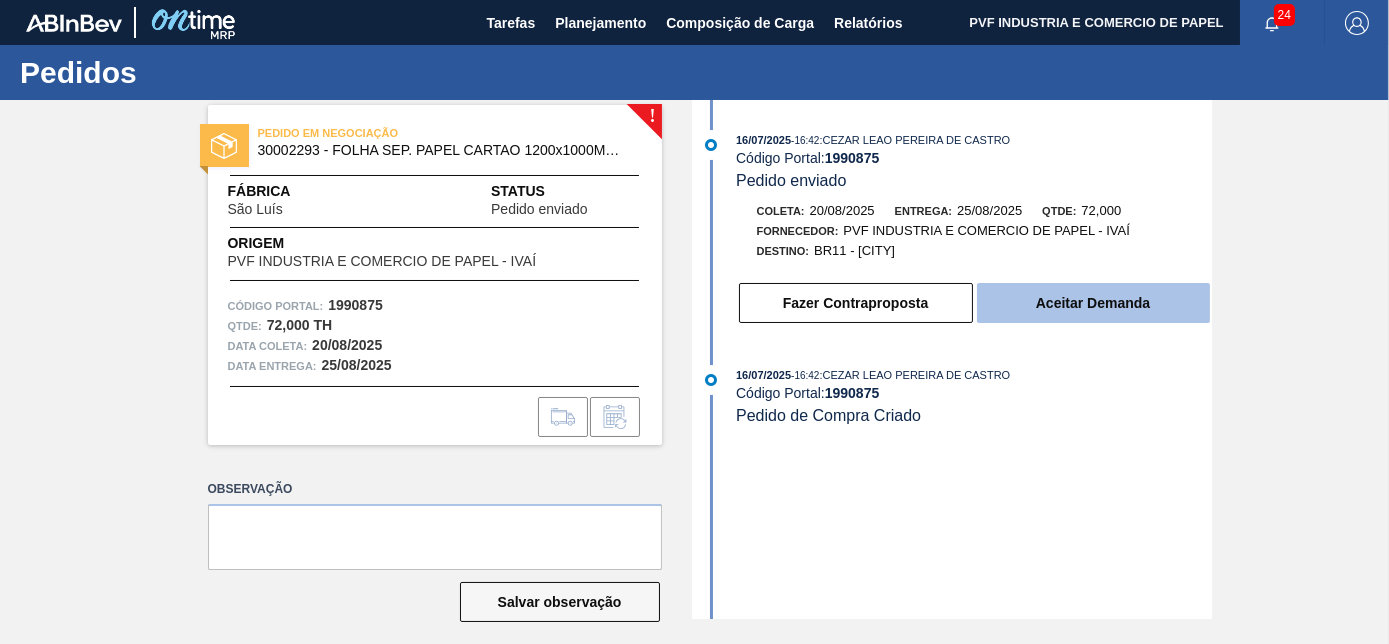 click on "Aceitar Demanda" at bounding box center (1093, 303) 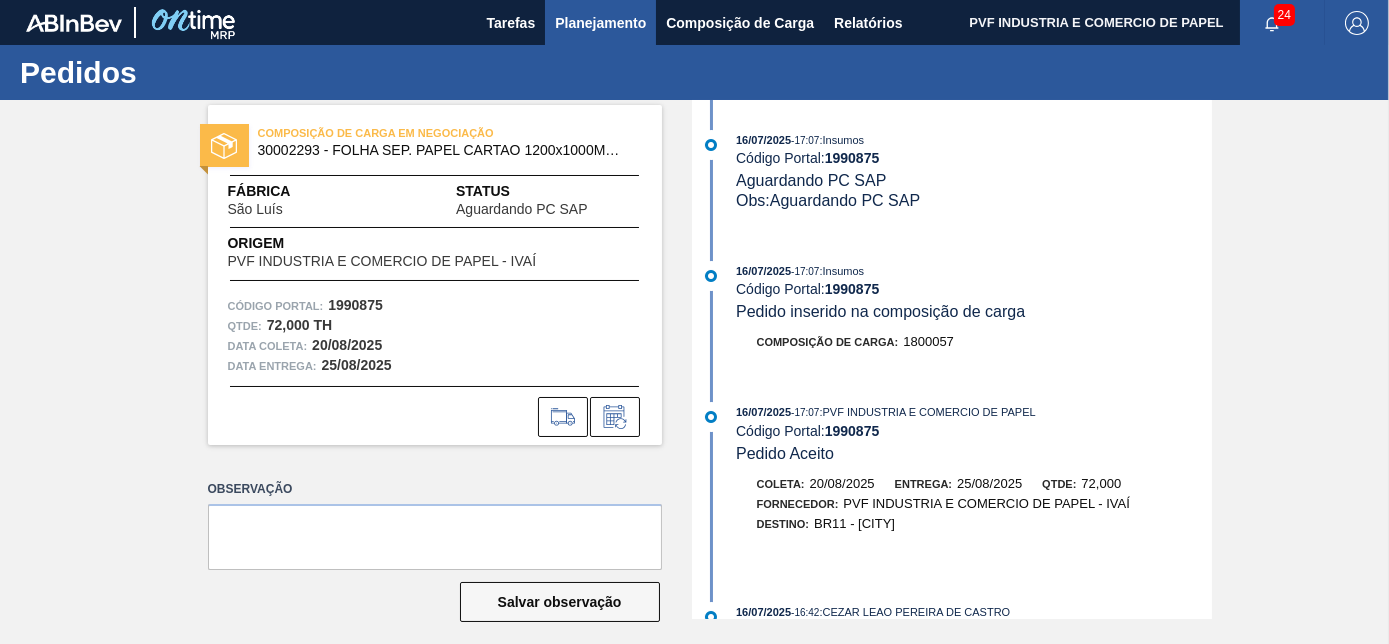 click on "Planejamento" at bounding box center (600, 23) 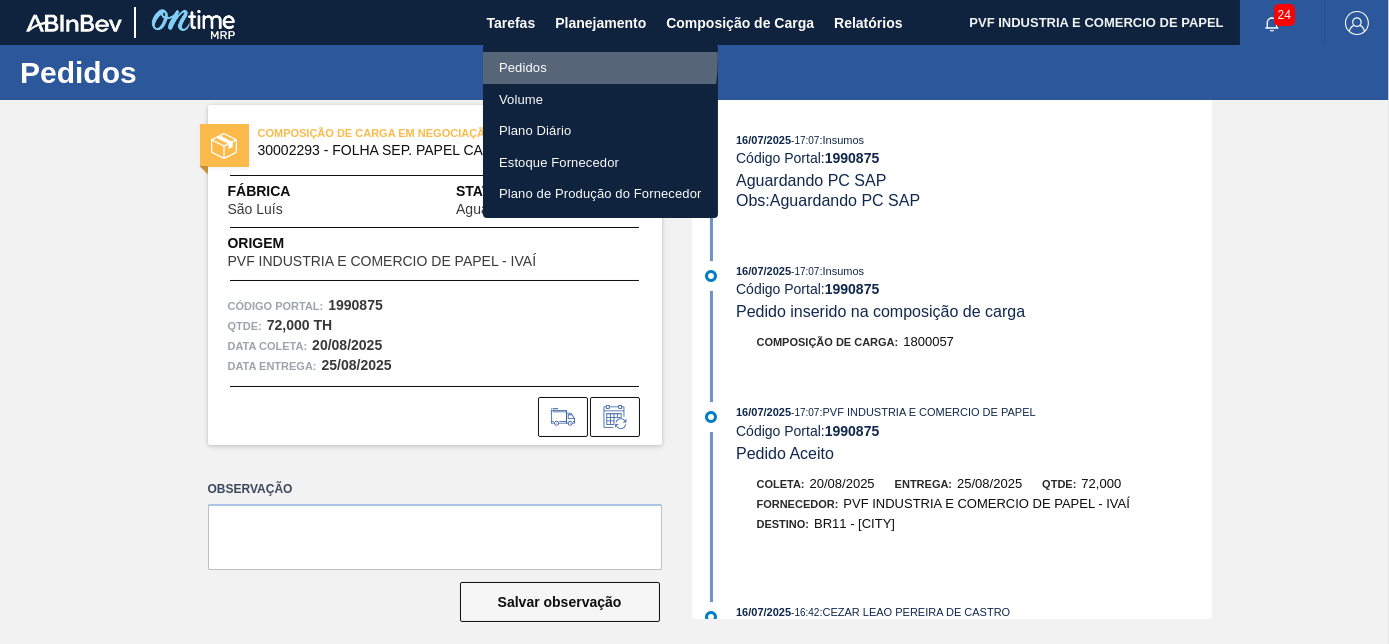 click on "Pedidos" at bounding box center (600, 68) 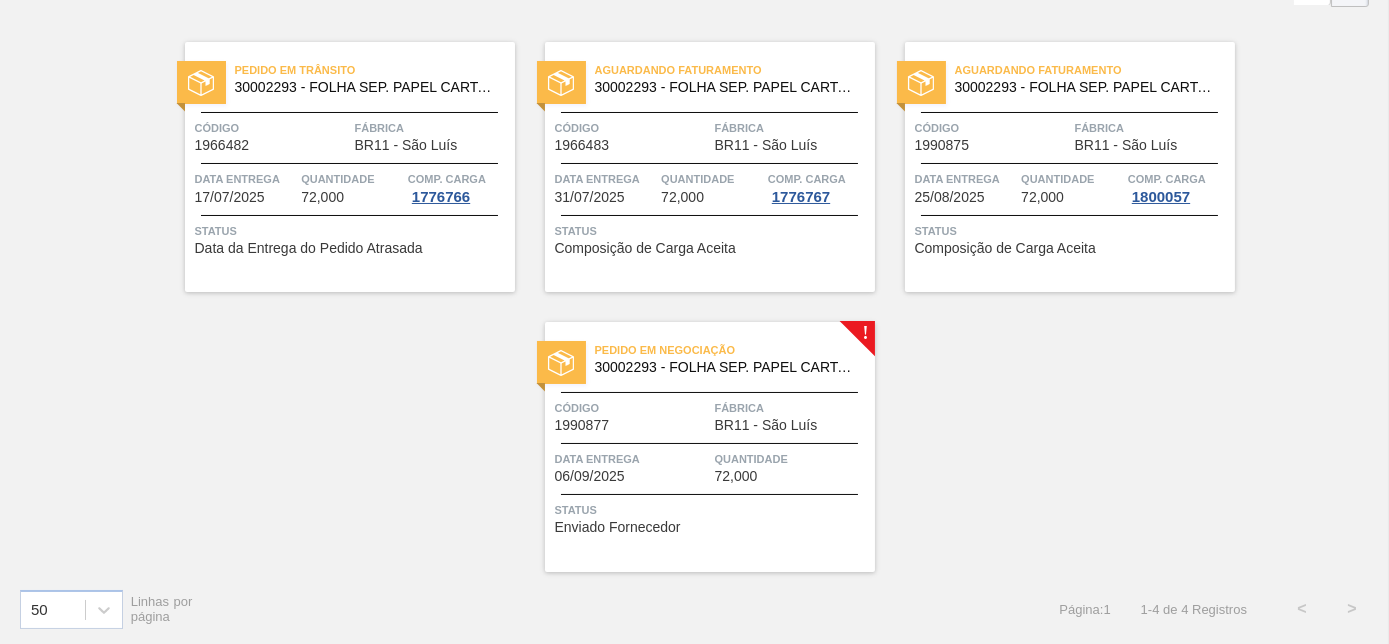 scroll, scrollTop: 138, scrollLeft: 0, axis: vertical 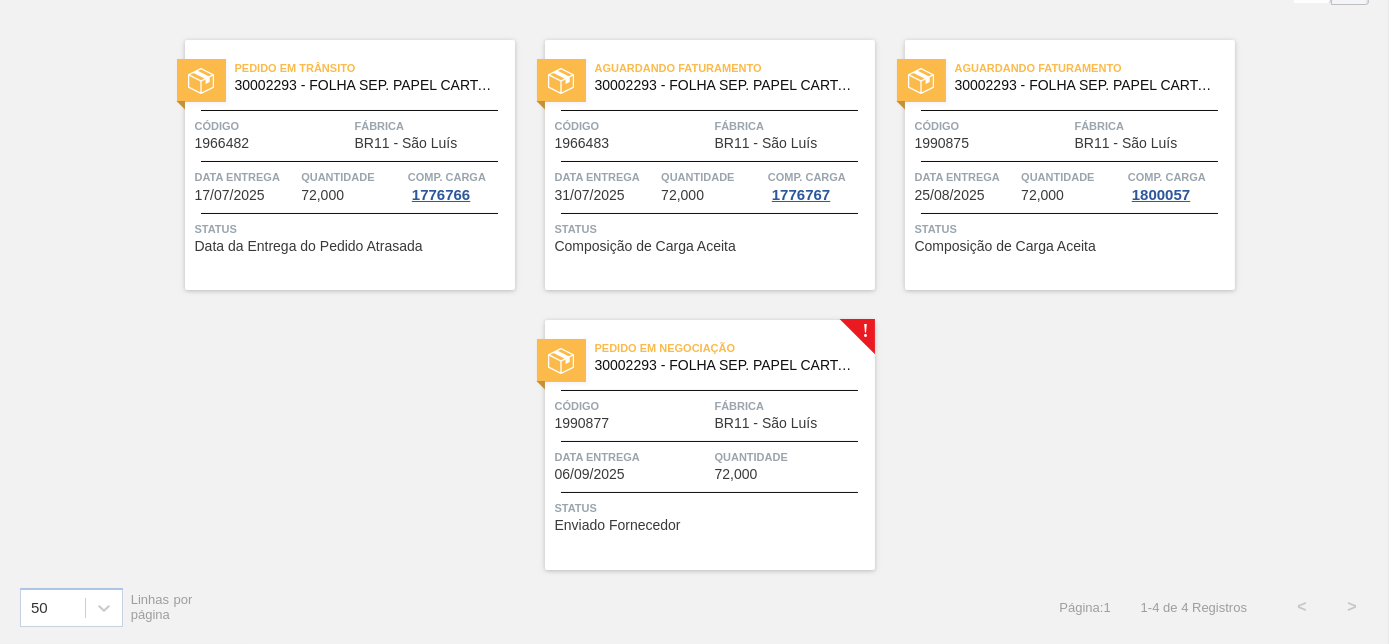 click on "Pedido em Negociação 30002293 - FOLHA SEP. PAPEL CARTAO 1200x1000M 350g Código 1990877 Fábrica BR11 - São Luís Data entrega 06/09/2025 Quantidade 72,000 Status Enviado Fornecedor" at bounding box center [710, 445] 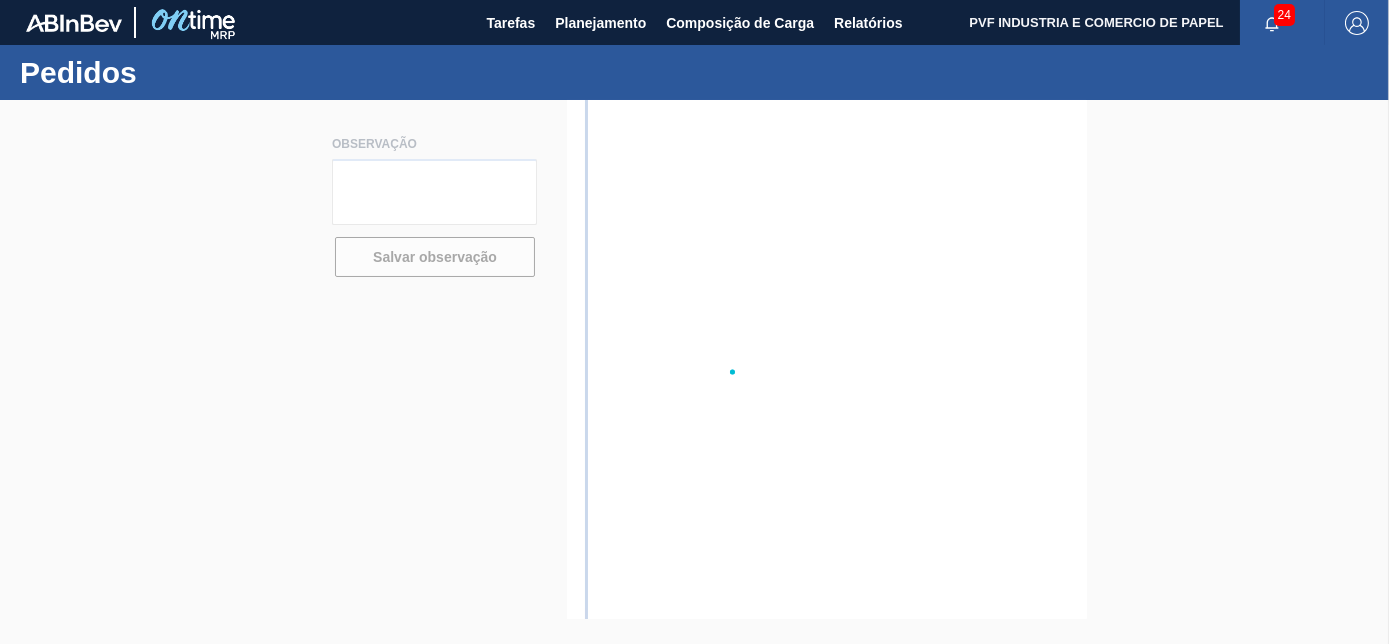 scroll, scrollTop: 0, scrollLeft: 0, axis: both 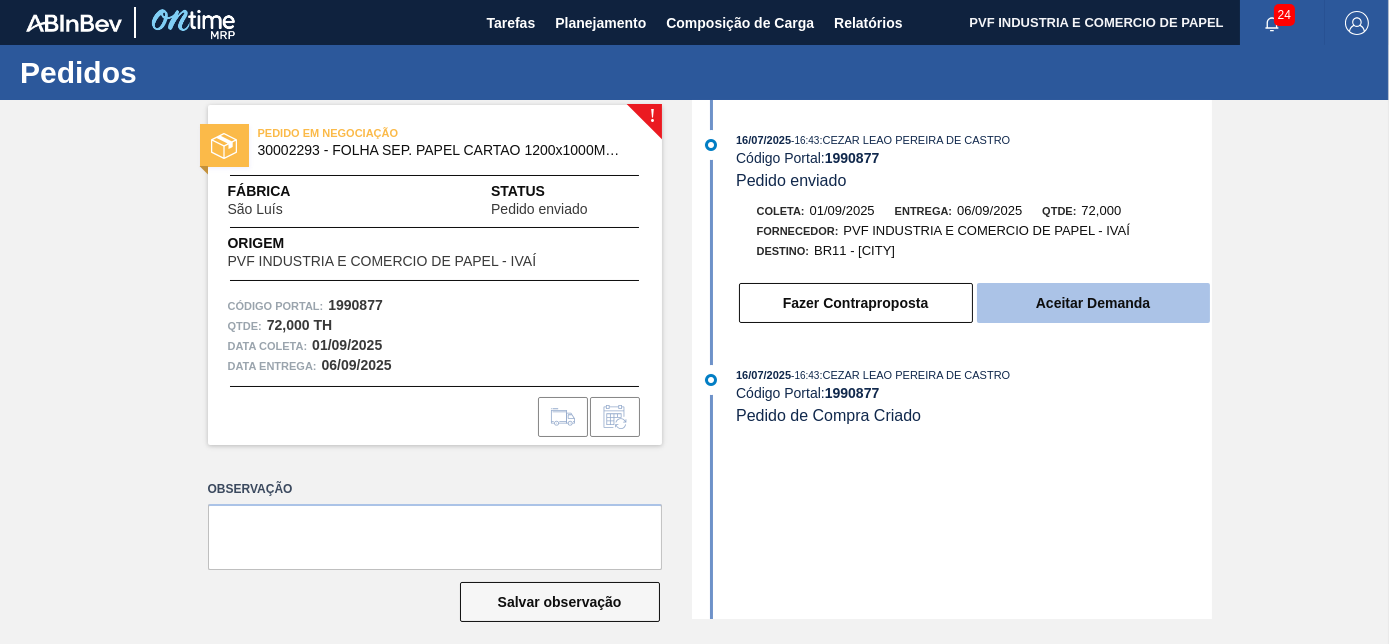 click on "Aceitar Demanda" at bounding box center (1093, 303) 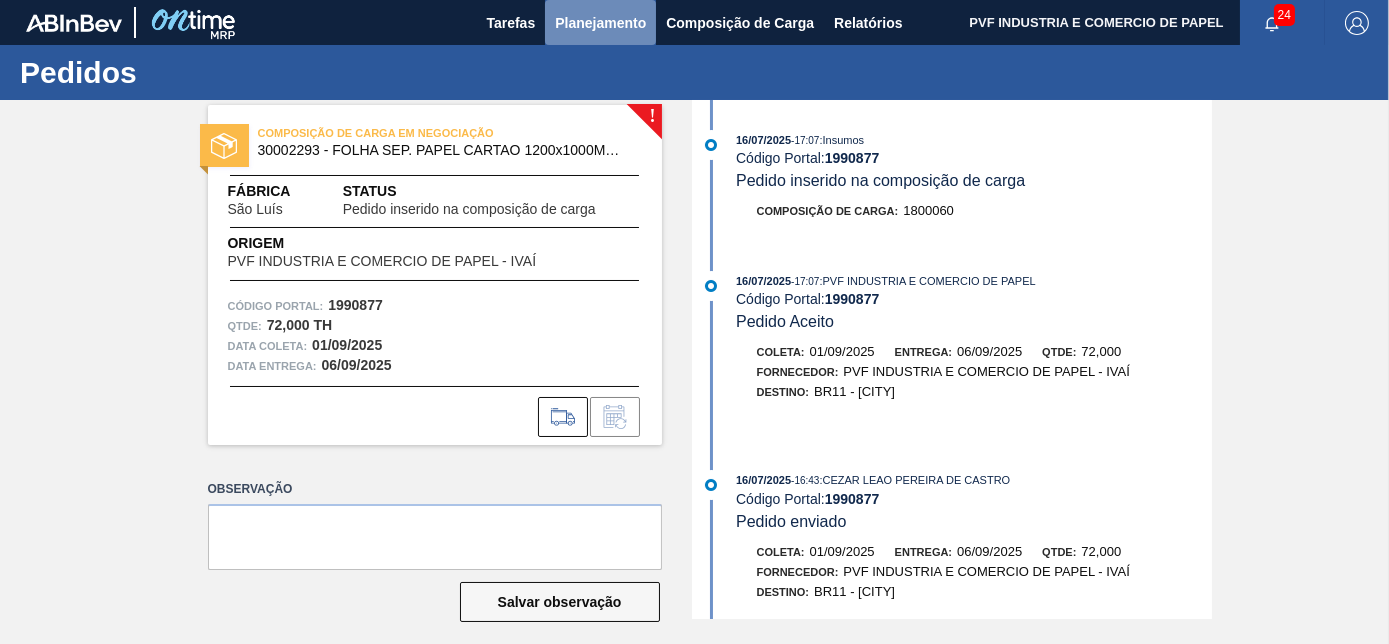 click on "Planejamento" at bounding box center [600, 23] 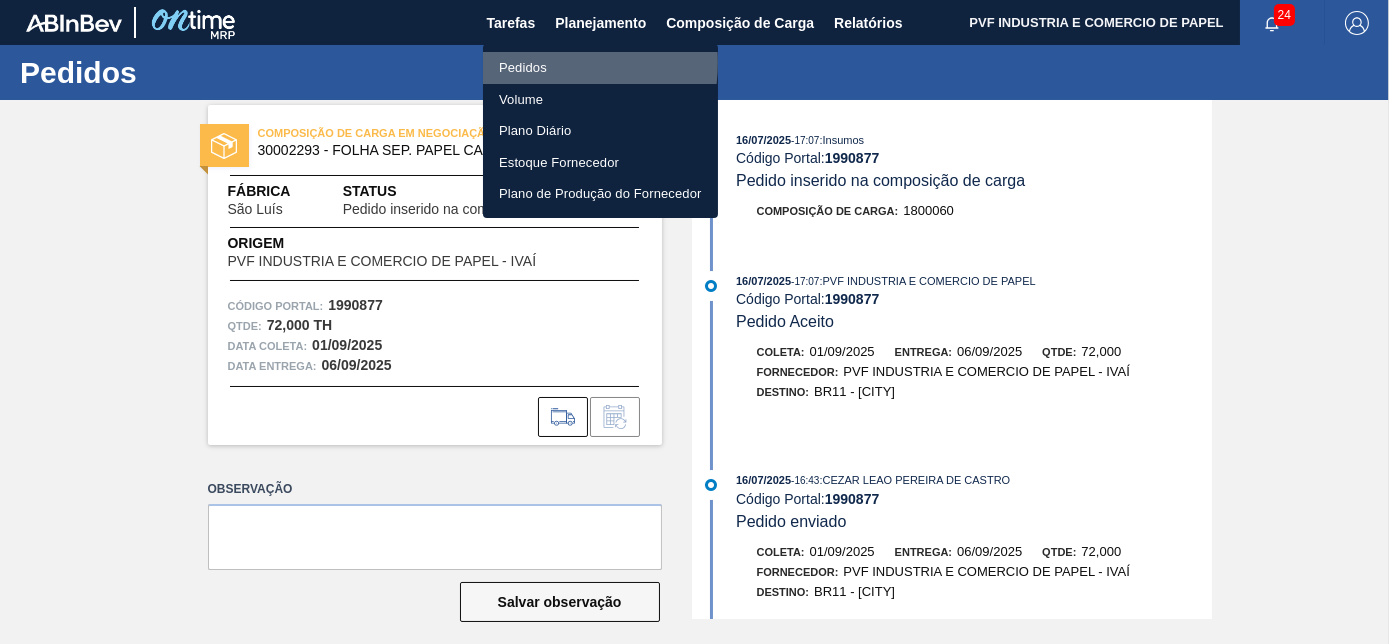 click on "Pedidos" at bounding box center (600, 68) 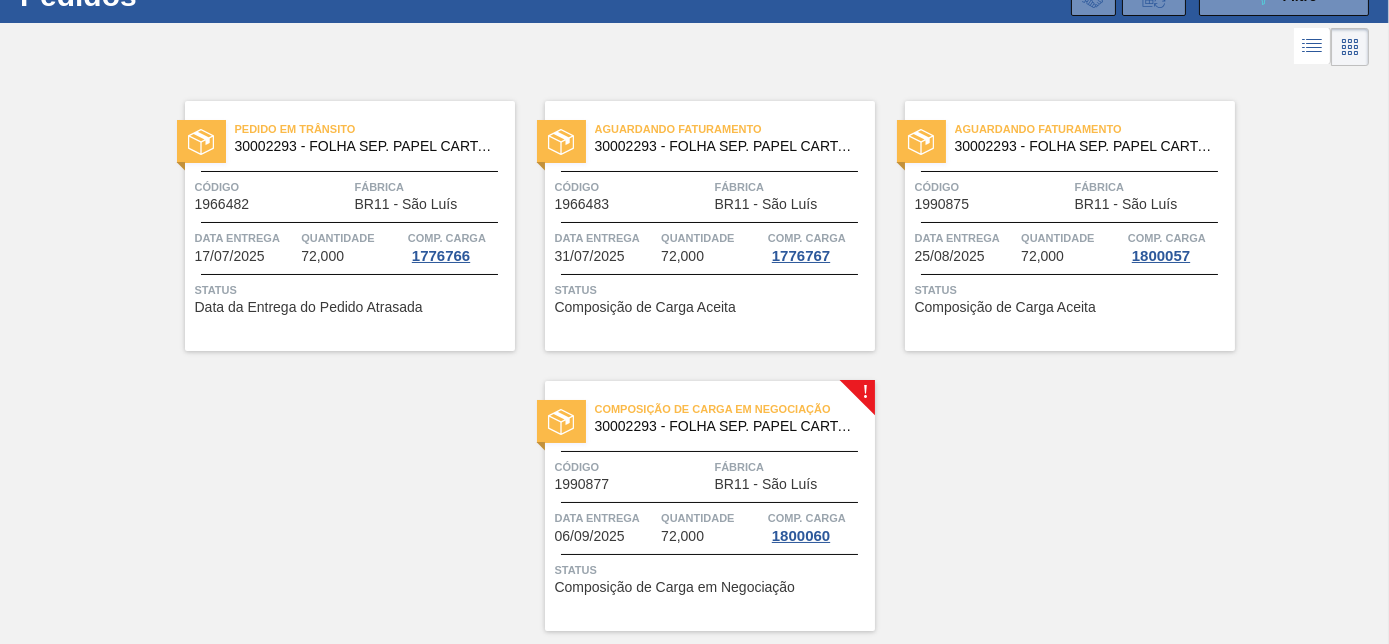 scroll, scrollTop: 138, scrollLeft: 0, axis: vertical 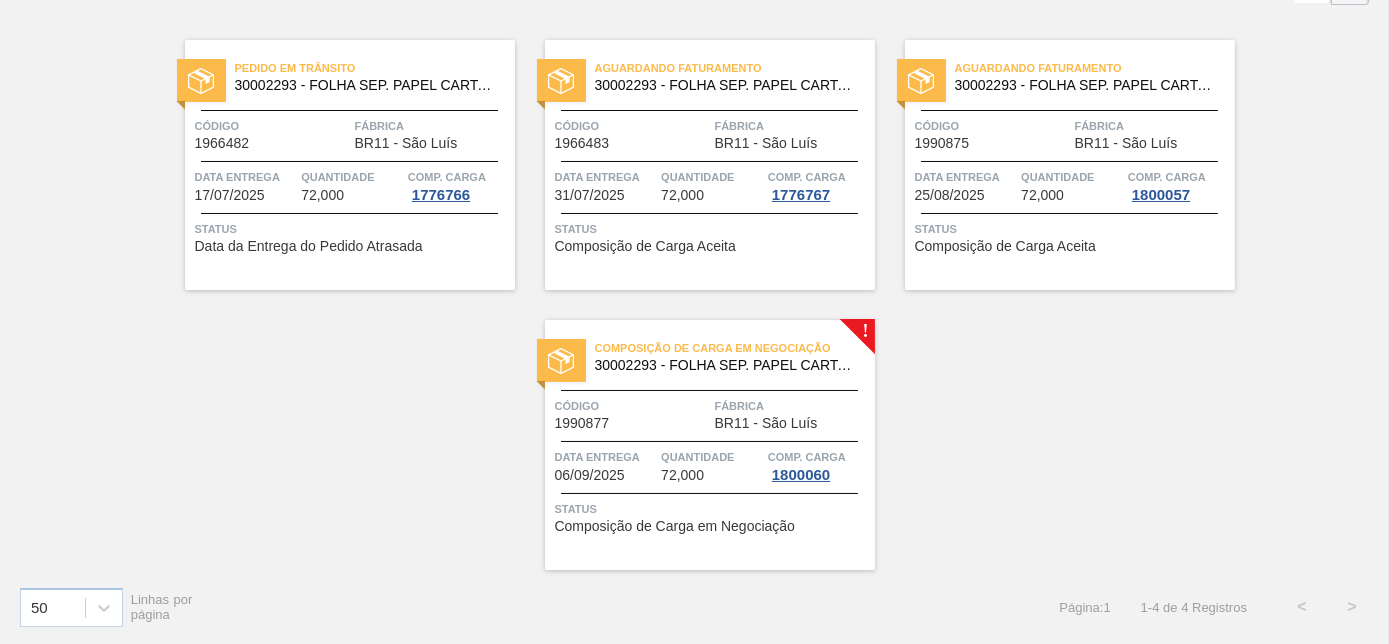 click at bounding box center [1069, 161] 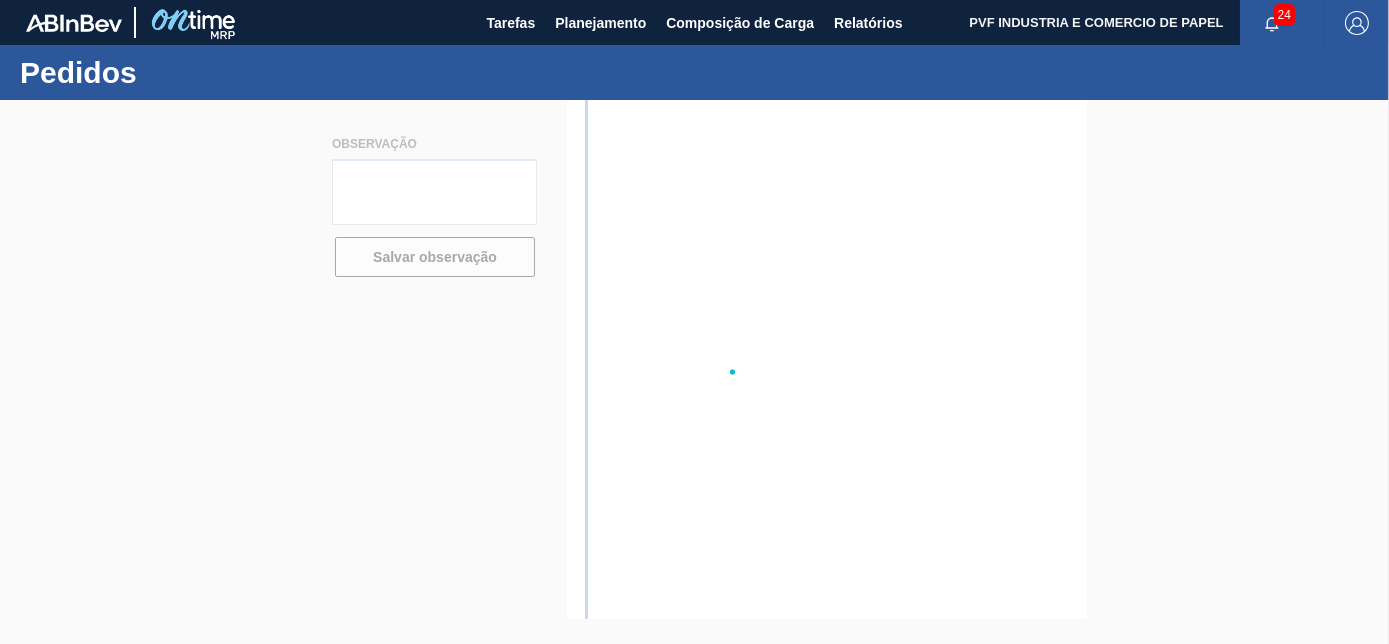 scroll, scrollTop: 0, scrollLeft: 0, axis: both 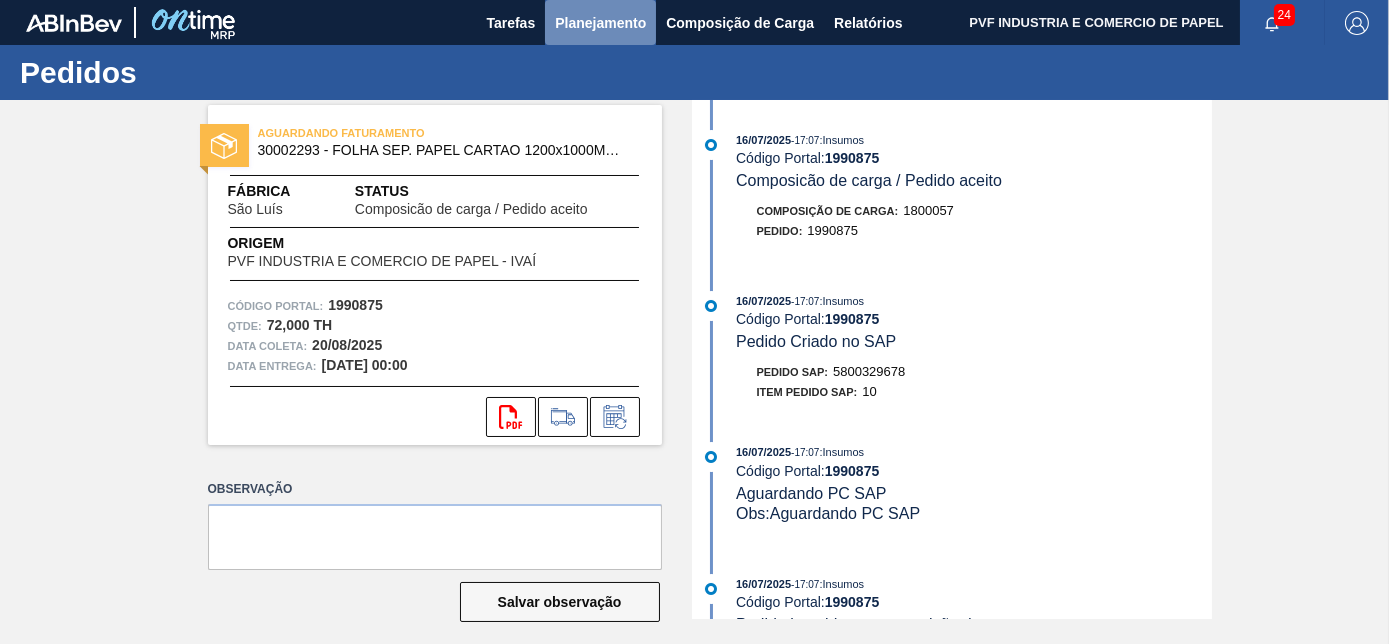 click on "Planejamento" at bounding box center [600, 23] 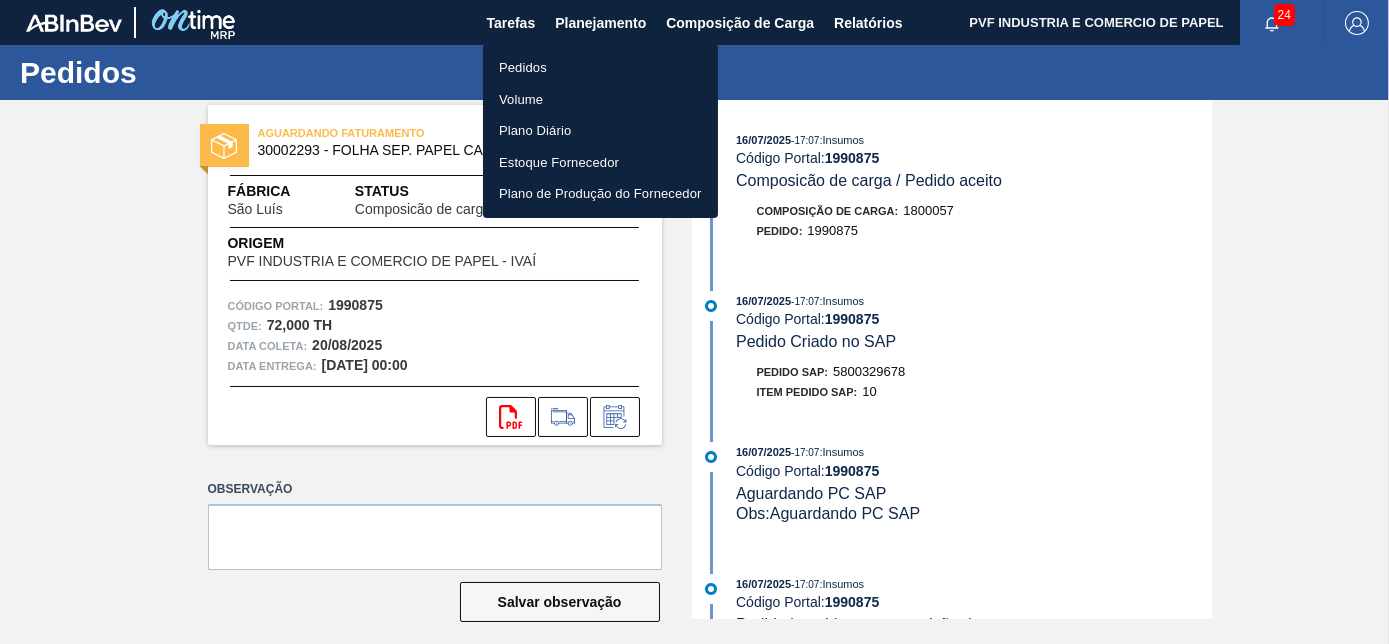 click on "Pedidos" at bounding box center (600, 68) 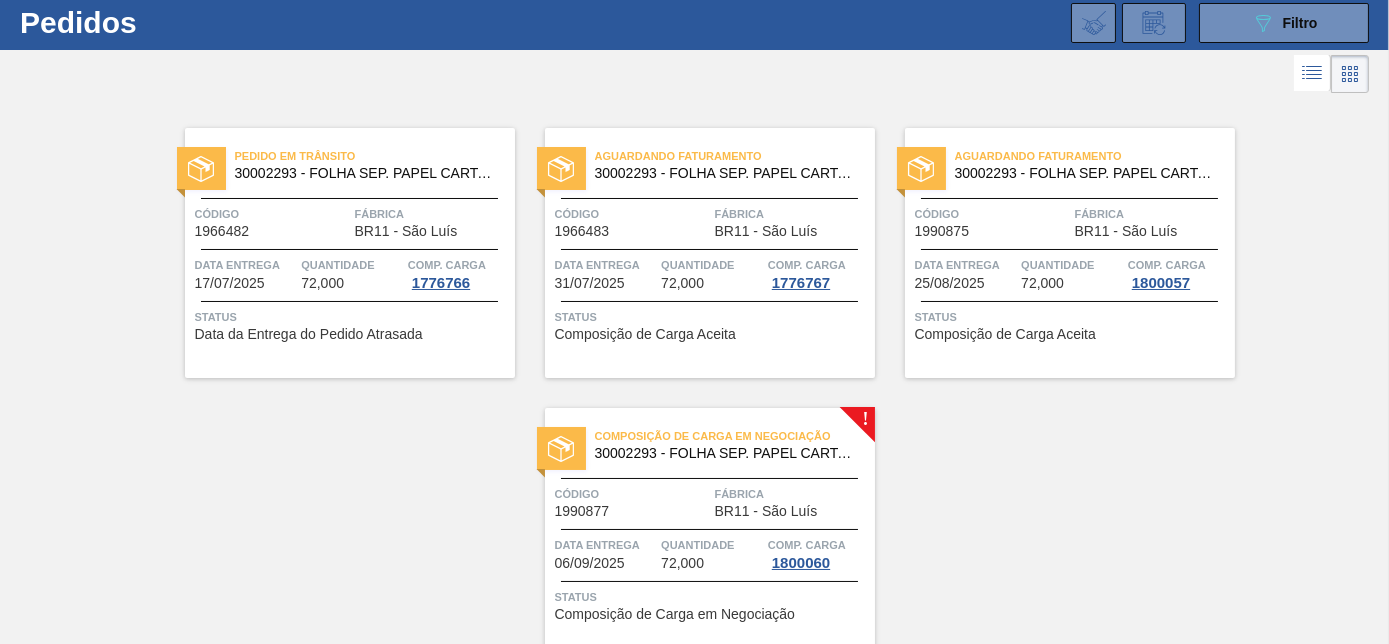 scroll, scrollTop: 138, scrollLeft: 0, axis: vertical 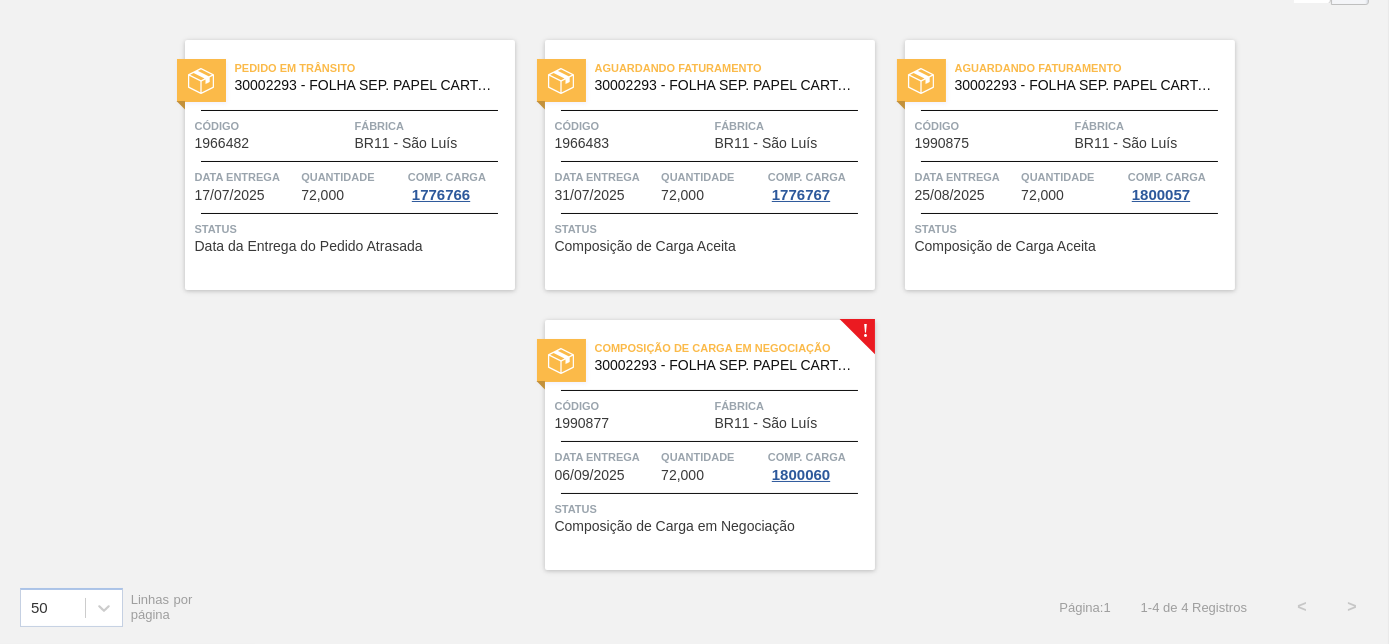click on "Composição de Carga em Negociação 30002293 - FOLHA SEP. PAPEL CARTAO 1200x1000M 350g" at bounding box center (710, 357) 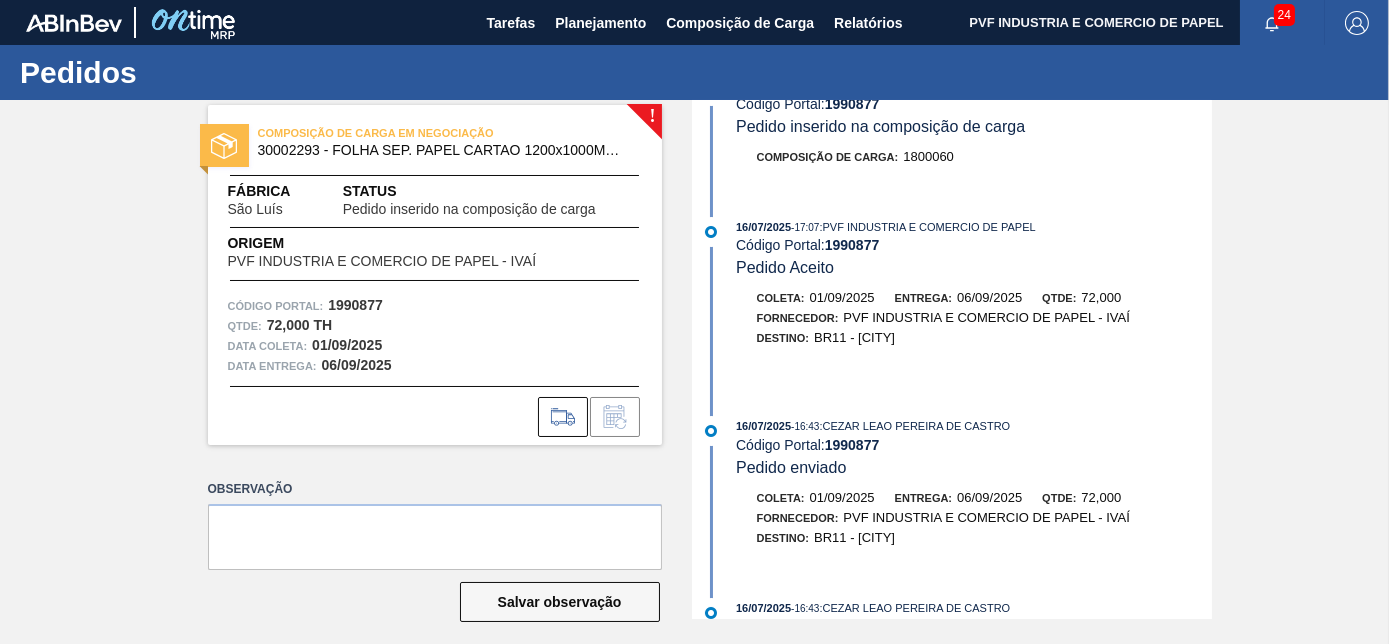scroll, scrollTop: 0, scrollLeft: 0, axis: both 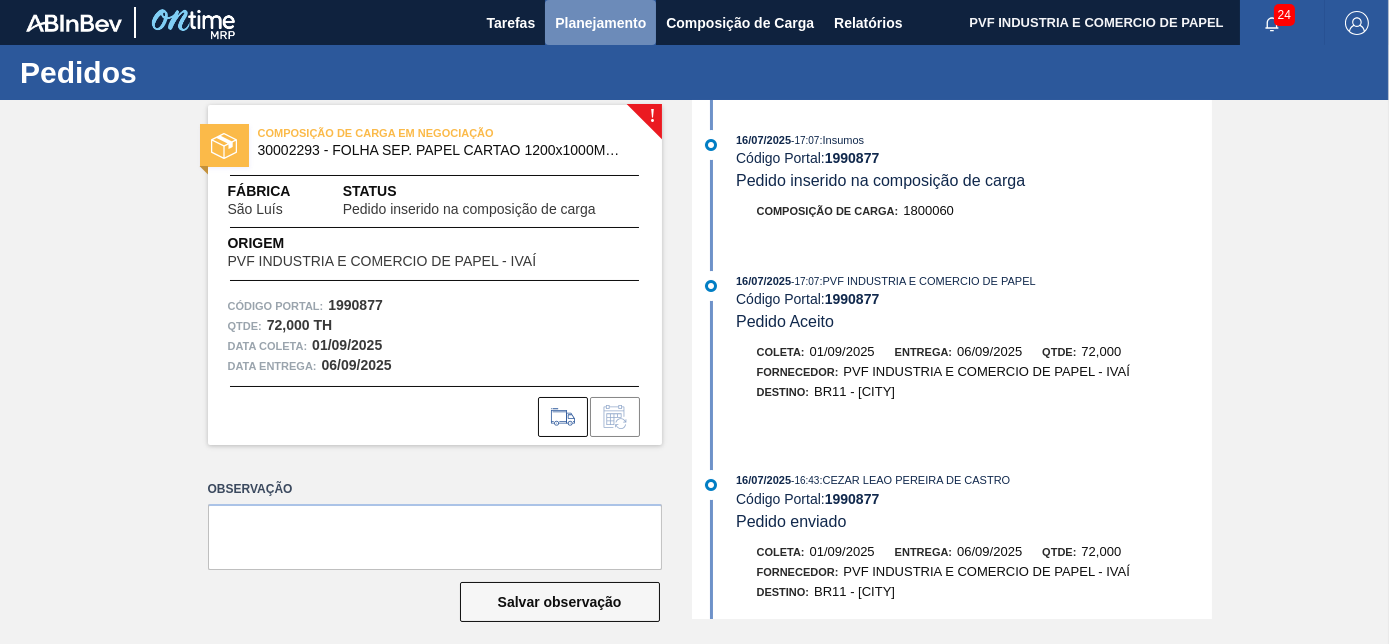 click on "Planejamento" at bounding box center (600, 22) 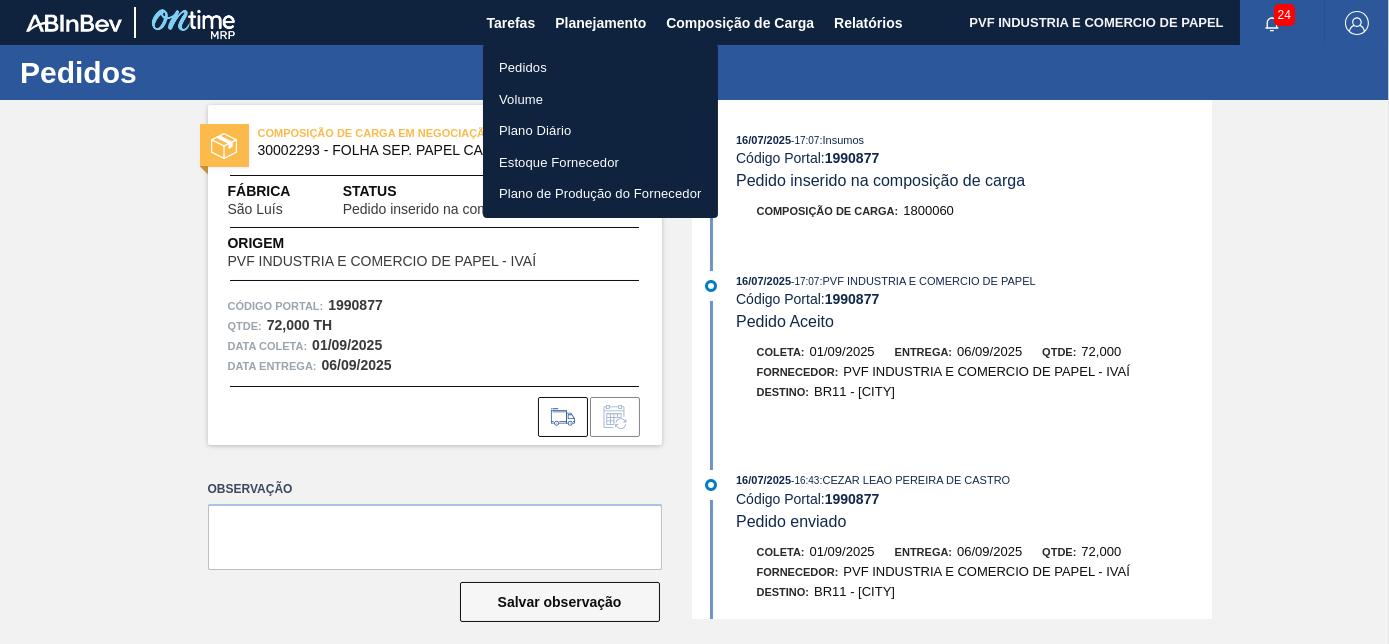 click on "Pedidos" at bounding box center [600, 68] 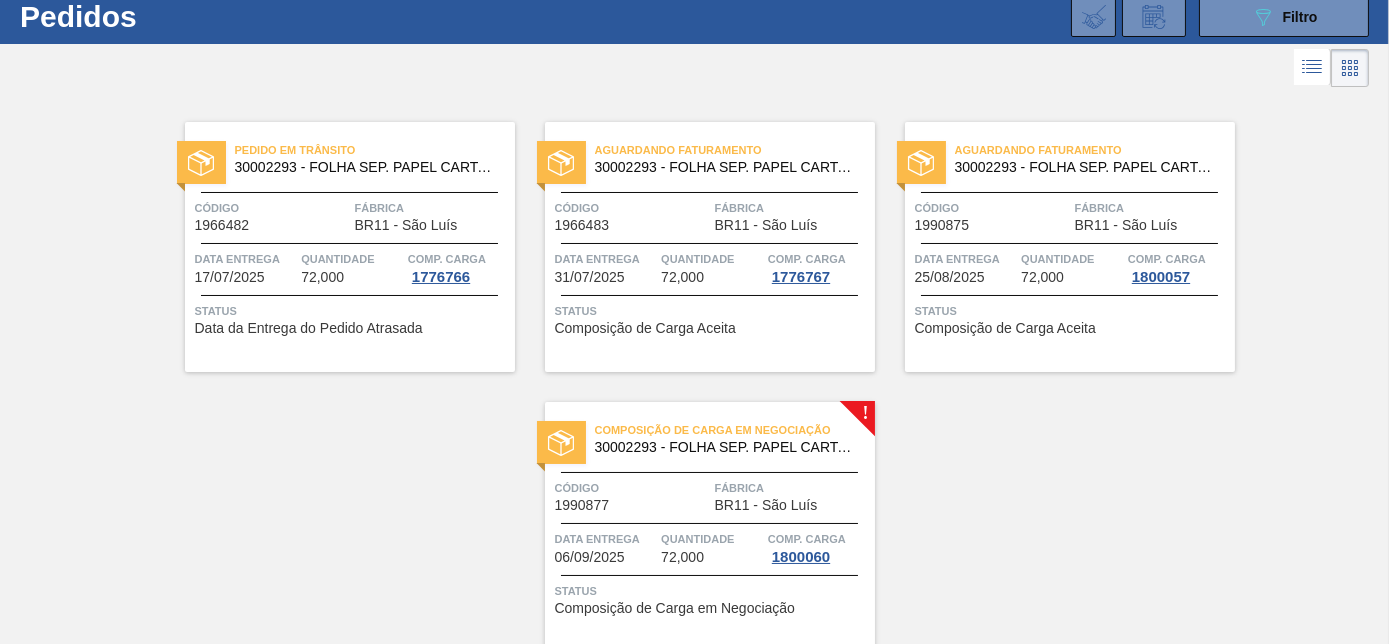 scroll, scrollTop: 0, scrollLeft: 0, axis: both 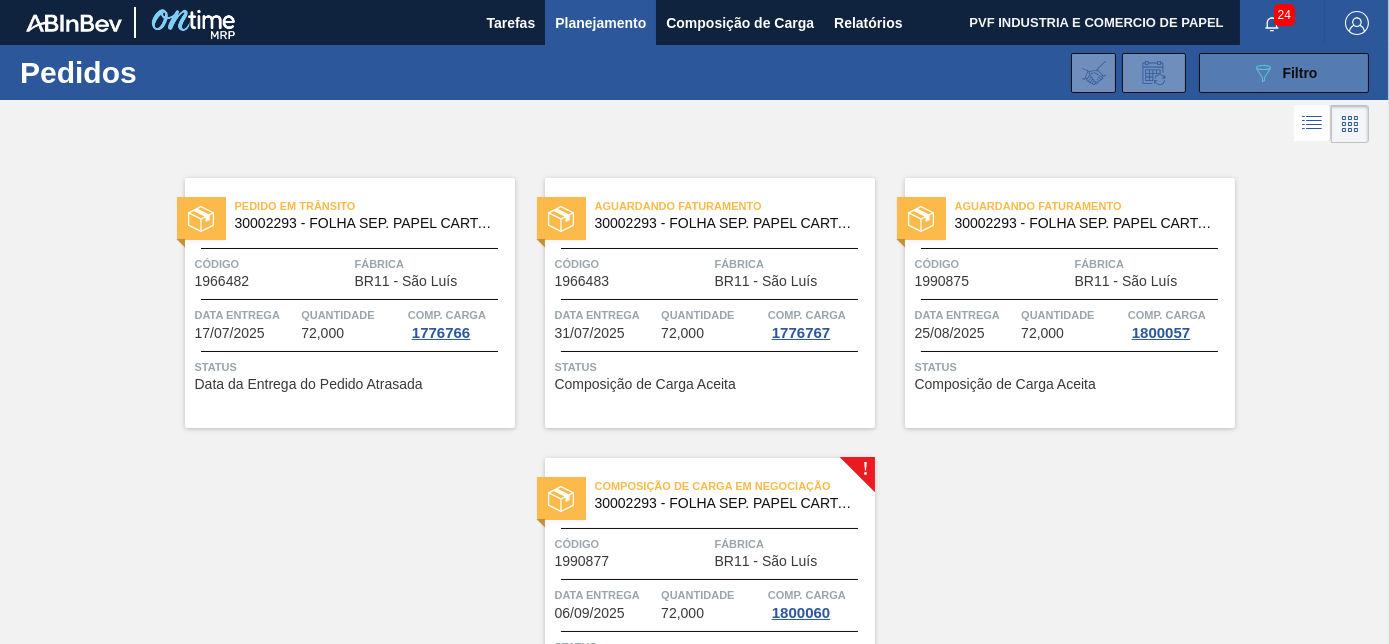 click on "089F7B8B-B2A5-4AFE-B5C0-19BA573D28AC Filtro" at bounding box center [1284, 73] 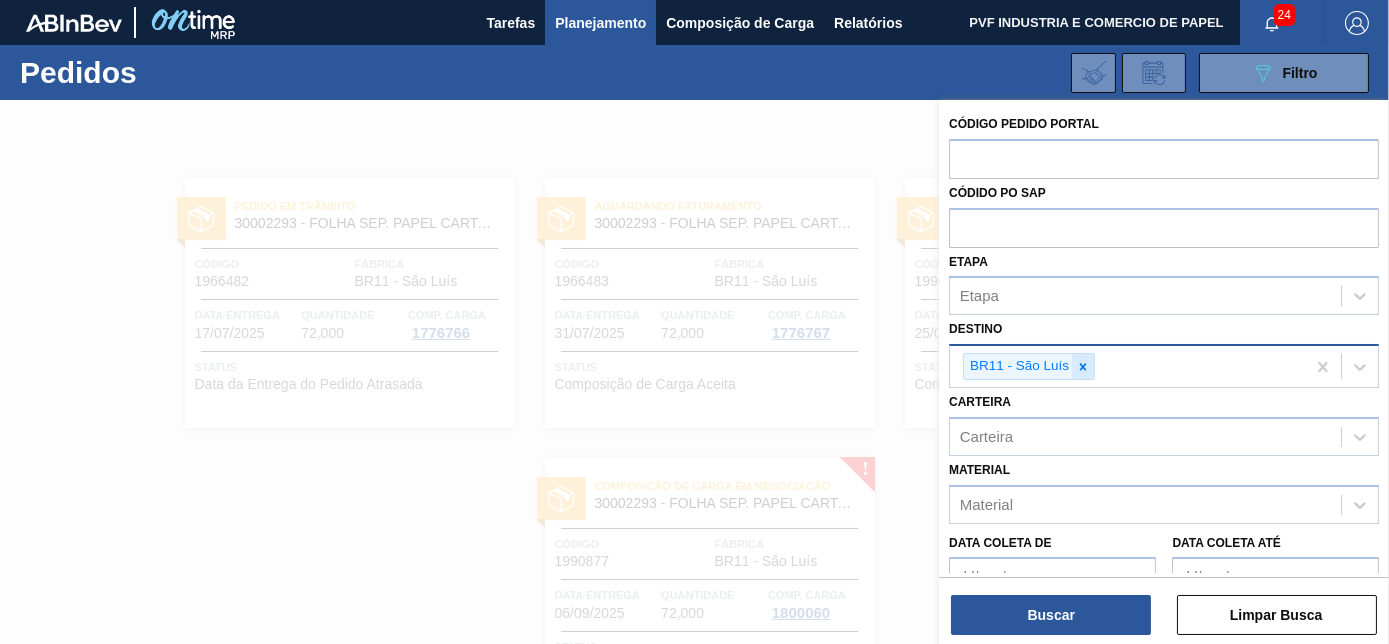 click 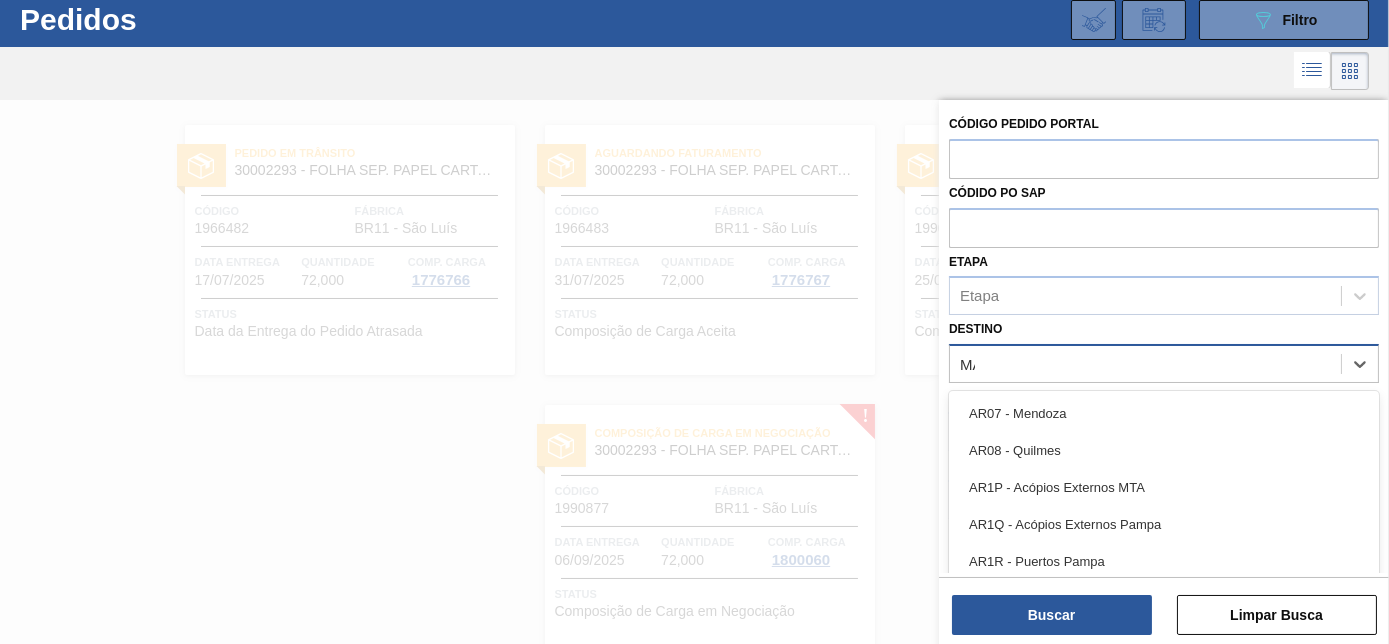 type on "MANA" 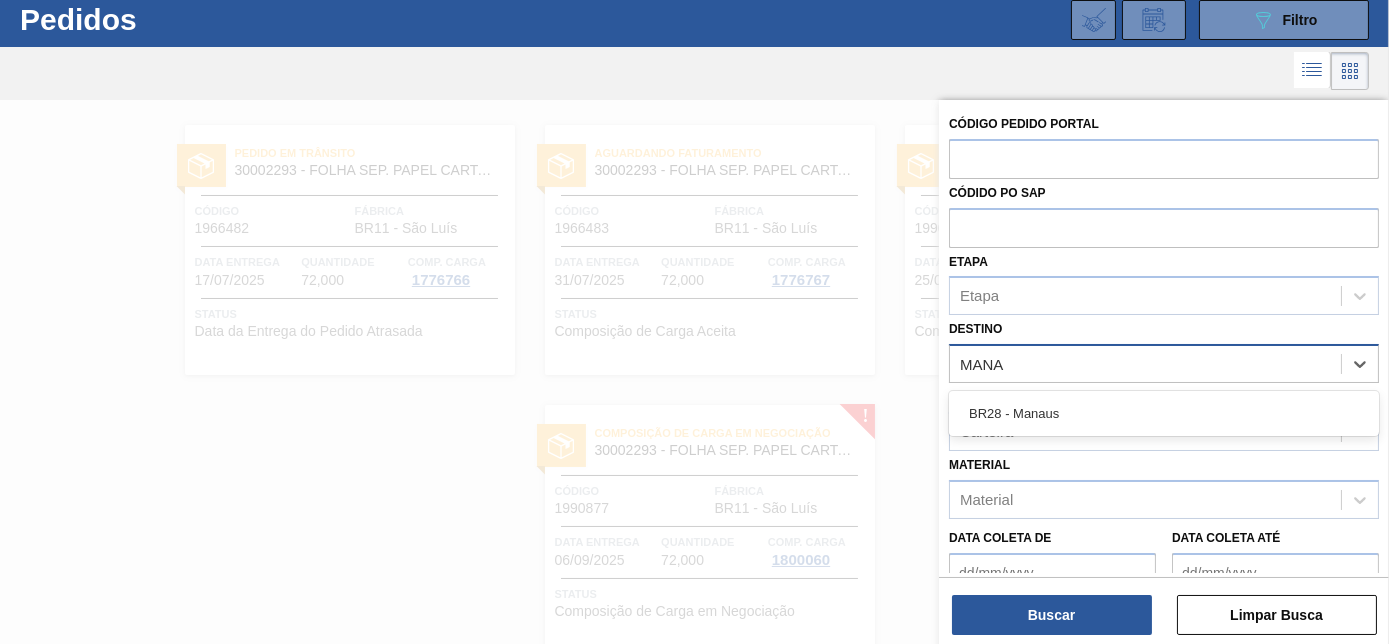 scroll, scrollTop: 53, scrollLeft: 0, axis: vertical 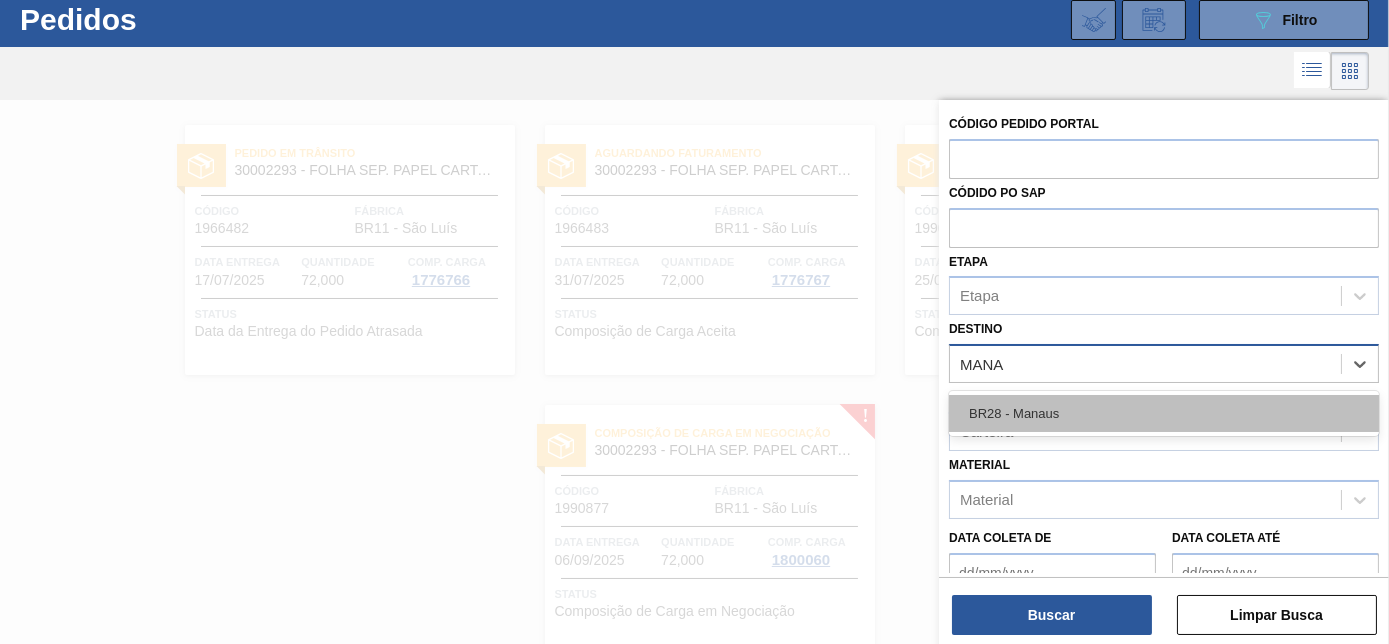 click on "BR28 - Manaus" at bounding box center [1164, 413] 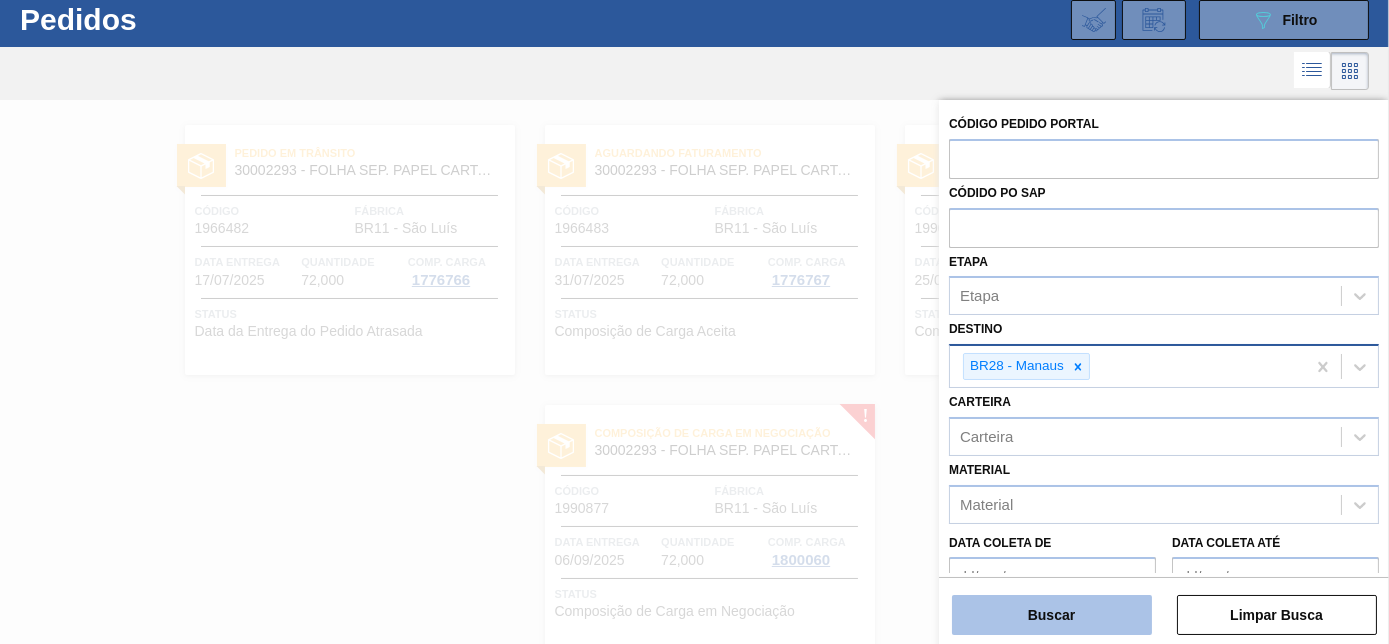 click on "Buscar" at bounding box center [1052, 615] 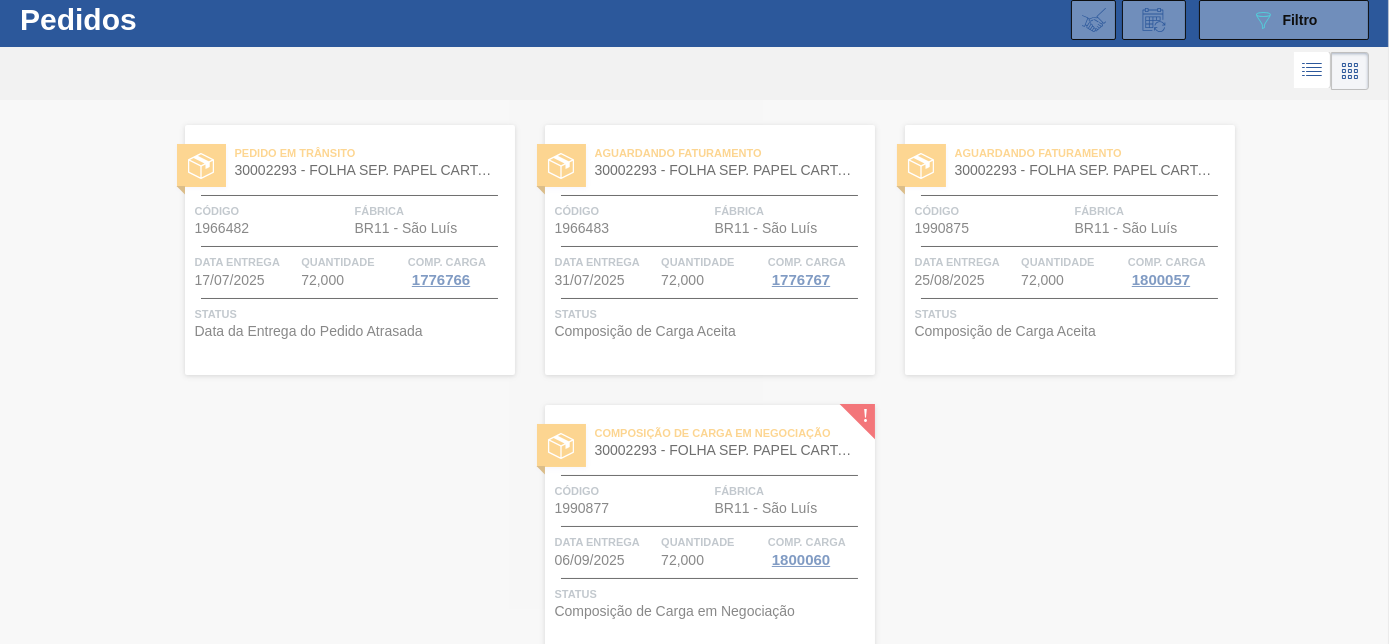 scroll, scrollTop: 0, scrollLeft: 0, axis: both 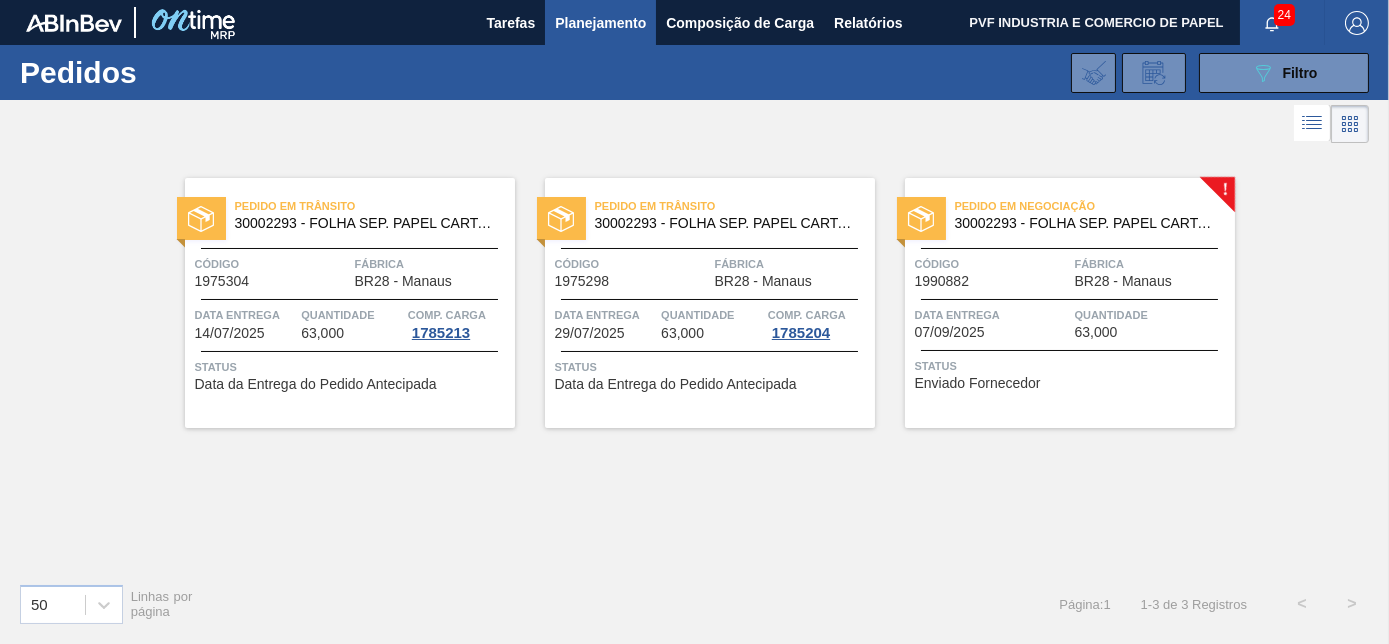 click on "Código 1990882" at bounding box center (992, 271) 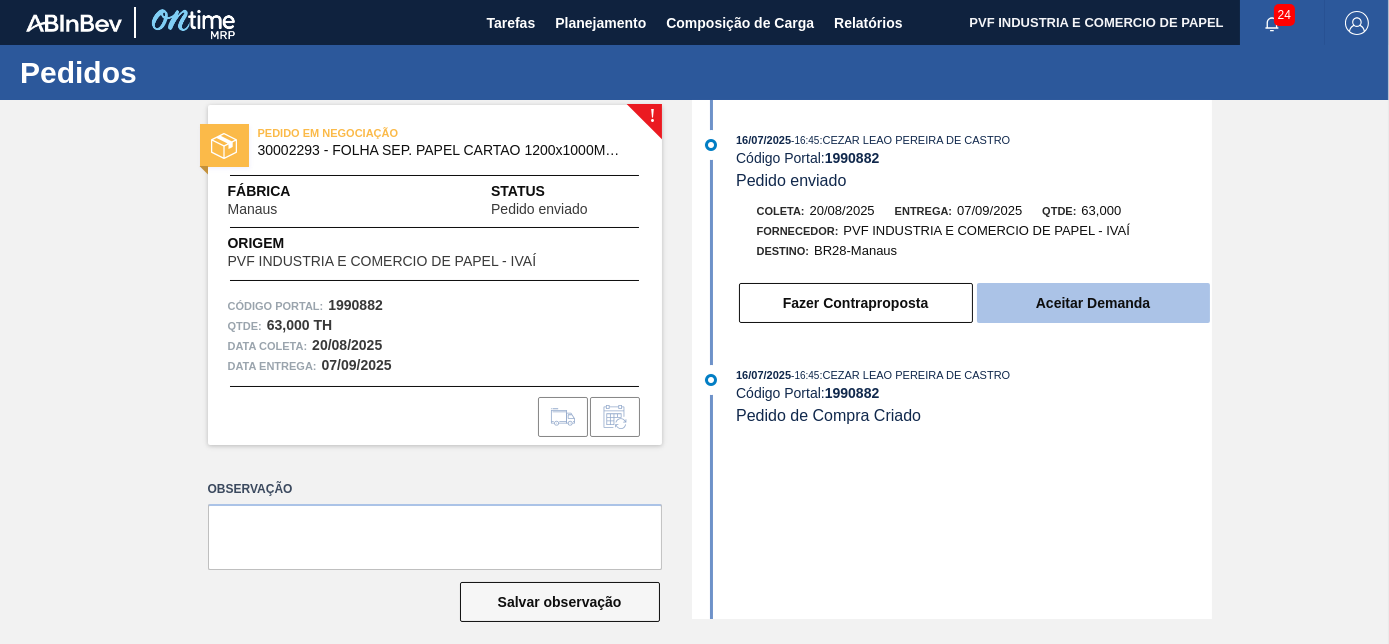 click on "Aceitar Demanda" at bounding box center (1093, 303) 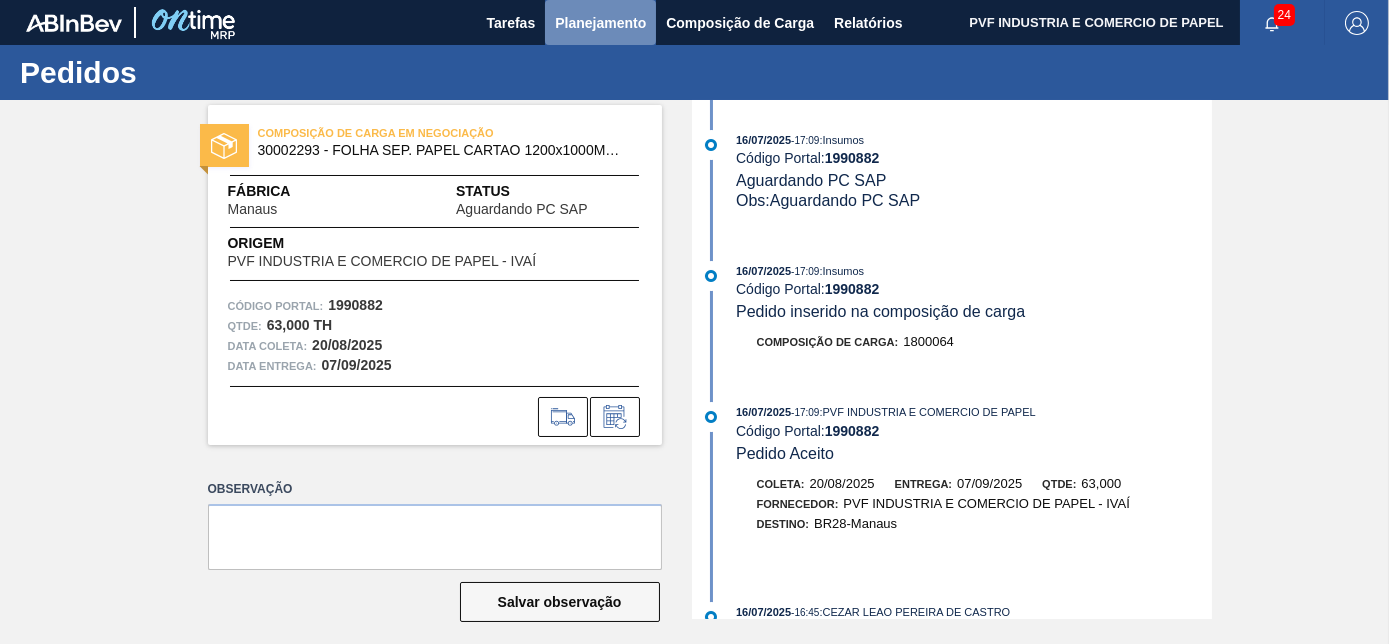 click on "Planejamento" at bounding box center (600, 23) 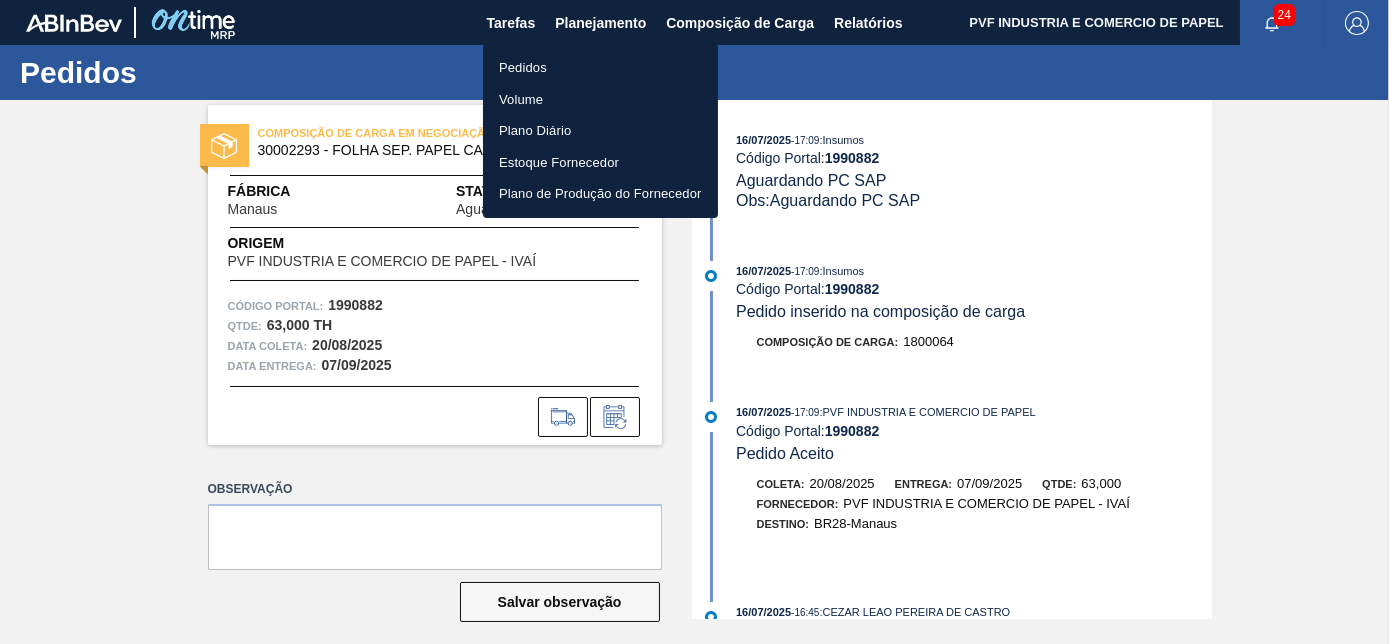 click on "Pedidos" at bounding box center (600, 68) 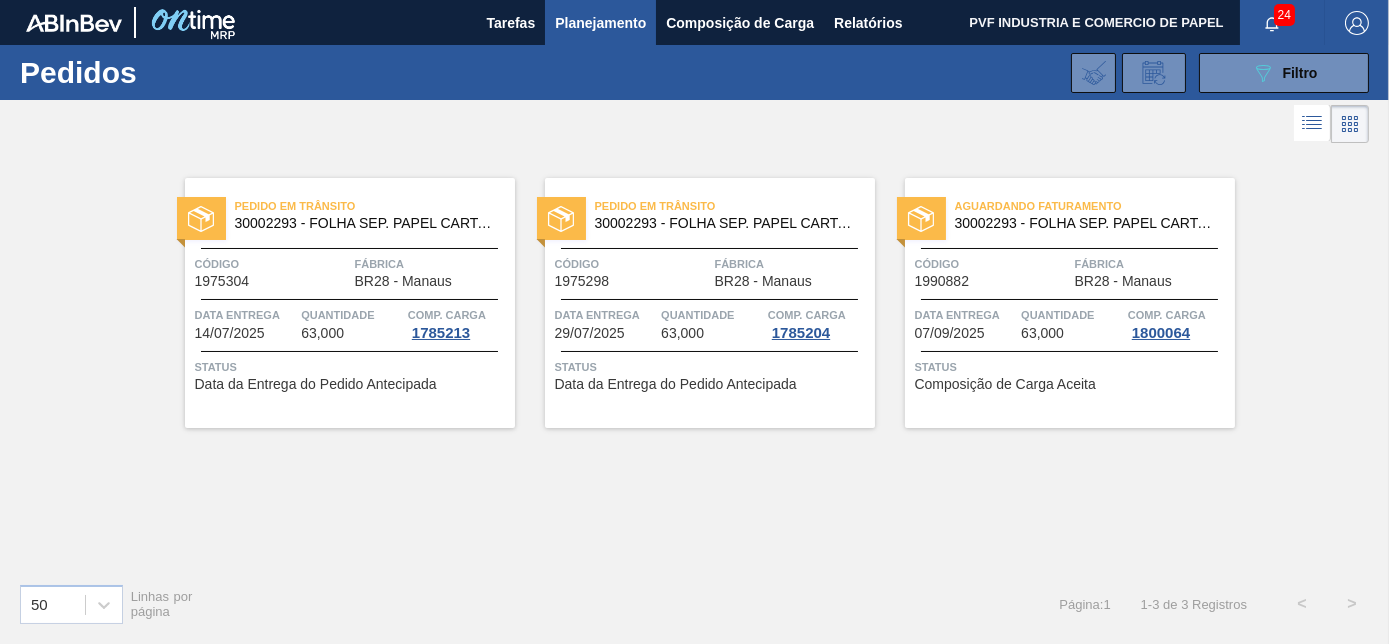 click on "Código" at bounding box center (992, 264) 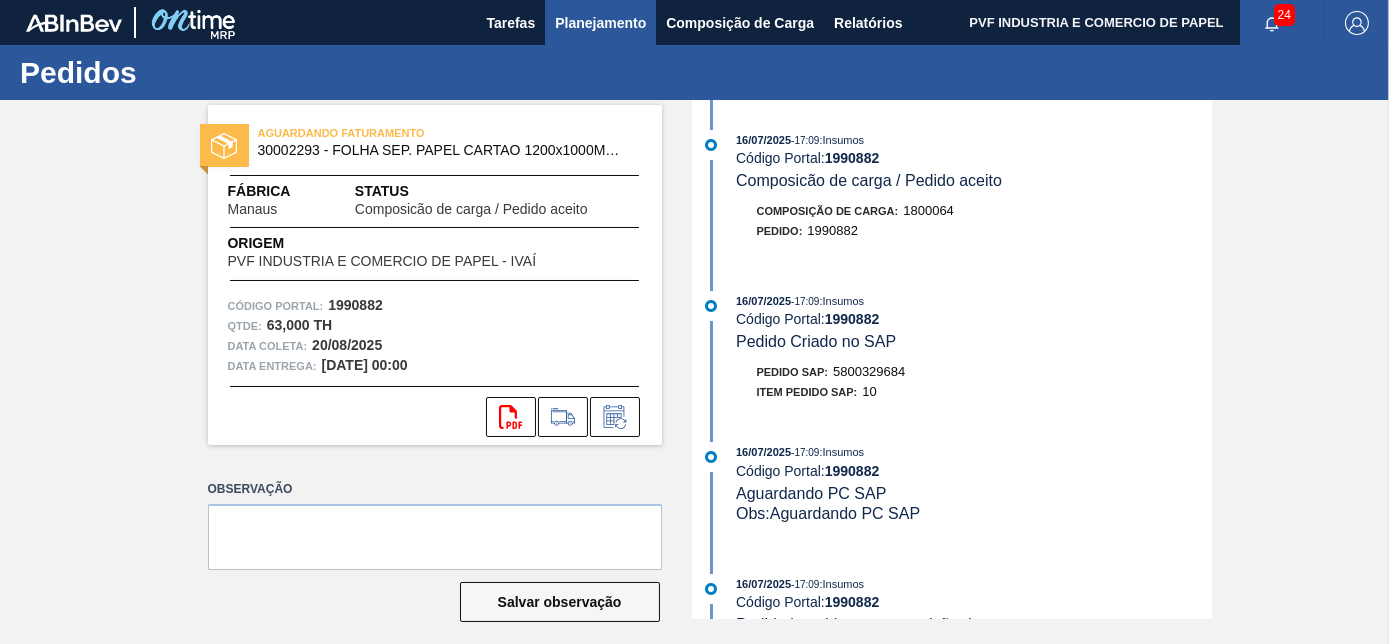click on "Planejamento" at bounding box center [600, 23] 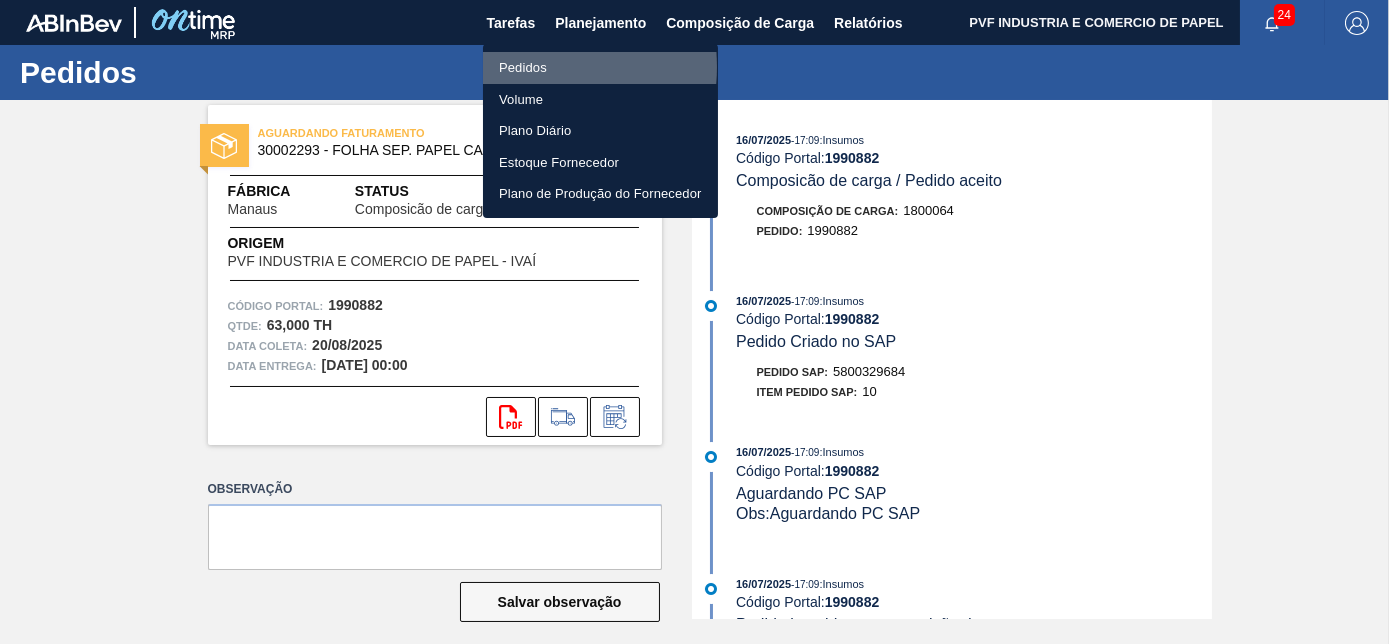 click on "Pedidos" at bounding box center (600, 68) 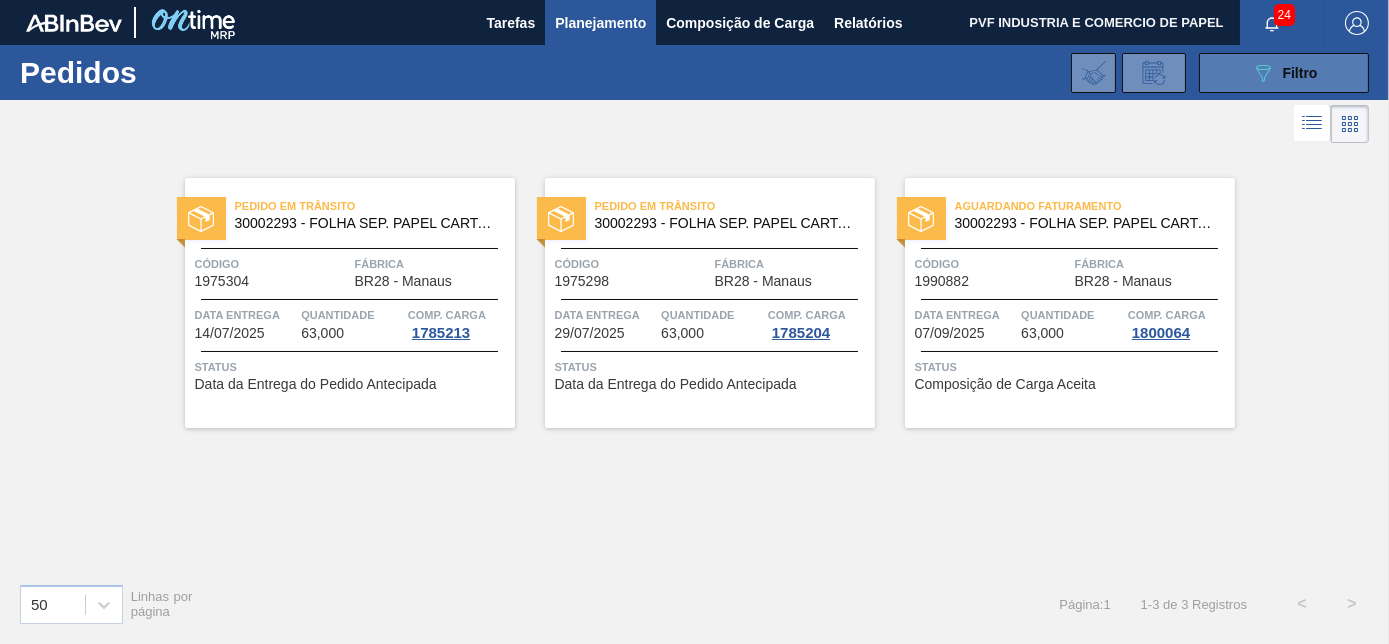 click on "089F7B8B-B2A5-4AFE-B5C0-19BA573D28AC Filtro" at bounding box center [1284, 73] 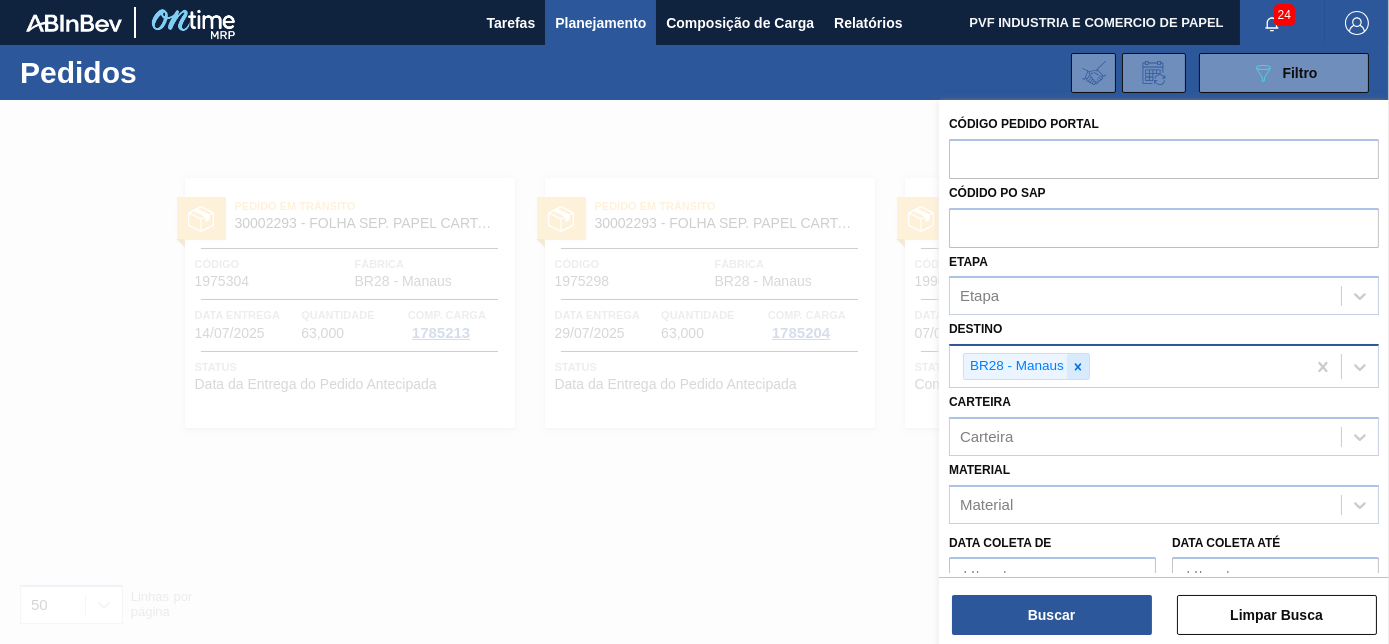 click 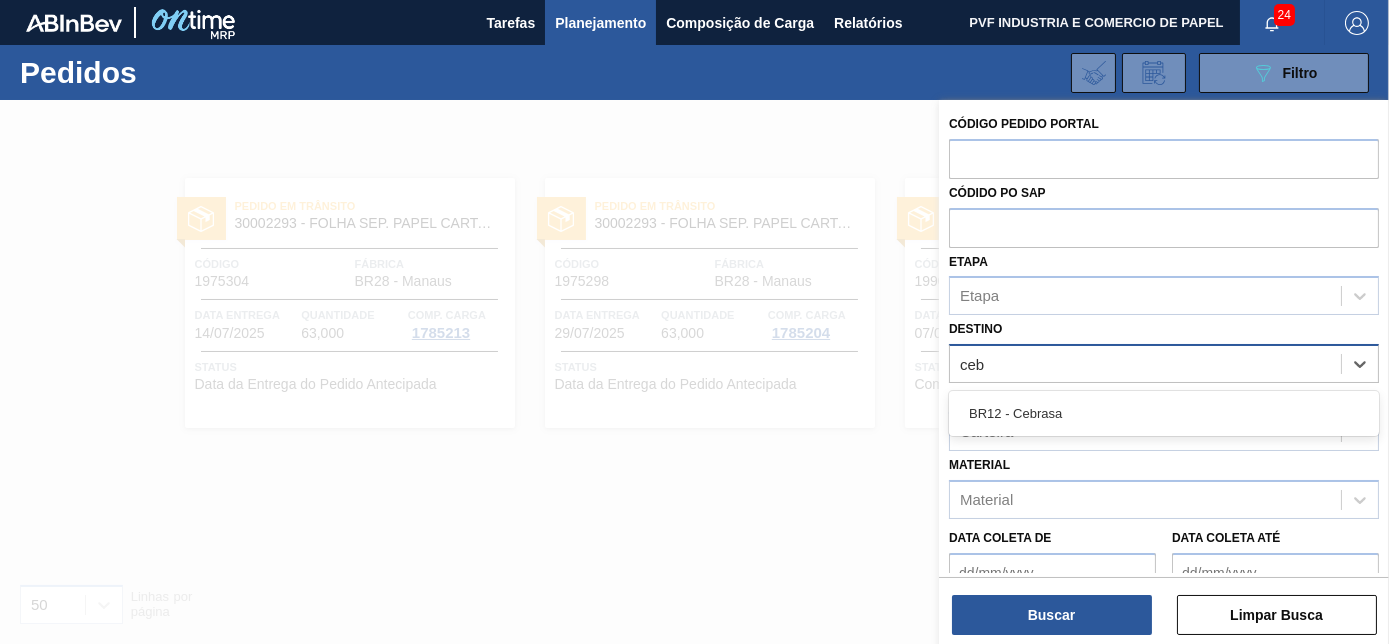 type on "cebr" 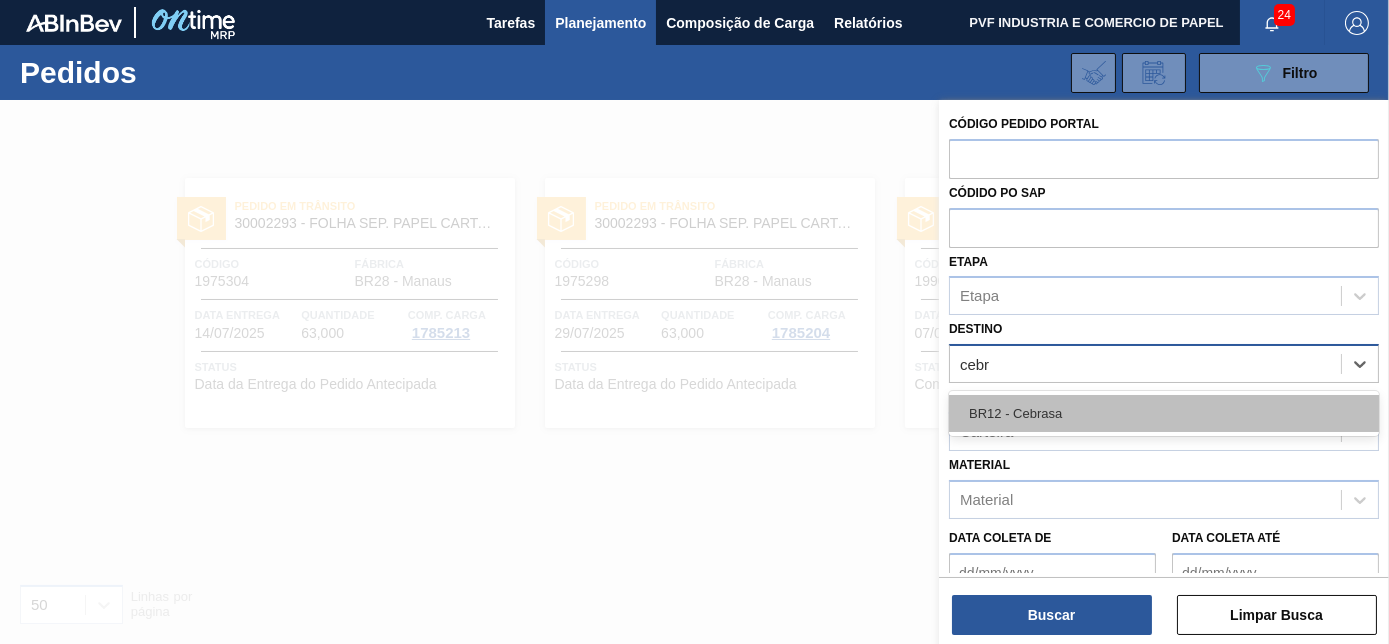 click on "BR12 - Cebrasa" at bounding box center [1164, 413] 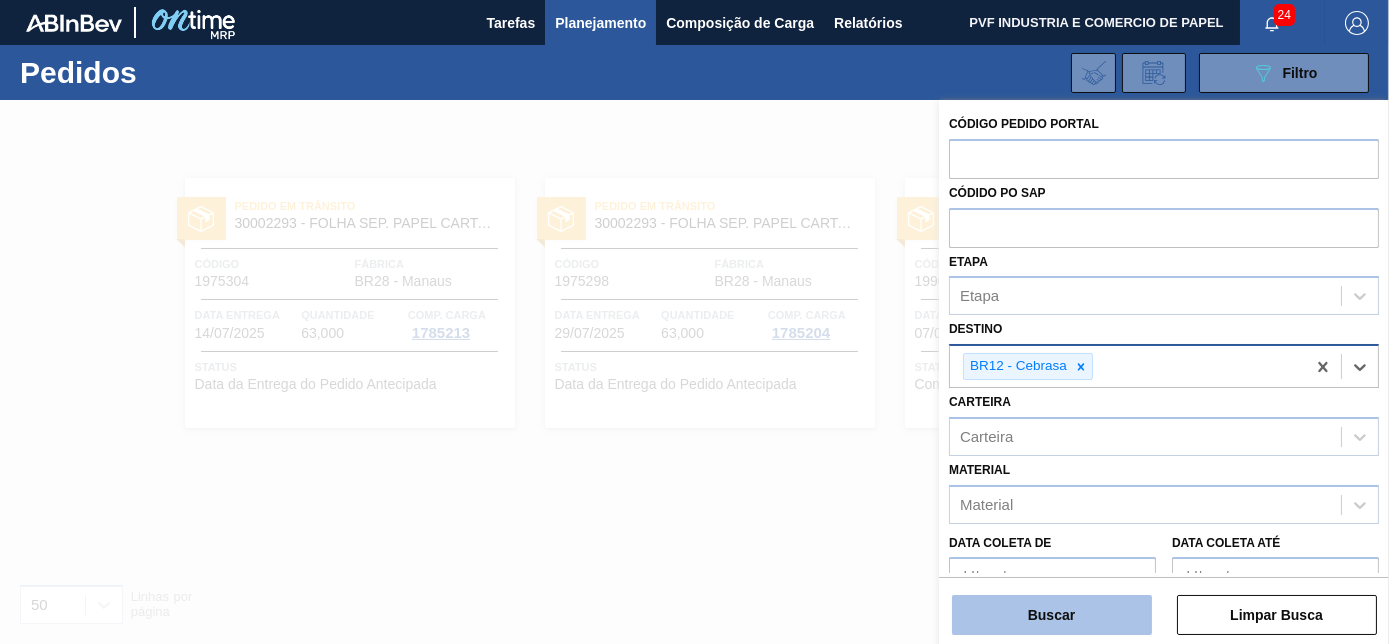 click on "Buscar" at bounding box center (1052, 615) 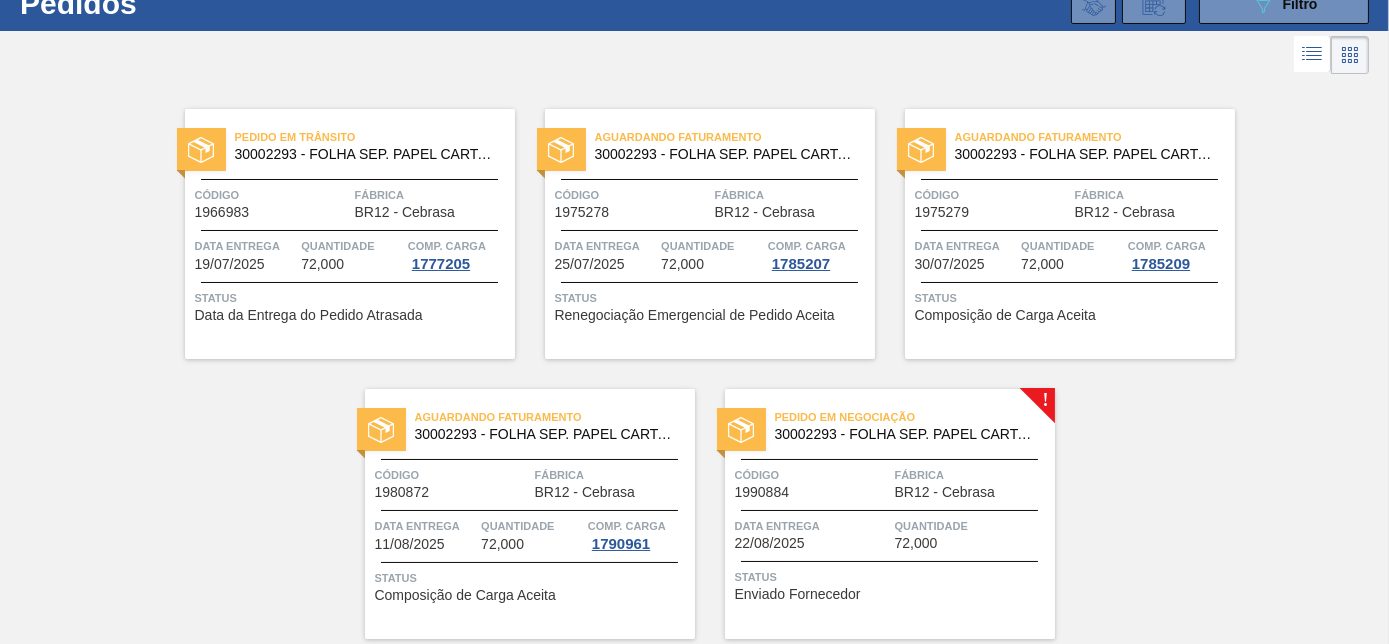 scroll, scrollTop: 138, scrollLeft: 0, axis: vertical 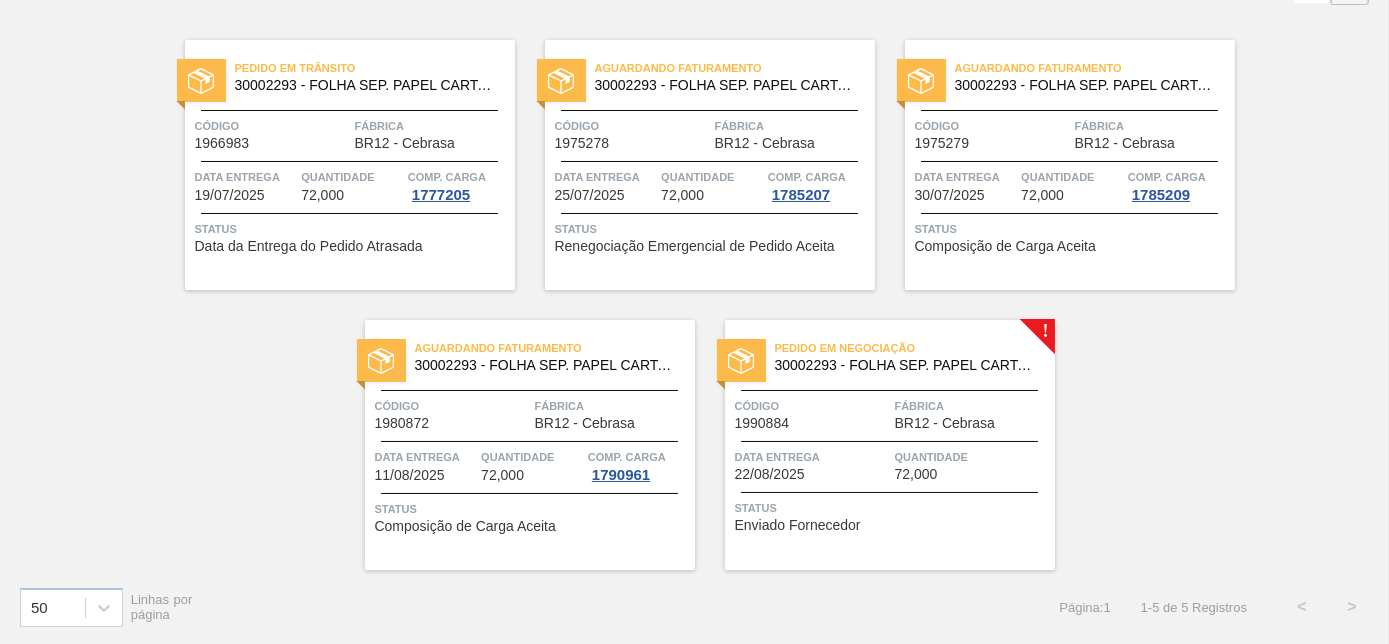 click on "Fábrica" at bounding box center [972, 406] 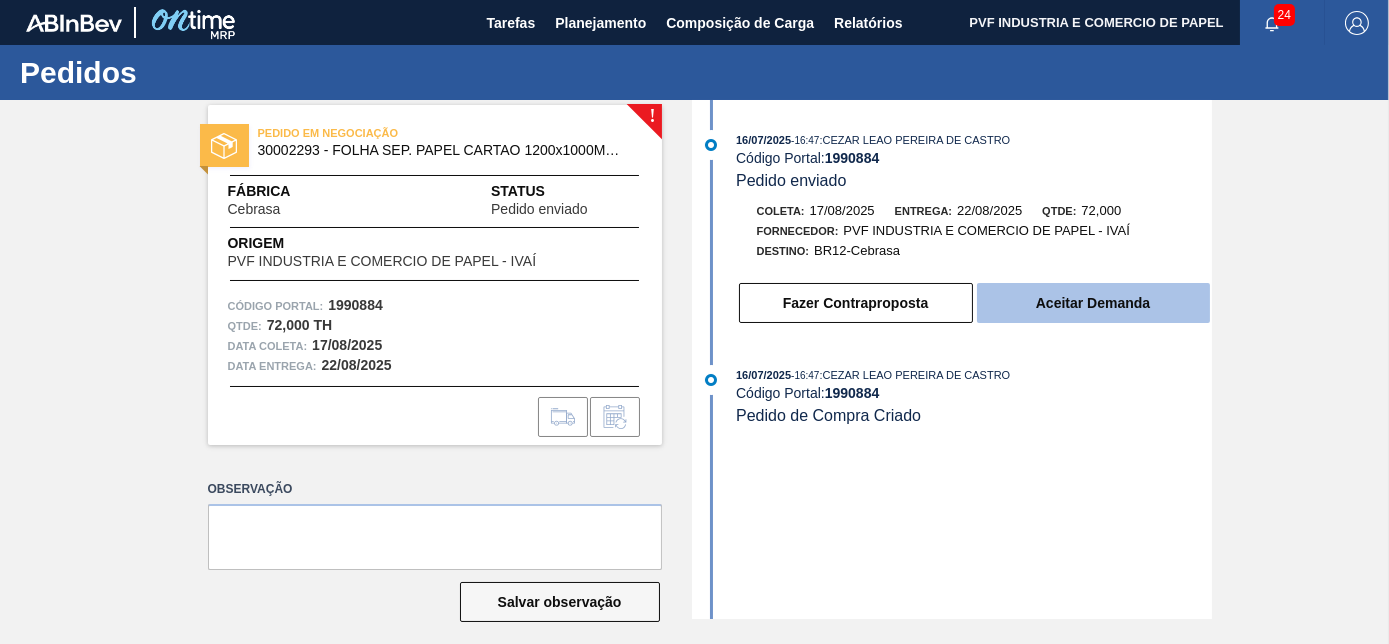 click on "Aceitar Demanda" at bounding box center (1093, 303) 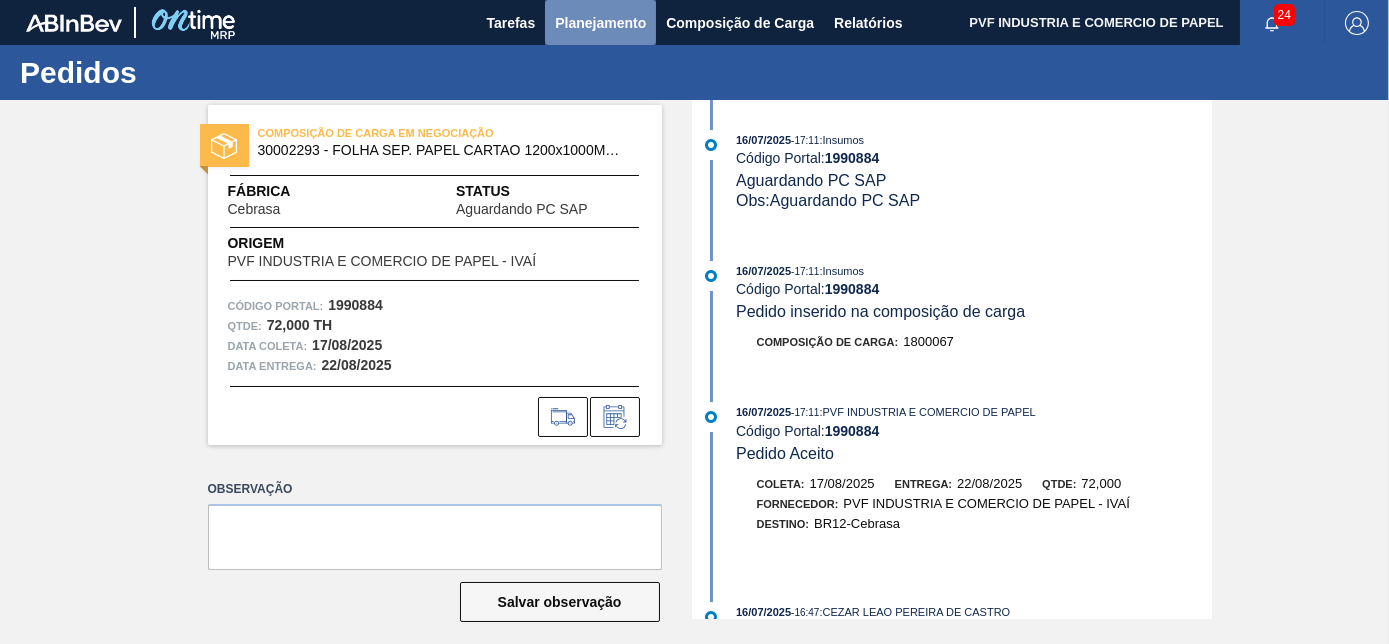 click on "Planejamento" at bounding box center [600, 23] 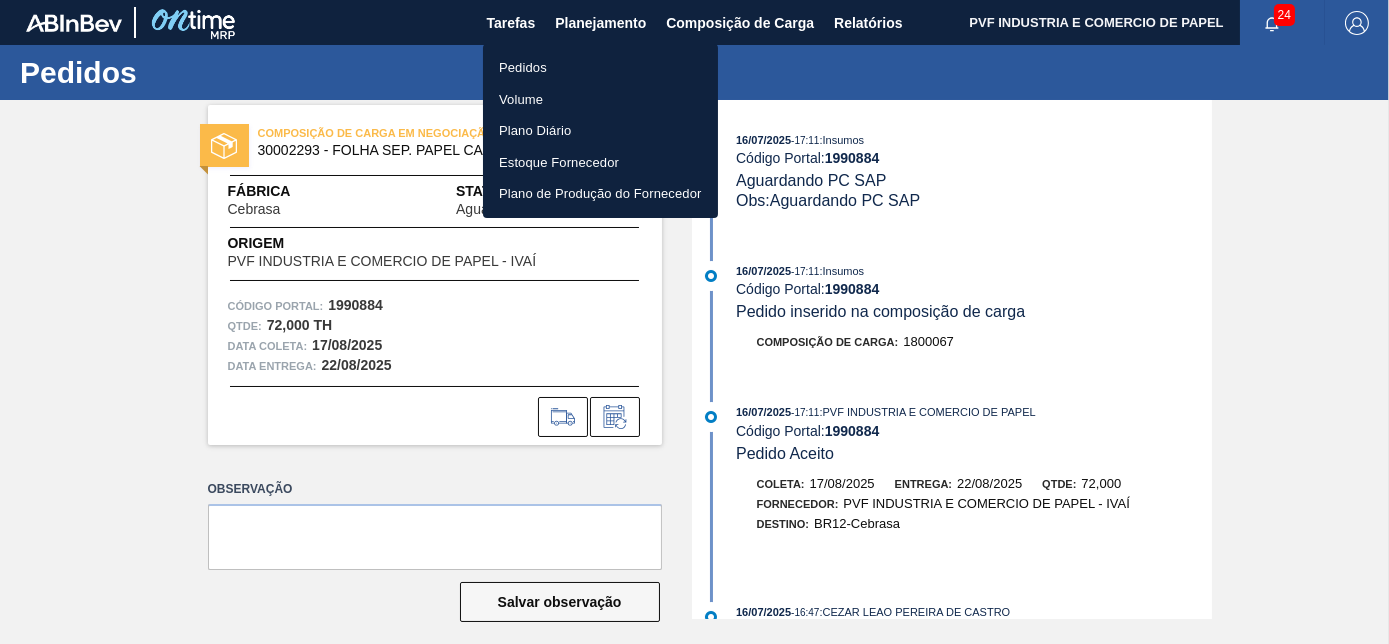click on "Pedidos" at bounding box center (600, 68) 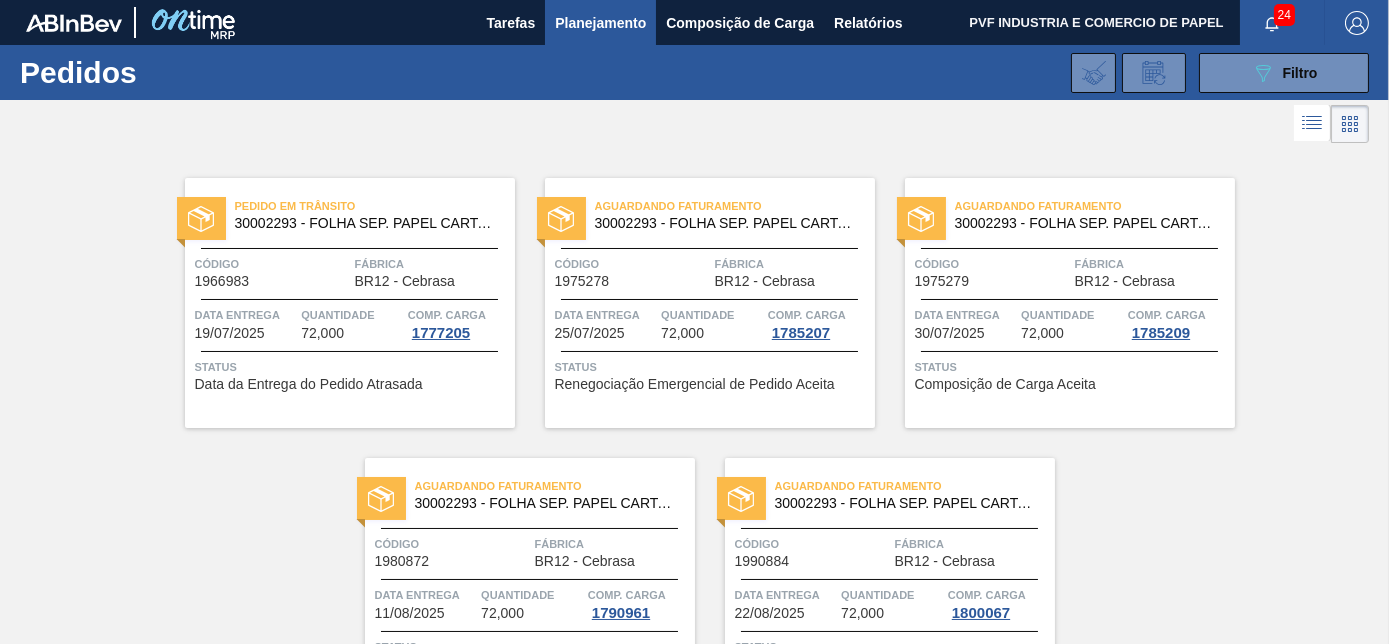 scroll, scrollTop: 138, scrollLeft: 0, axis: vertical 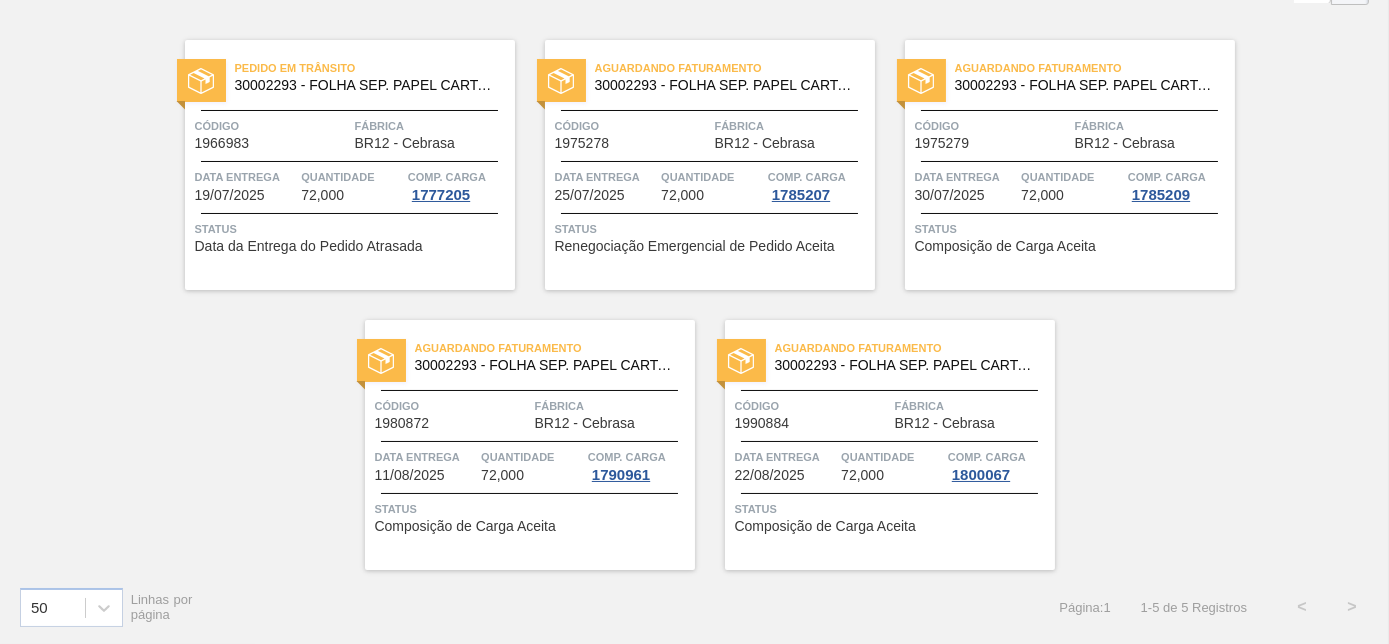 click on "Aguardando Faturamento 30002293 - FOLHA SEP. PAPEL CARTAO 1200x1000M 350g Código 1990884 Fábrica BR12 - Cebrasa Data entrega 22/08/2025 Quantidade 72,000 Comp. Carga 1800067 Status Composição de Carga Aceita" at bounding box center [890, 445] 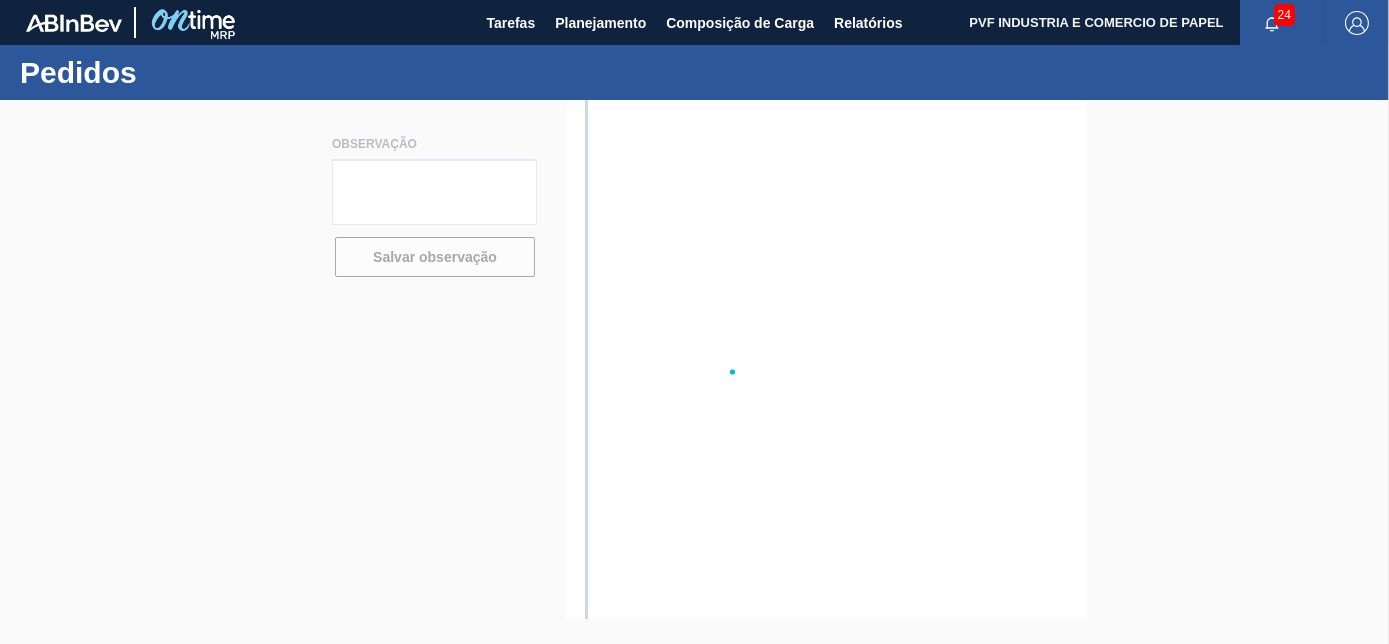 scroll, scrollTop: 0, scrollLeft: 0, axis: both 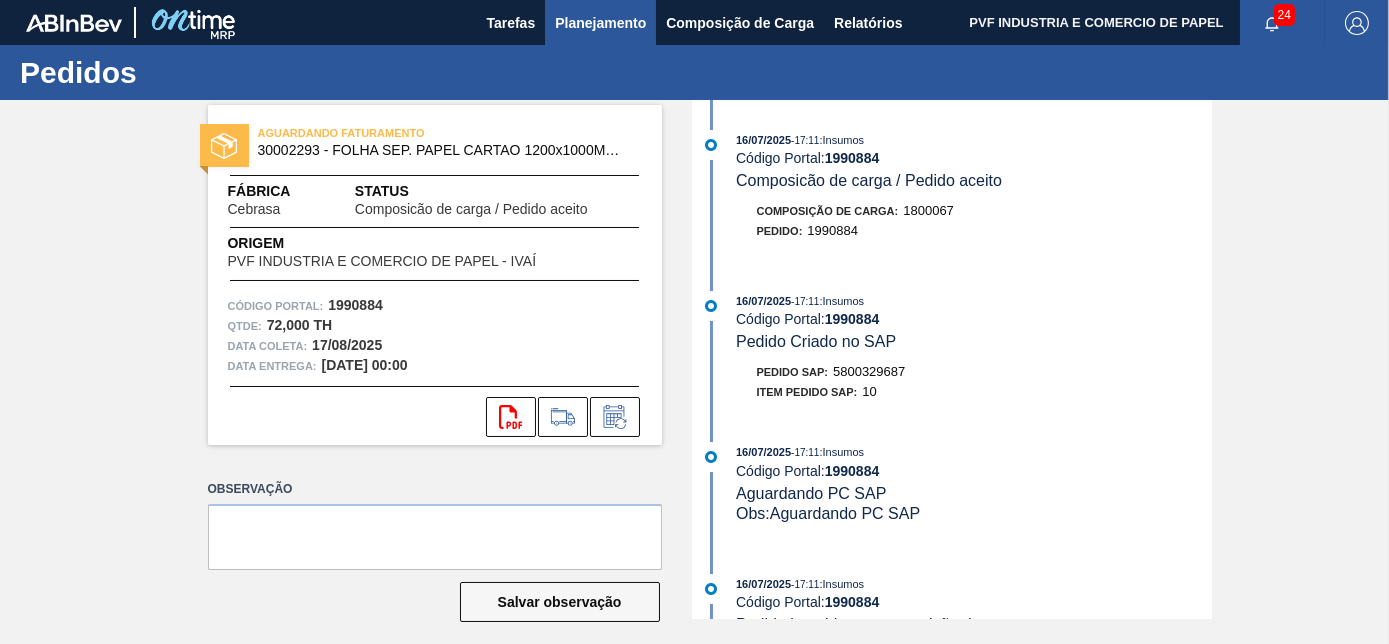 click on "Planejamento" at bounding box center [600, 23] 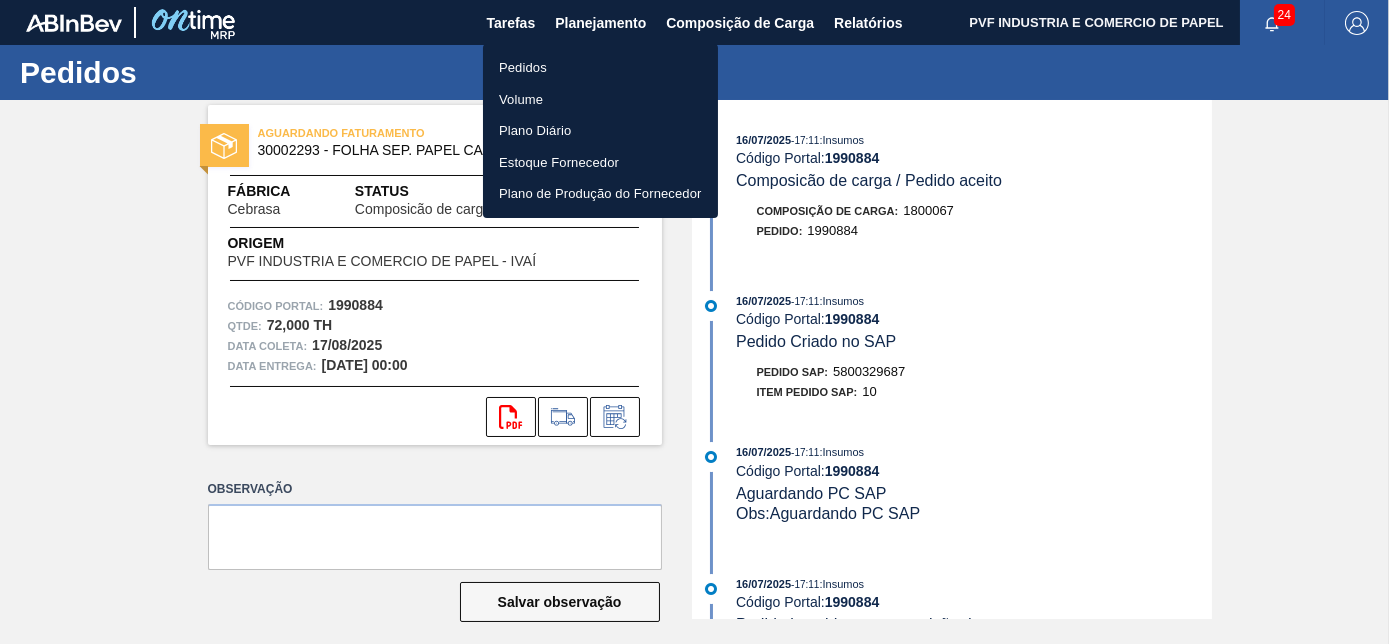 click on "Pedidos" at bounding box center (600, 68) 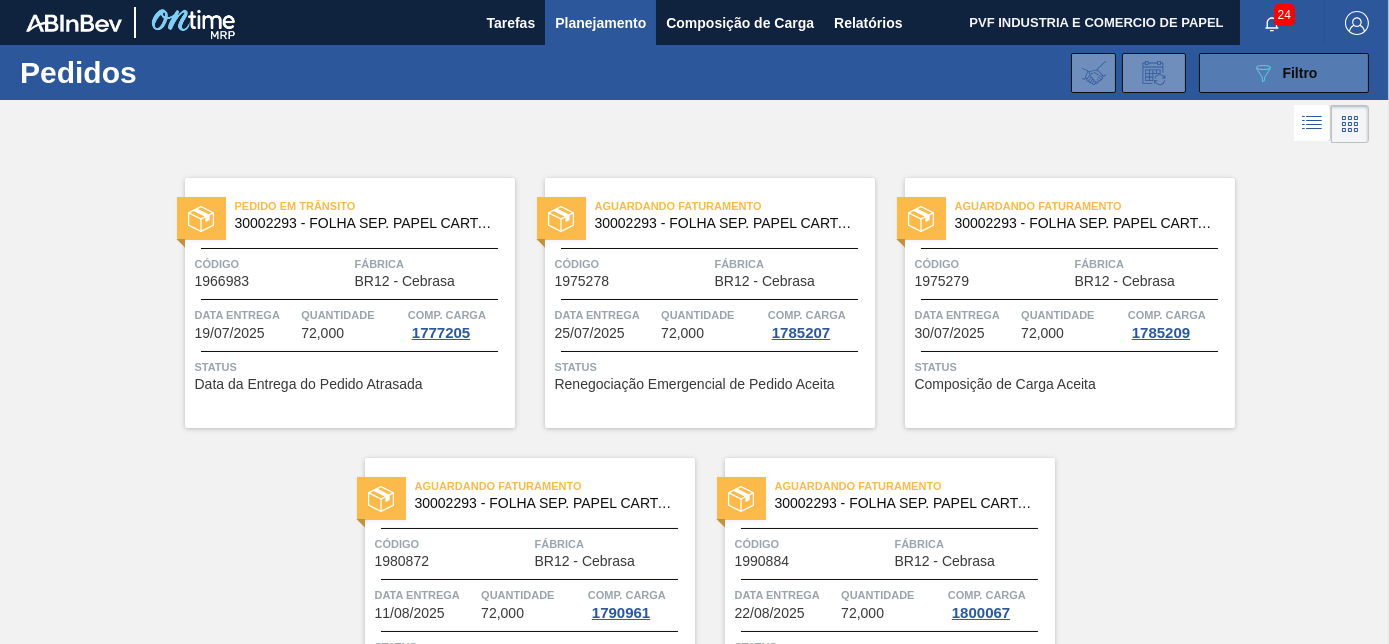 click on "Filtro" at bounding box center [1300, 73] 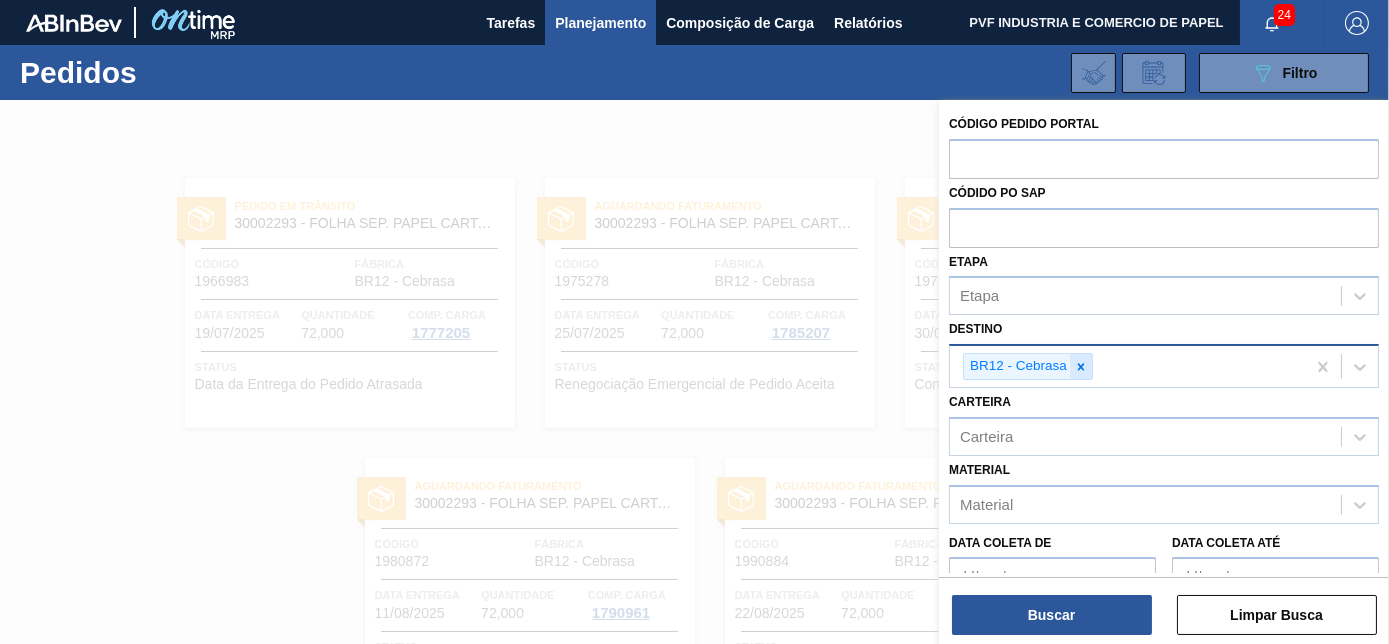 click 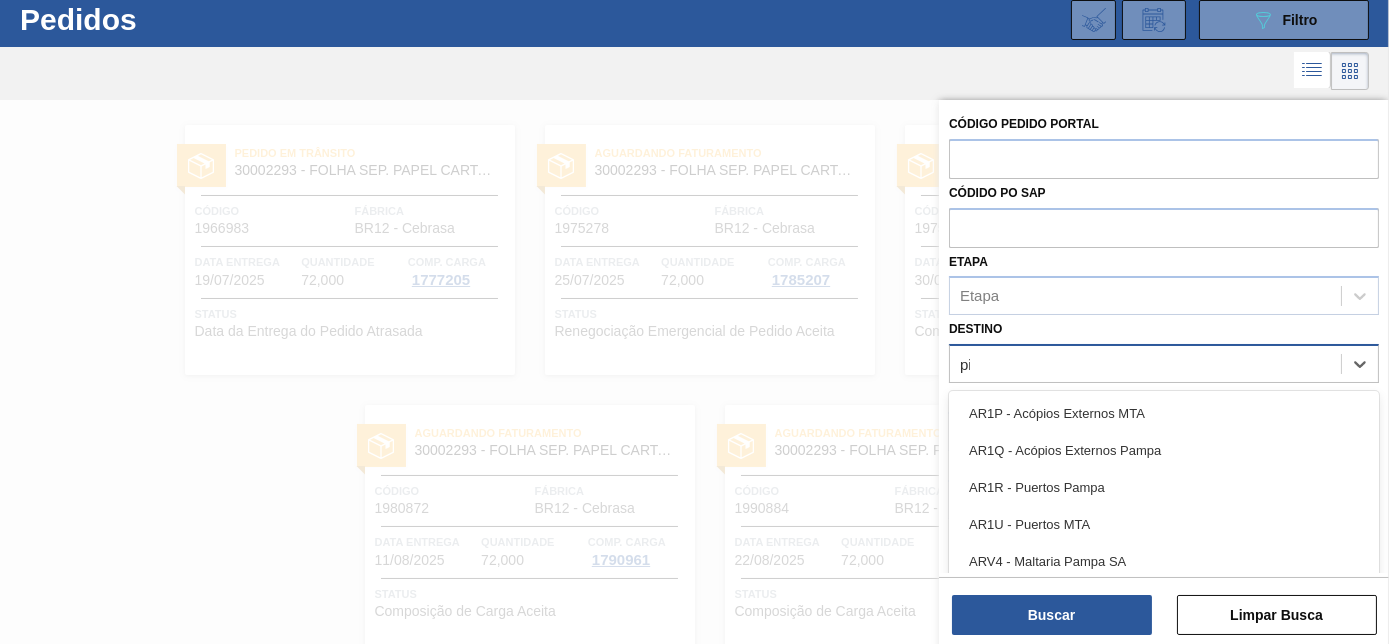 scroll, scrollTop: 53, scrollLeft: 0, axis: vertical 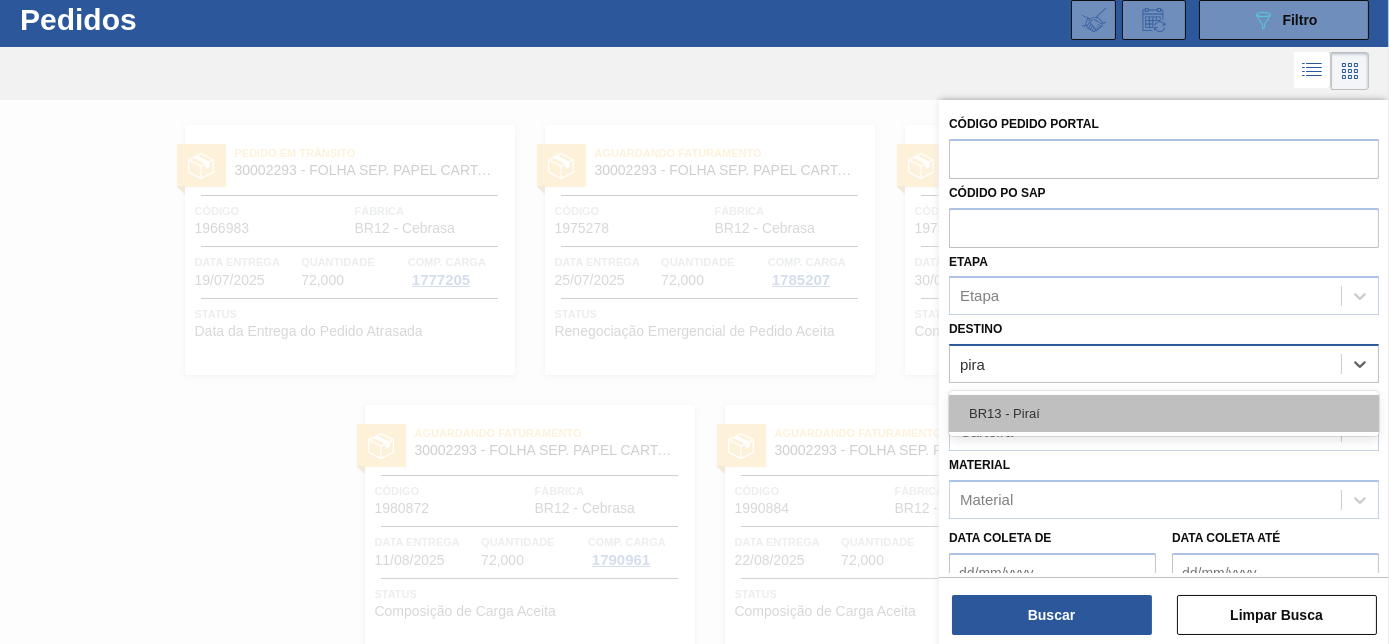 click on "BR13 - Piraí" at bounding box center [1164, 413] 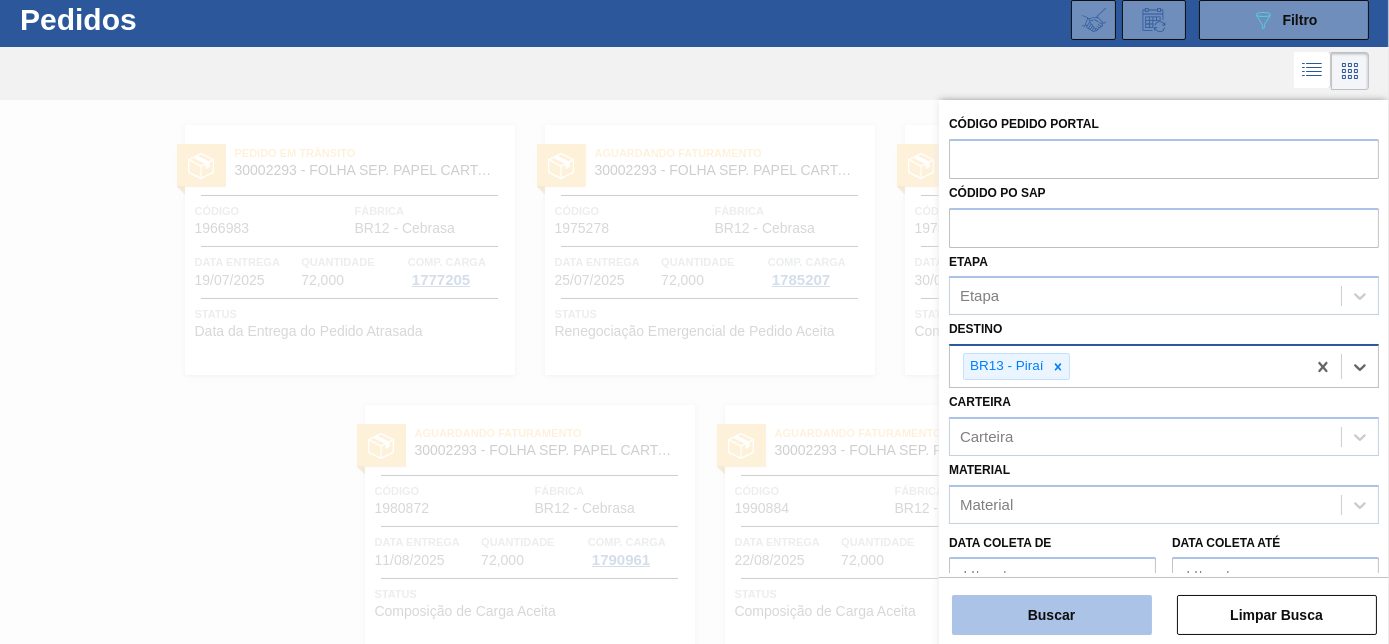 click on "Buscar" at bounding box center (1052, 615) 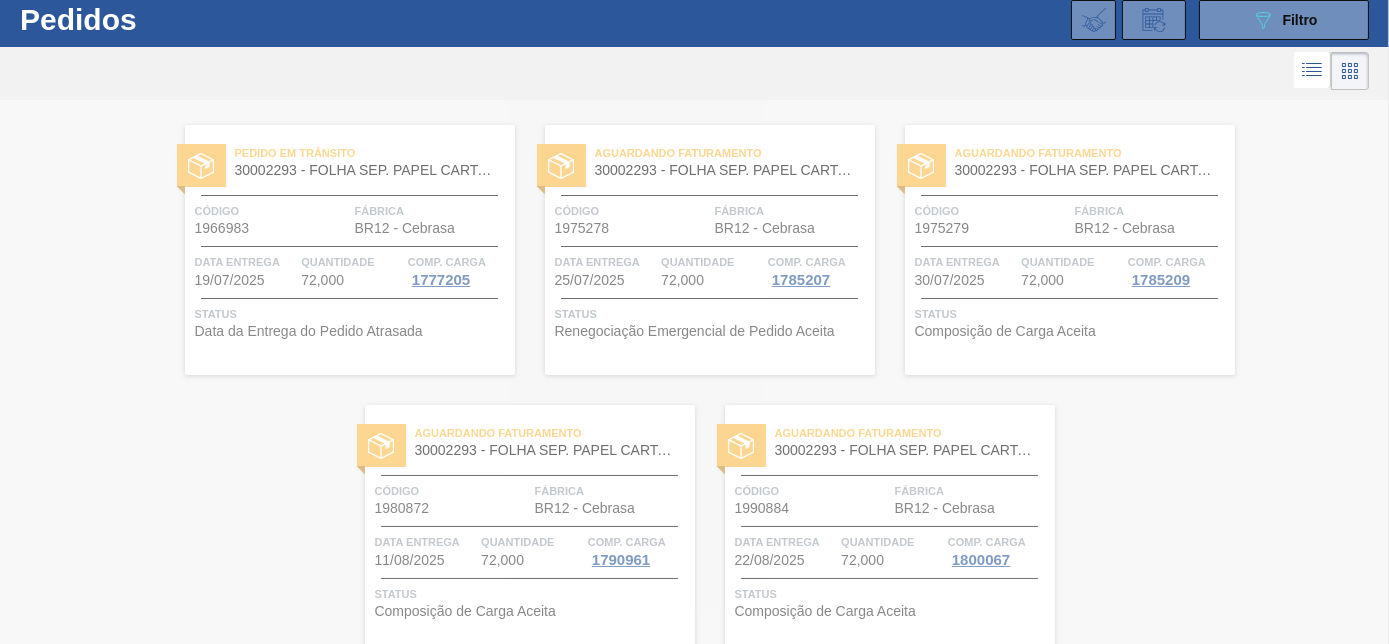 scroll, scrollTop: 0, scrollLeft: 0, axis: both 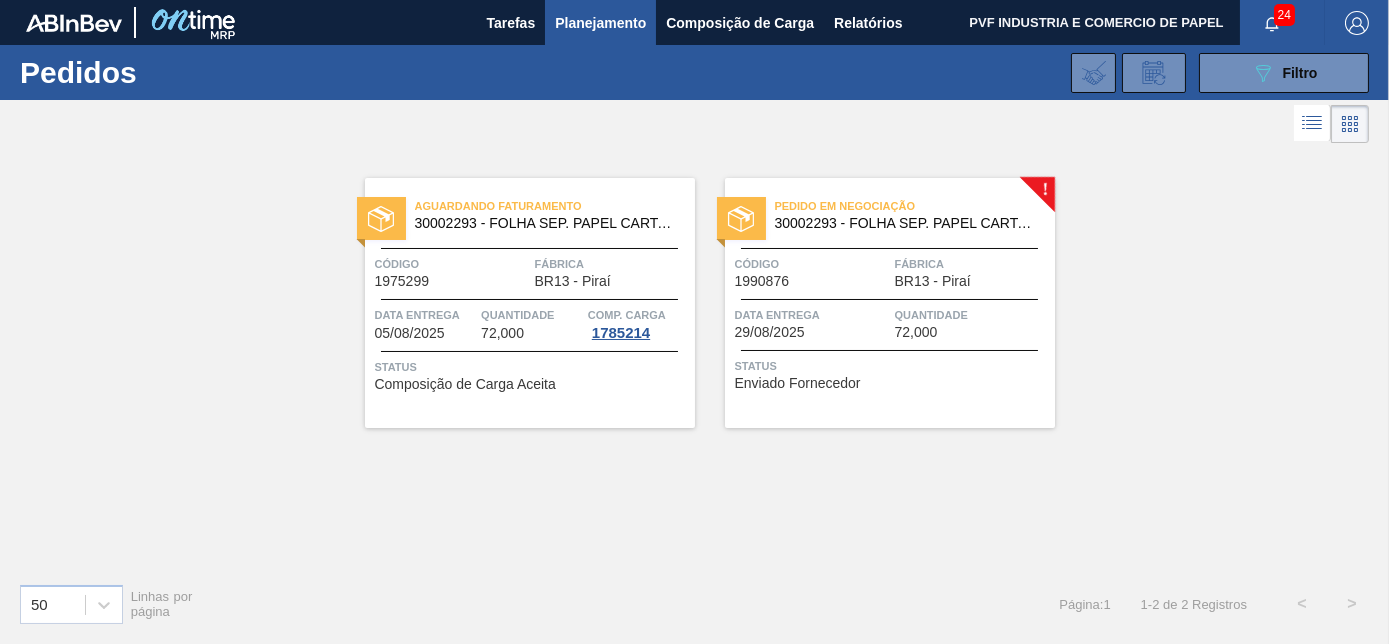 click on "Código" at bounding box center (812, 264) 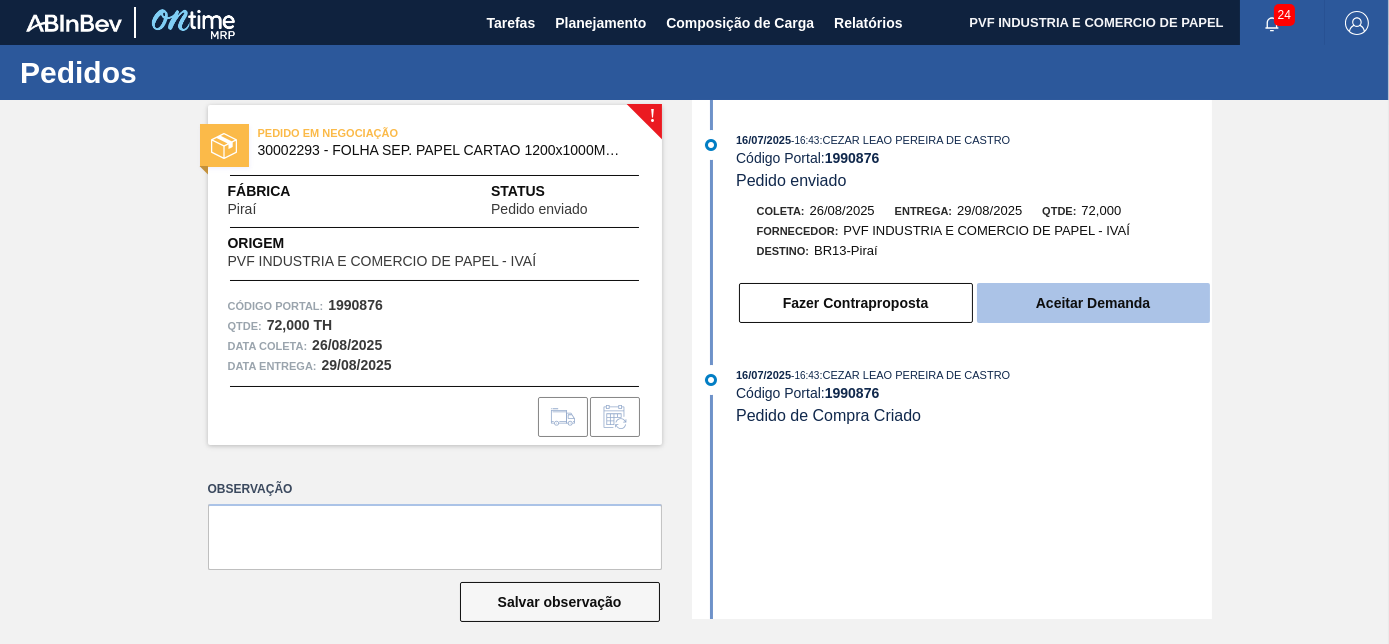 click on "Aceitar Demanda" at bounding box center [1093, 303] 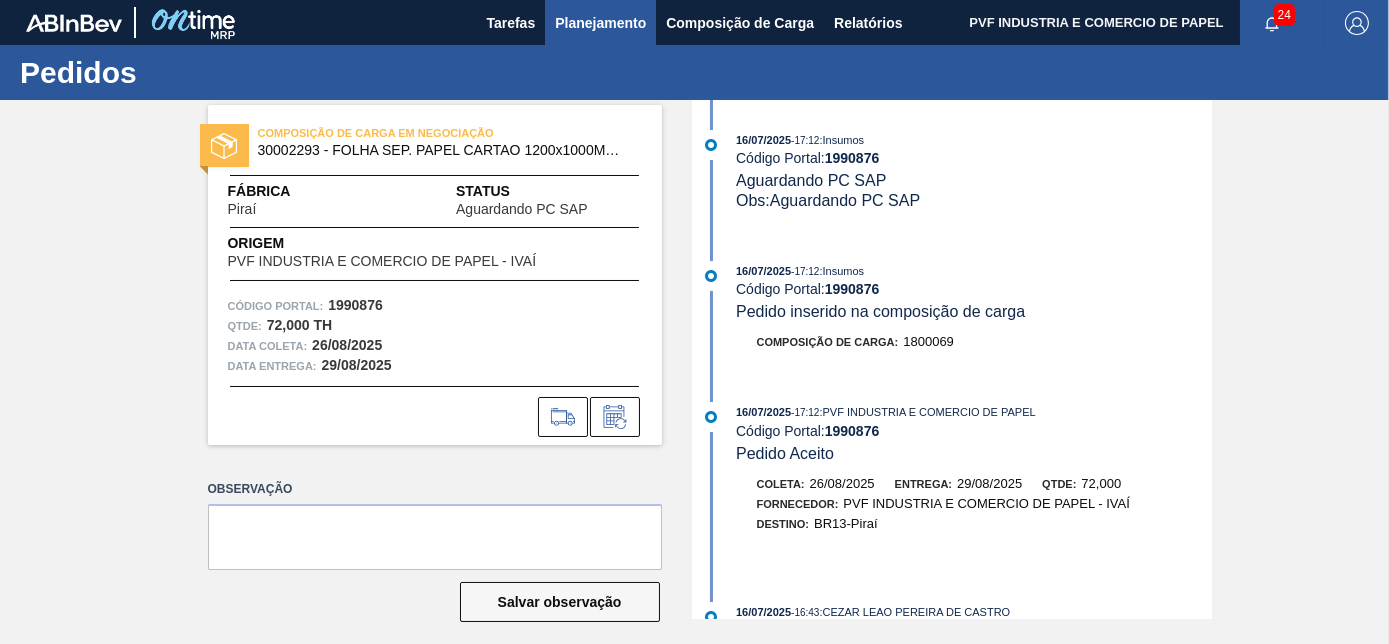 click on "Planejamento" at bounding box center [600, 23] 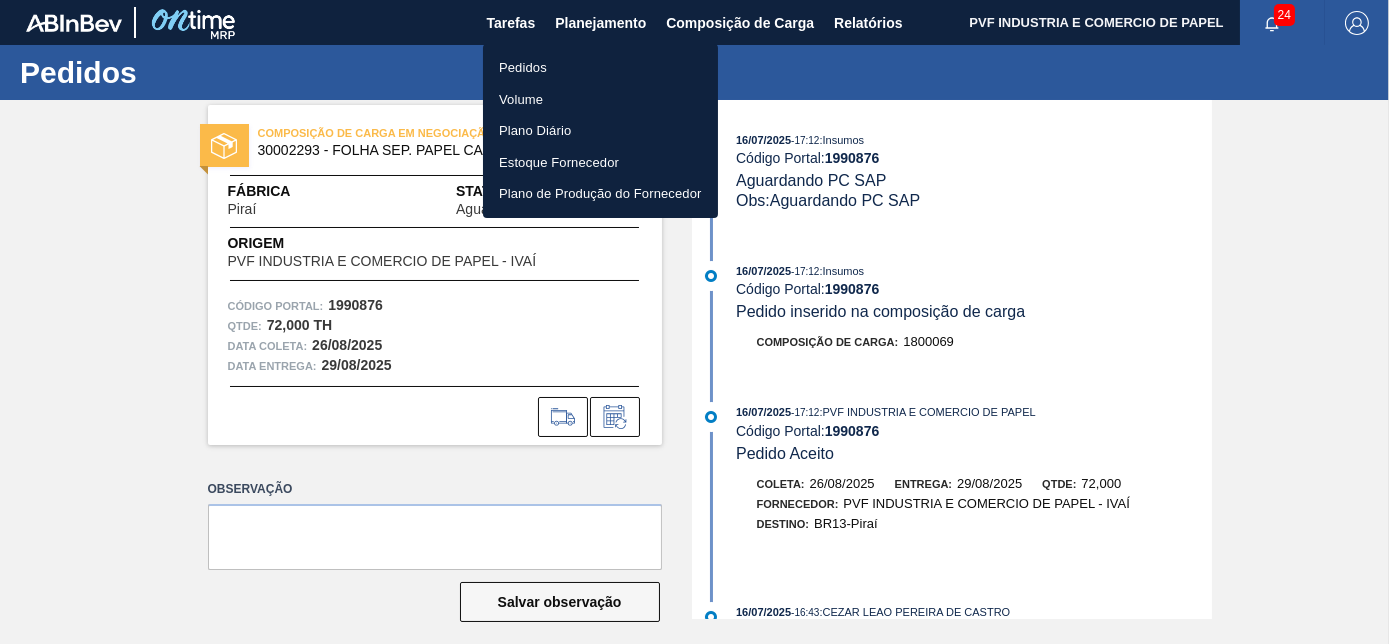 click on "Pedidos" at bounding box center (600, 68) 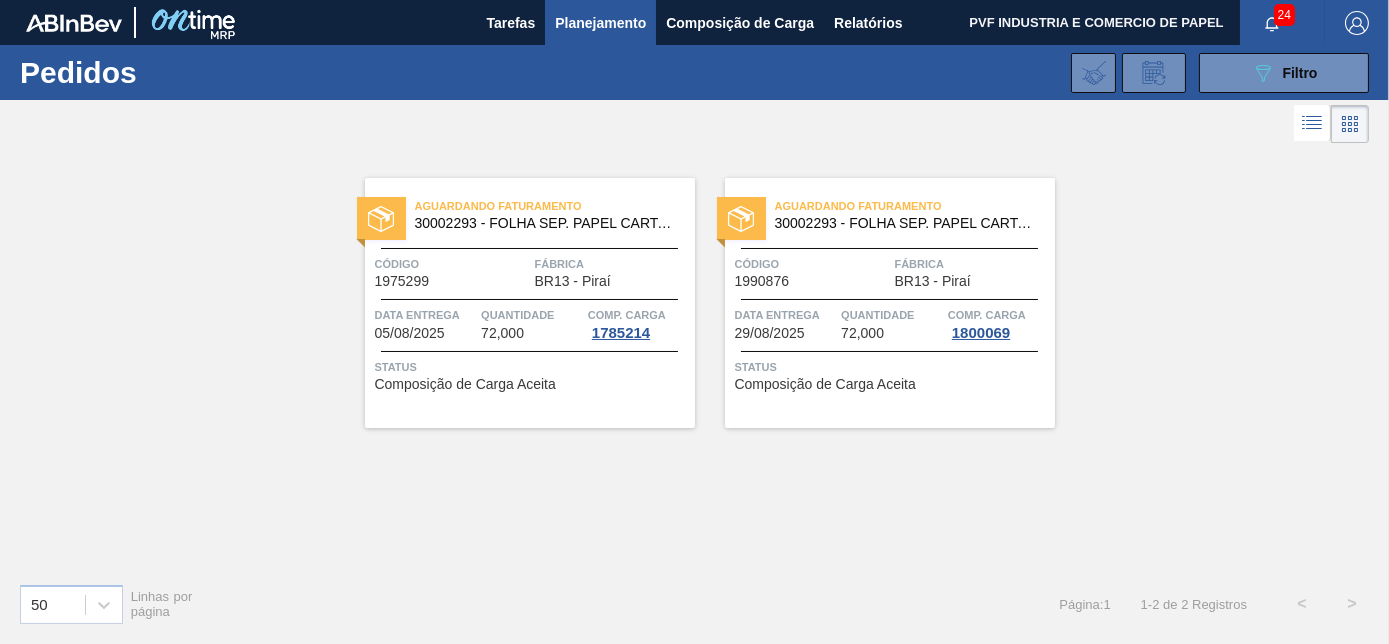click at bounding box center (889, 248) 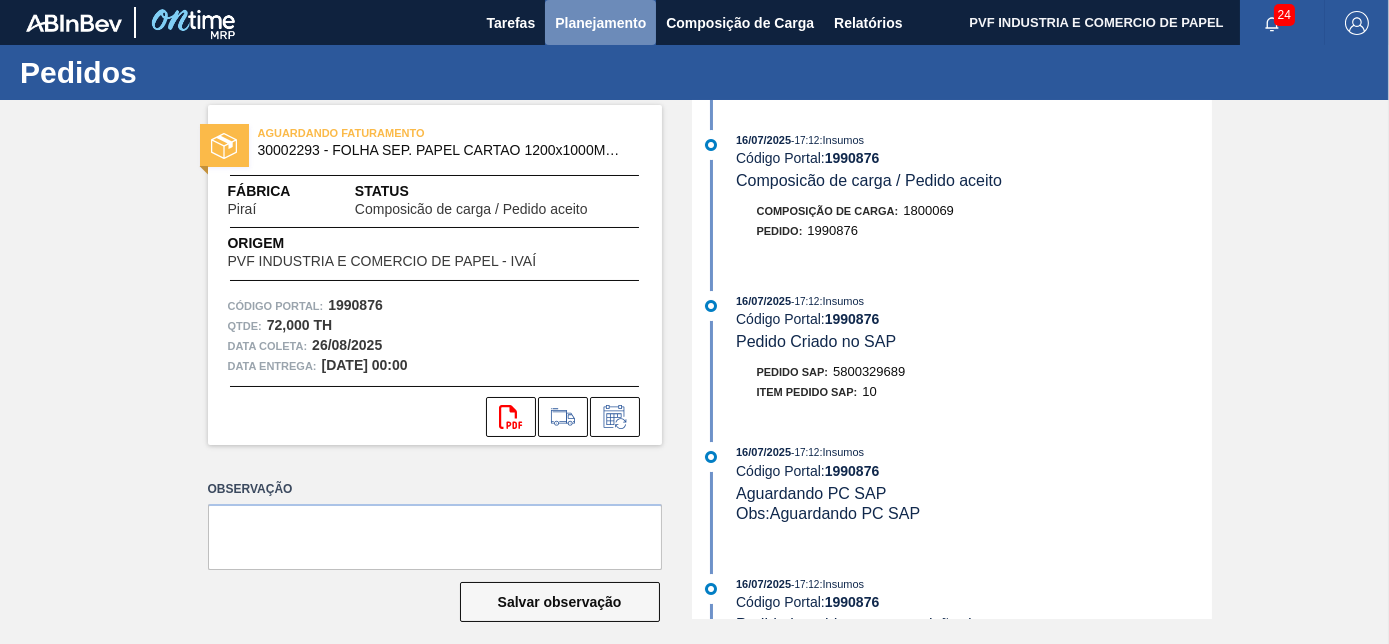click on "Planejamento" at bounding box center [600, 23] 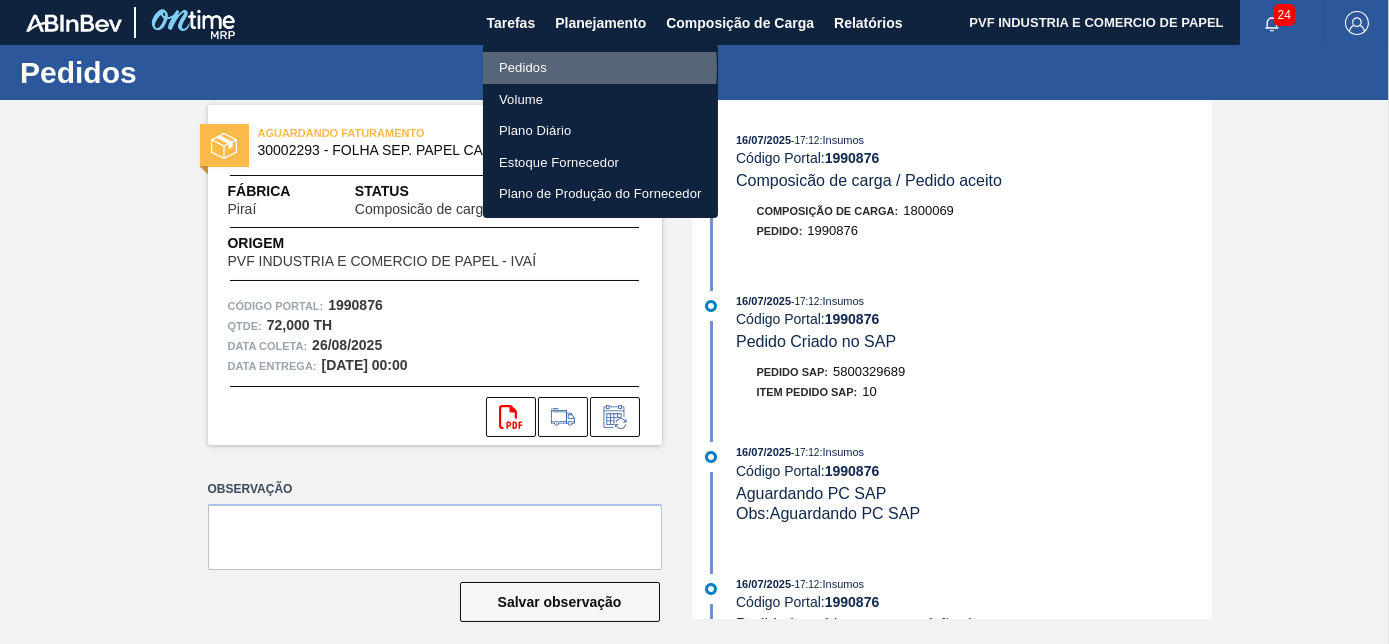 click on "Pedidos" at bounding box center [600, 68] 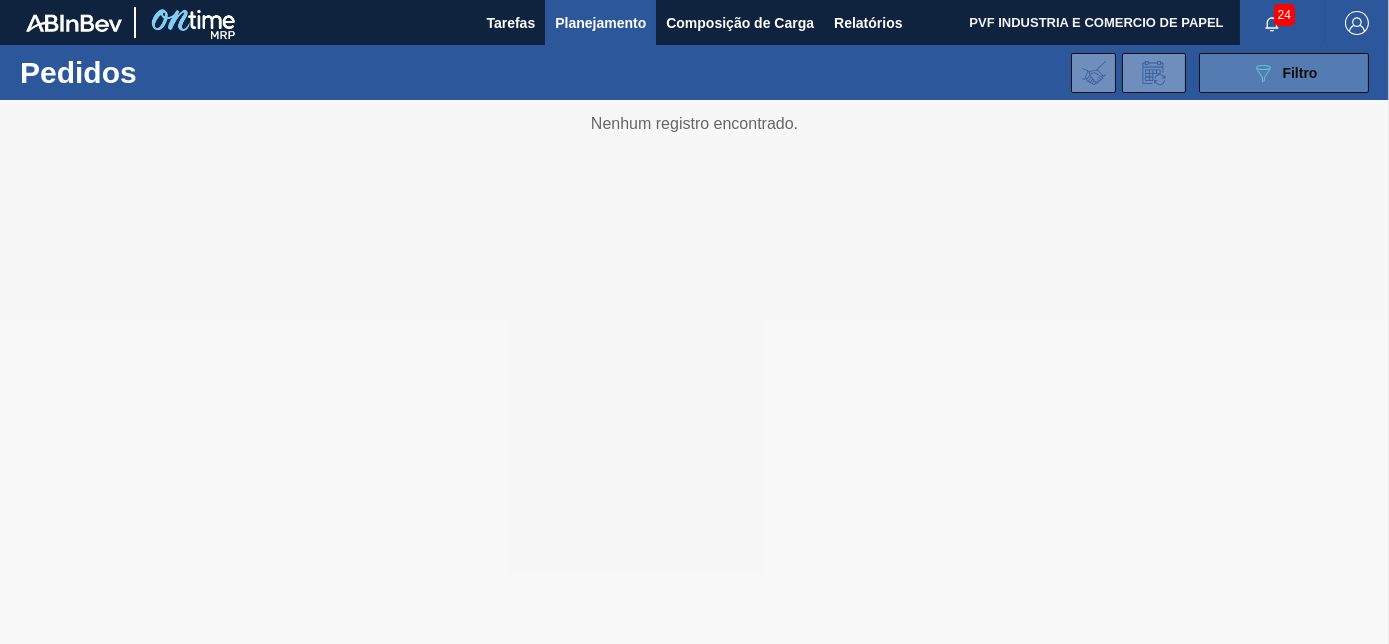 click on "089F7B8B-B2A5-4AFE-B5C0-19BA573D28AC Filtro" at bounding box center [1284, 73] 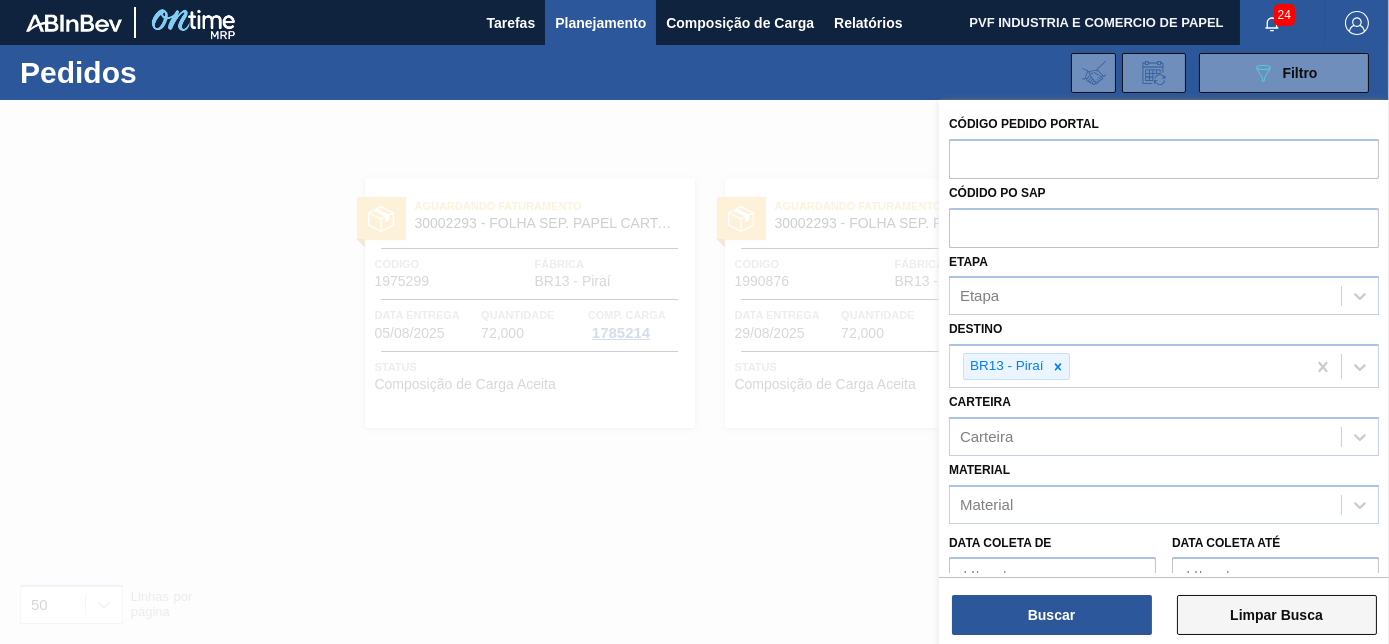 click on "Limpar Busca" at bounding box center [1277, 615] 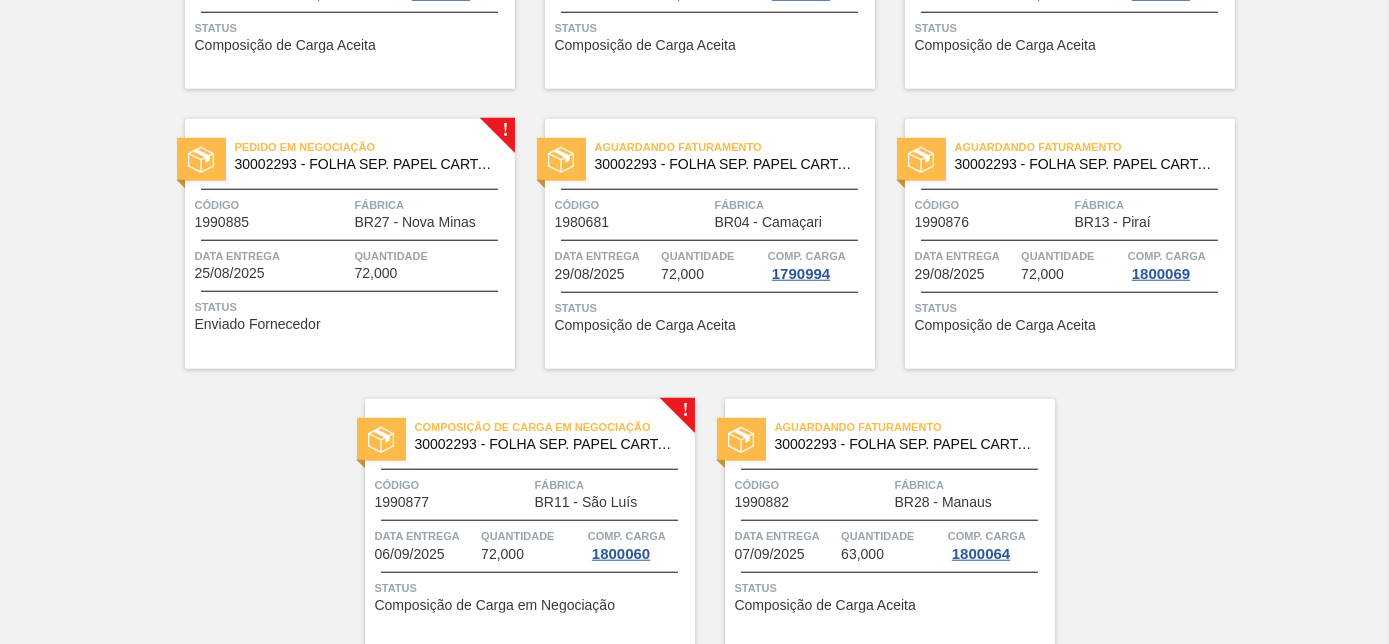 scroll, scrollTop: 4058, scrollLeft: 0, axis: vertical 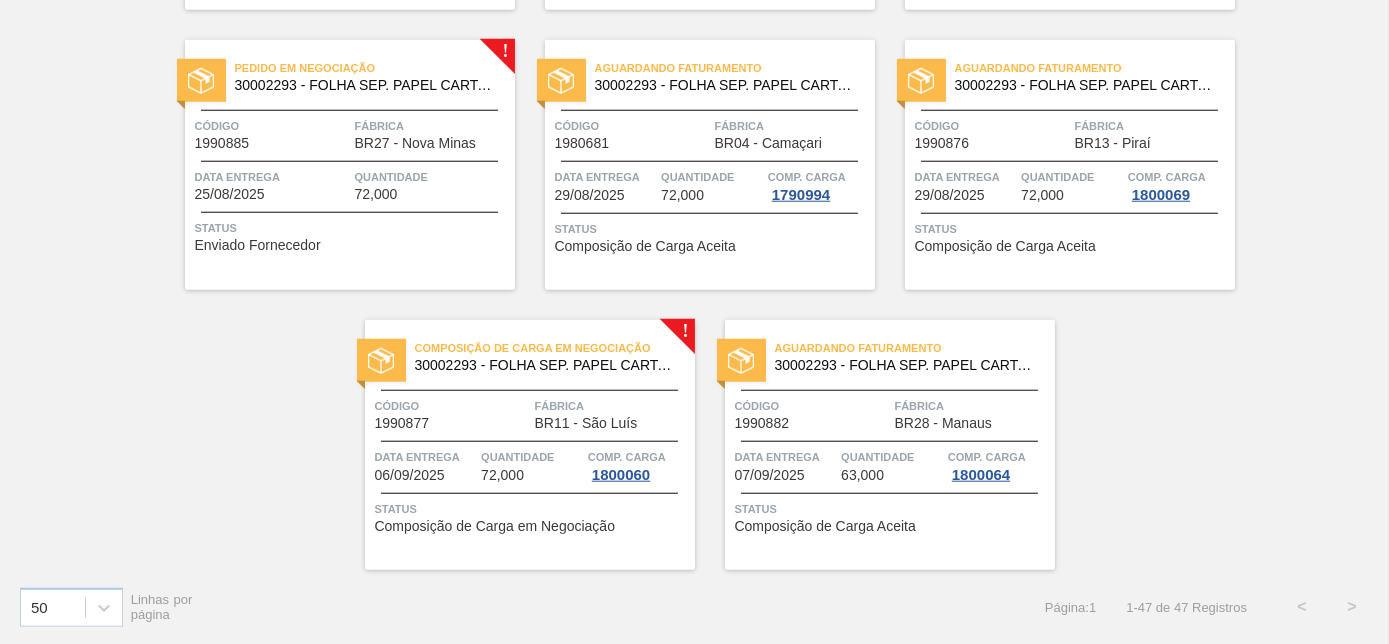 click on "Fábrica" at bounding box center [612, 406] 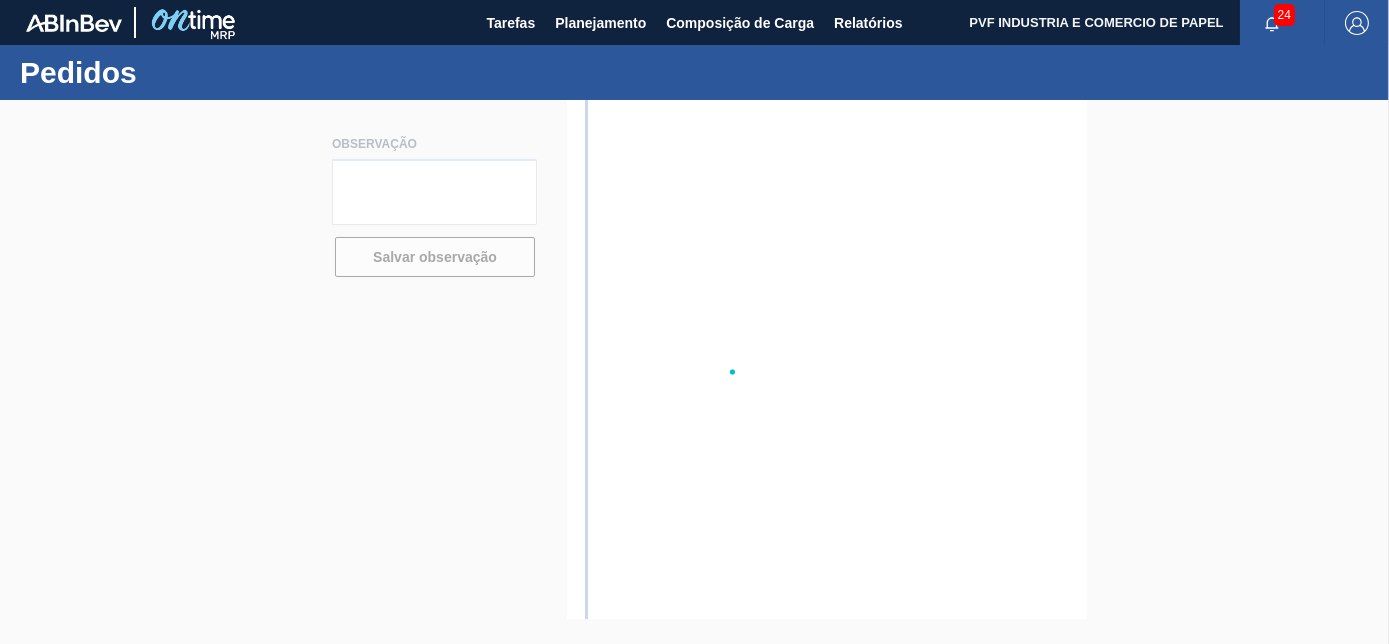 scroll, scrollTop: 0, scrollLeft: 0, axis: both 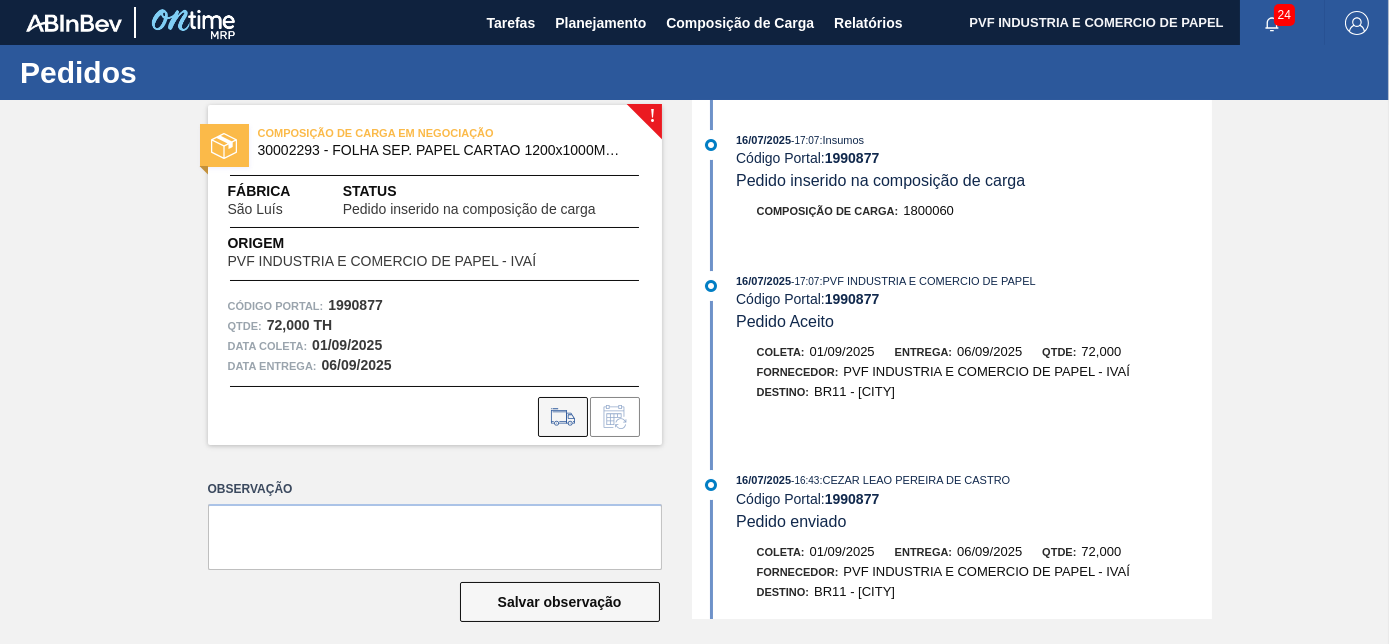 click 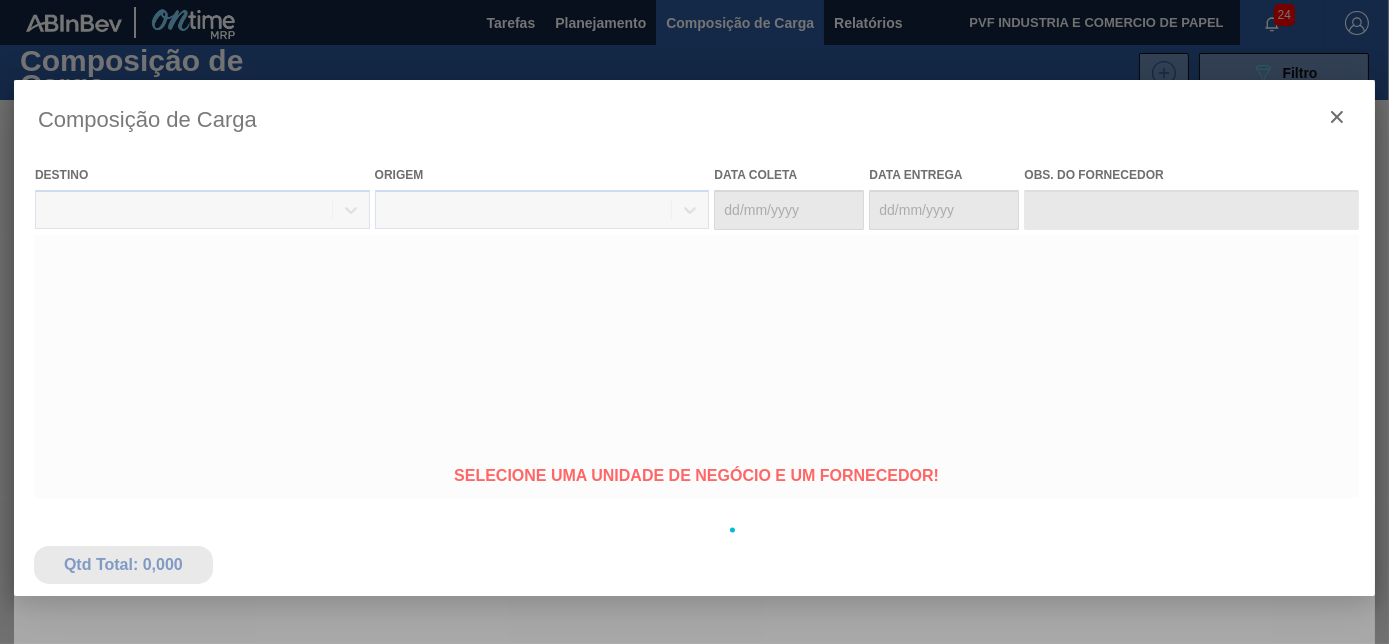 type on "01/09/2025" 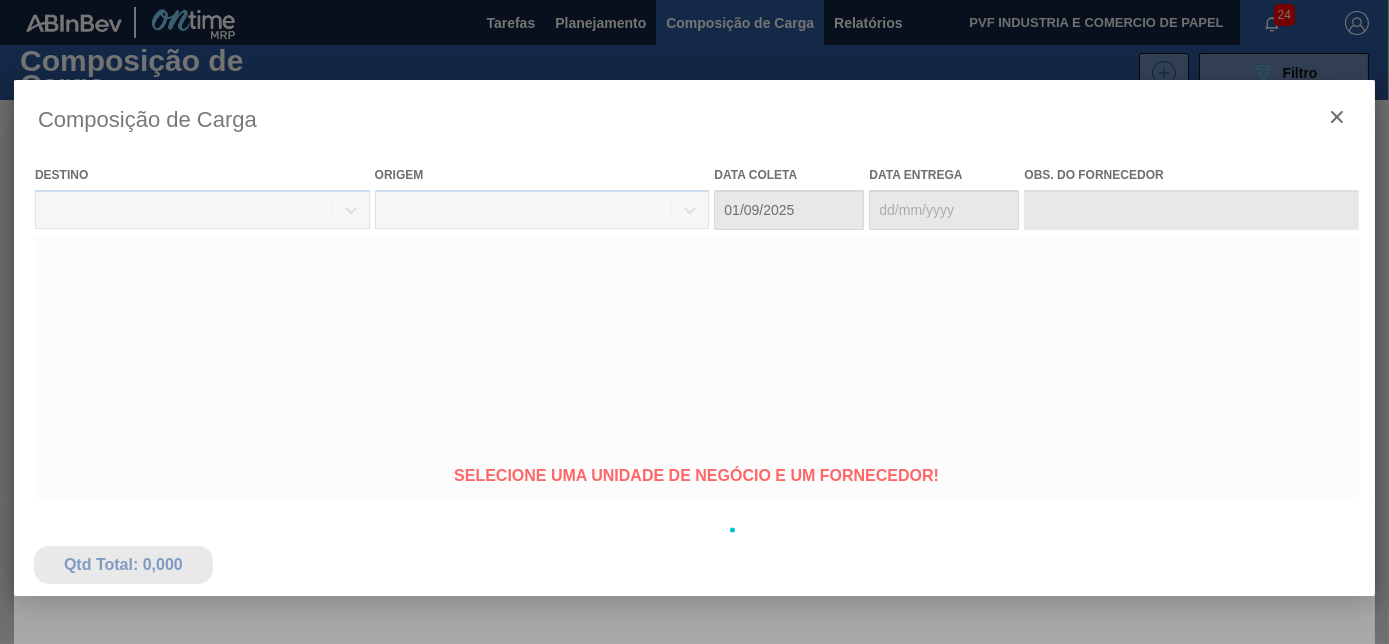 type on "06/09/2025" 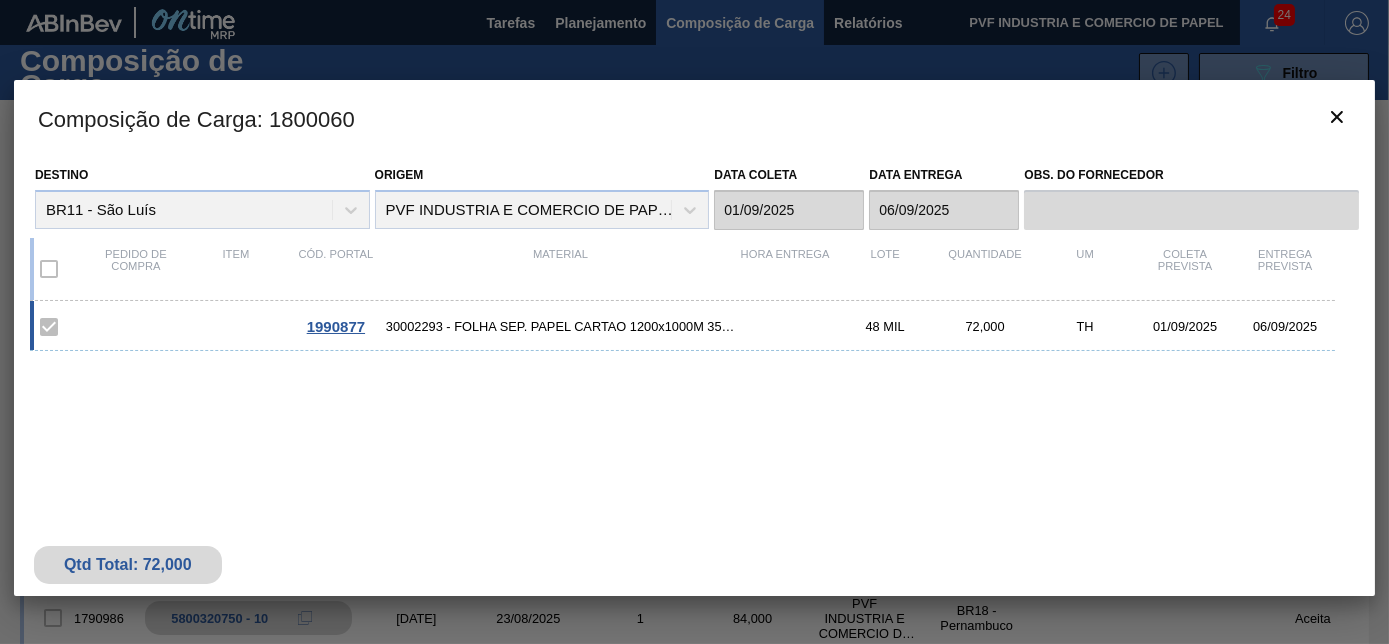 click at bounding box center (49, 269) 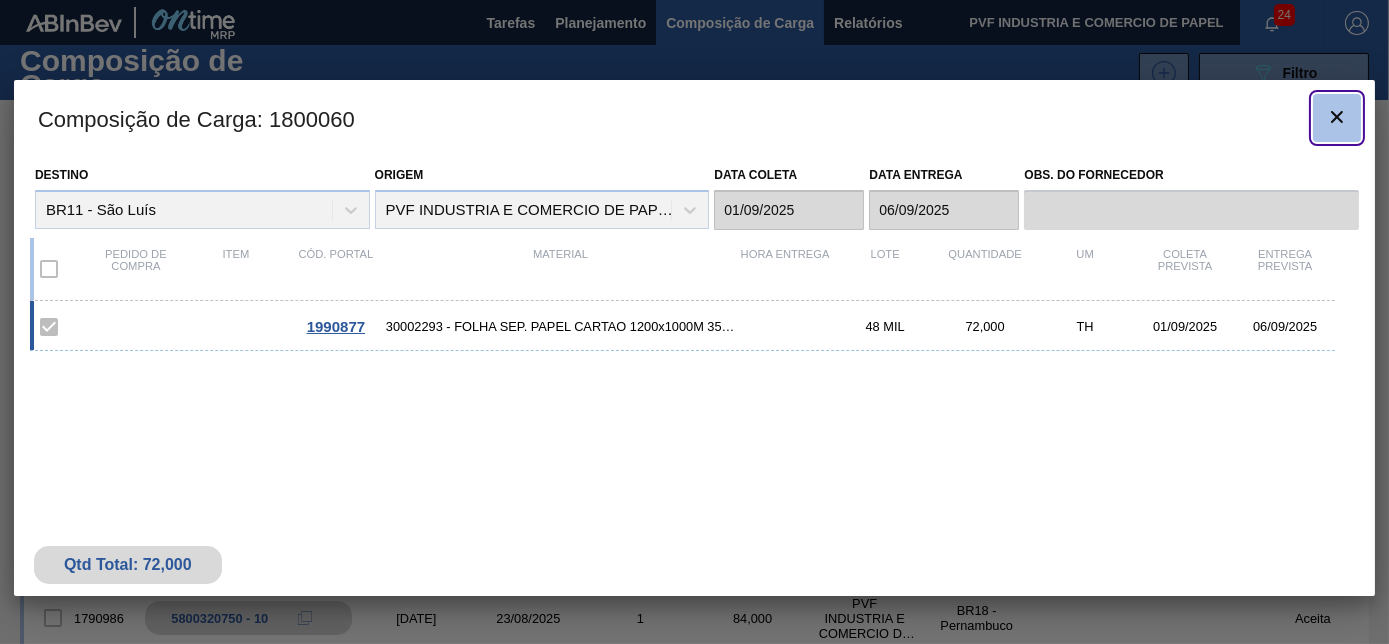 click 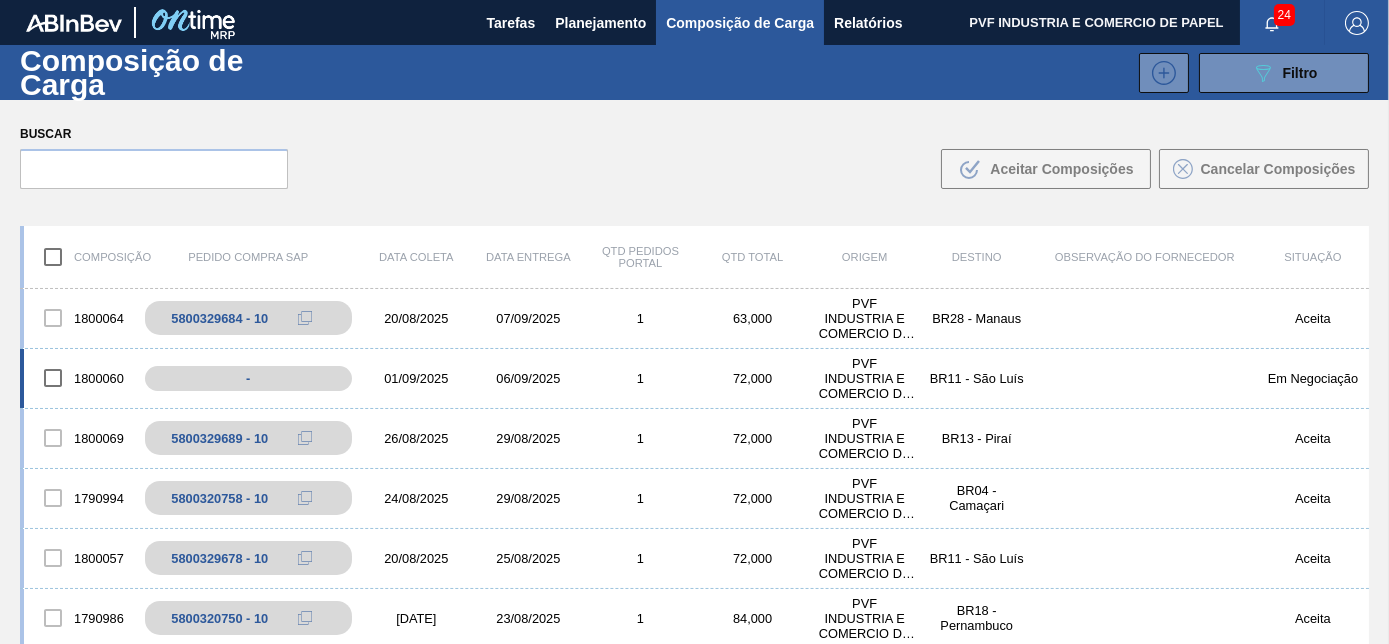 click at bounding box center (53, 378) 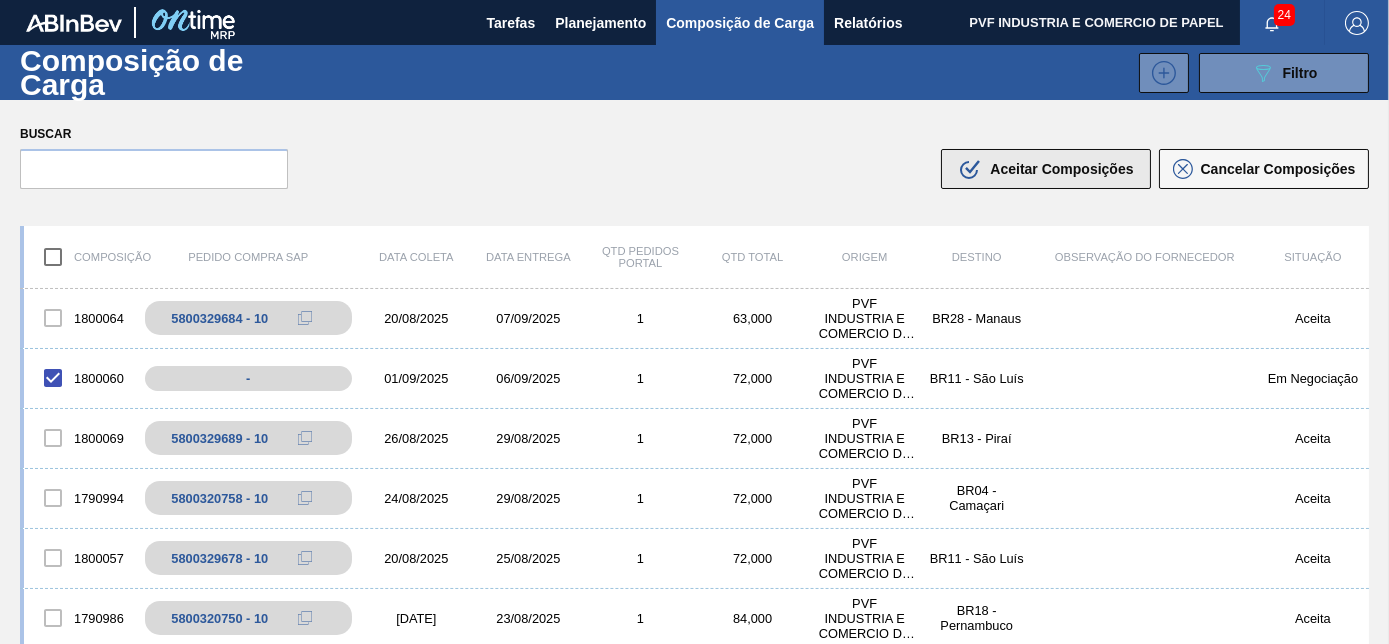 click on "Aceitar Composições" at bounding box center [1061, 169] 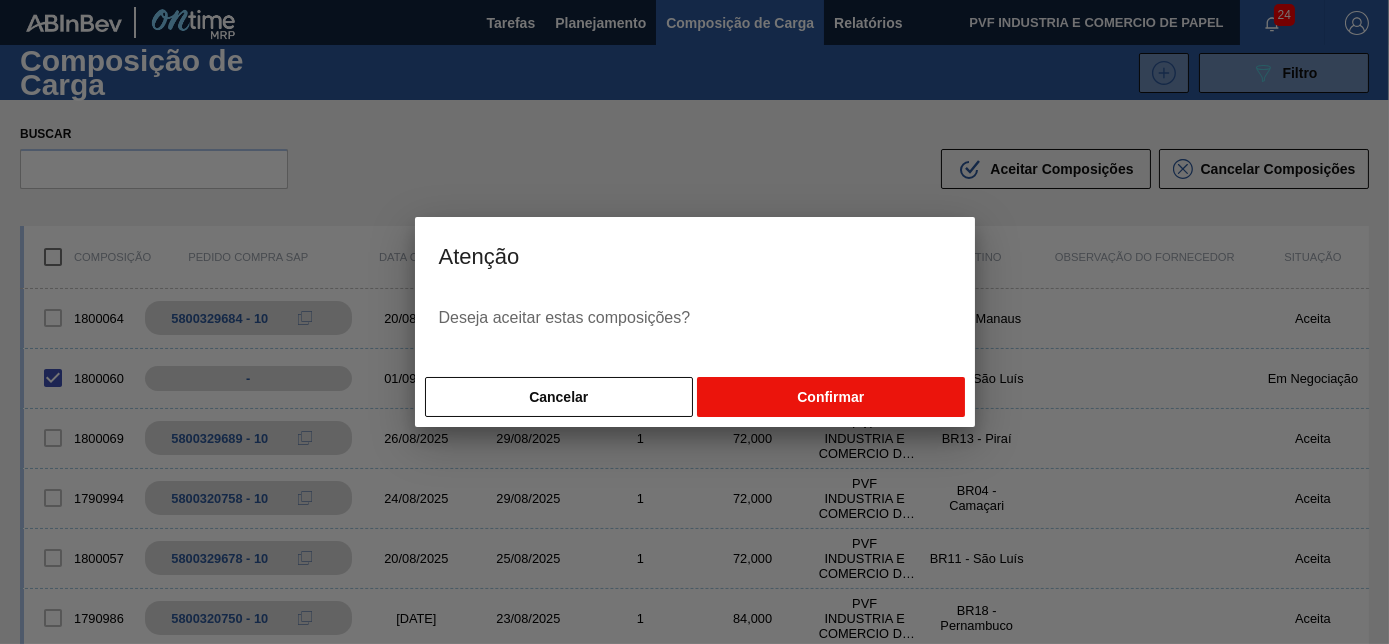 click on "Confirmar" at bounding box center [830, 397] 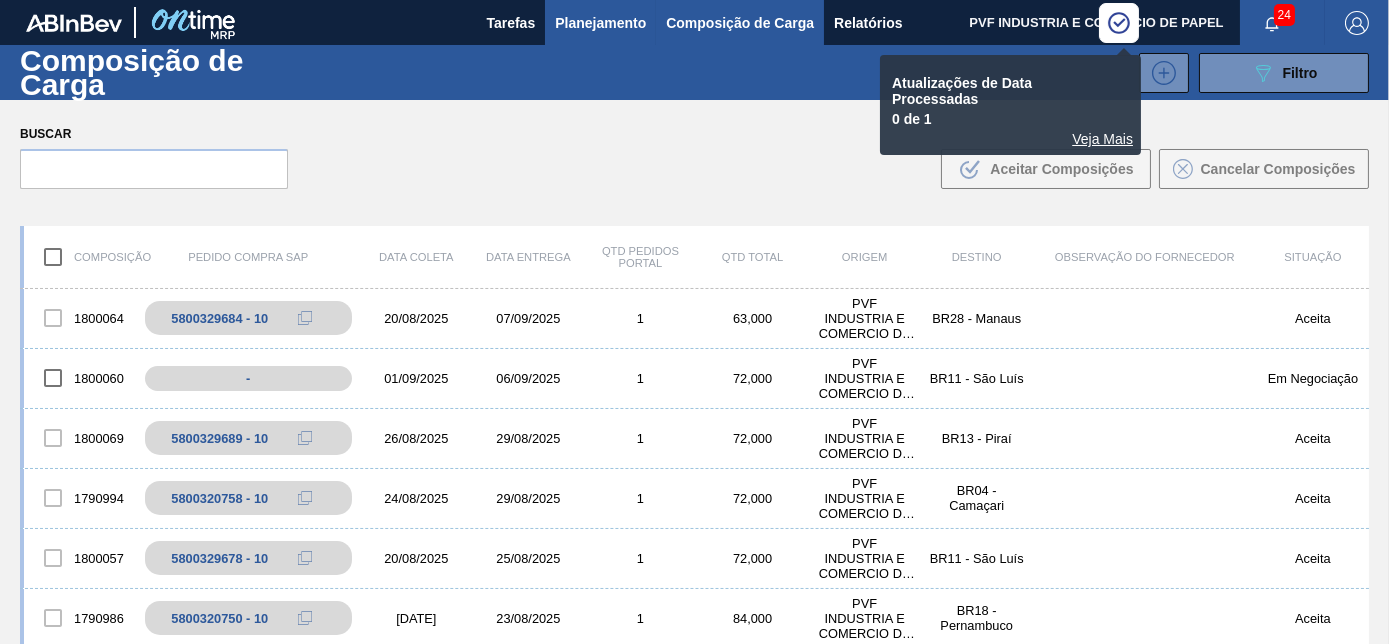 click on "Planejamento" at bounding box center (600, 22) 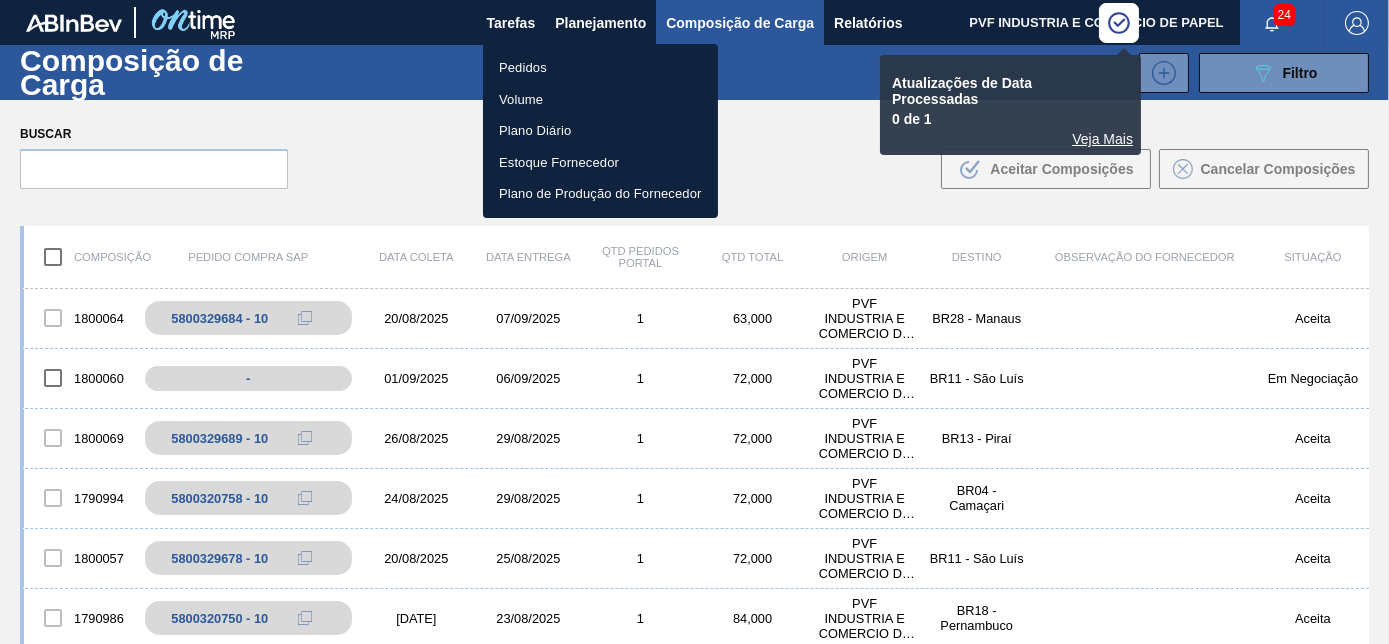 click on "Pedidos" at bounding box center (600, 68) 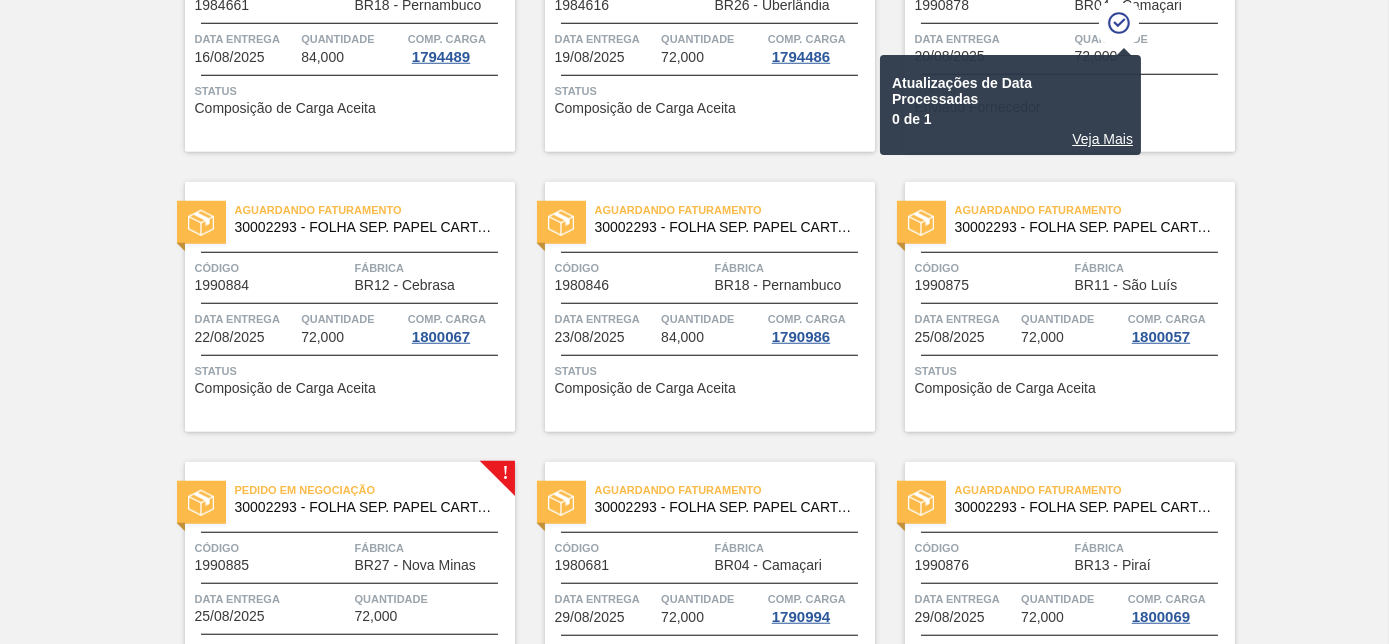 scroll, scrollTop: 4058, scrollLeft: 0, axis: vertical 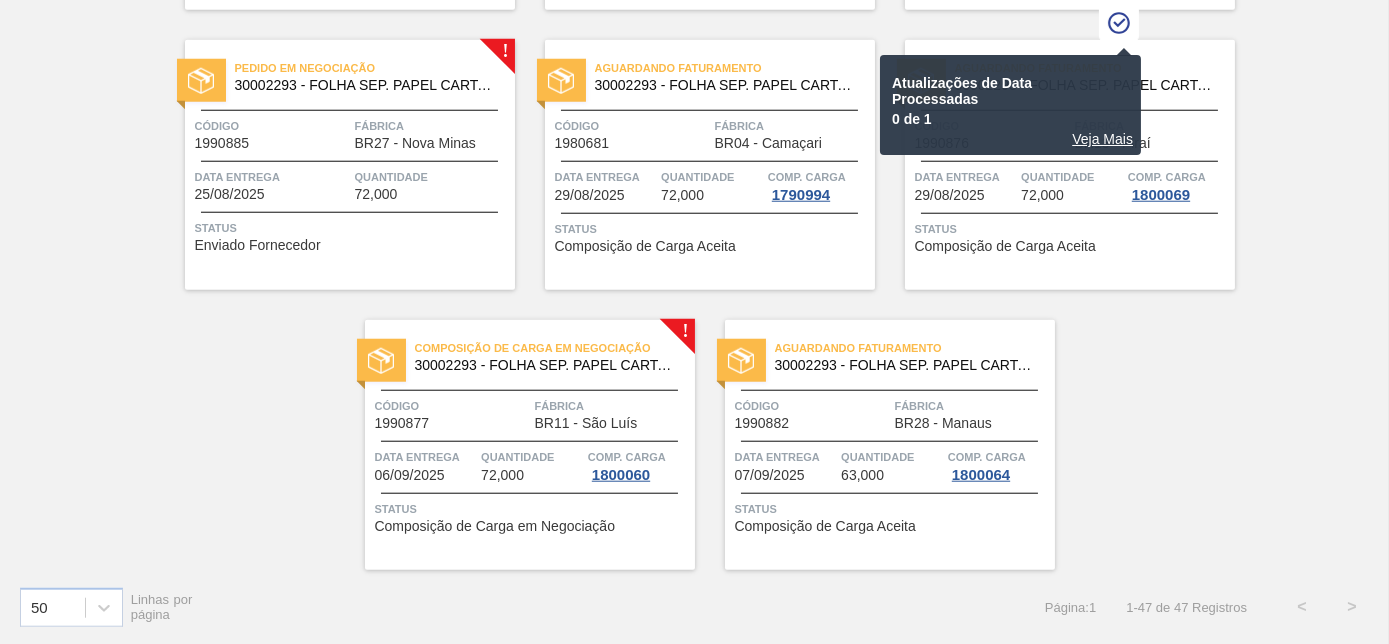 click on "Fábrica" at bounding box center (612, 406) 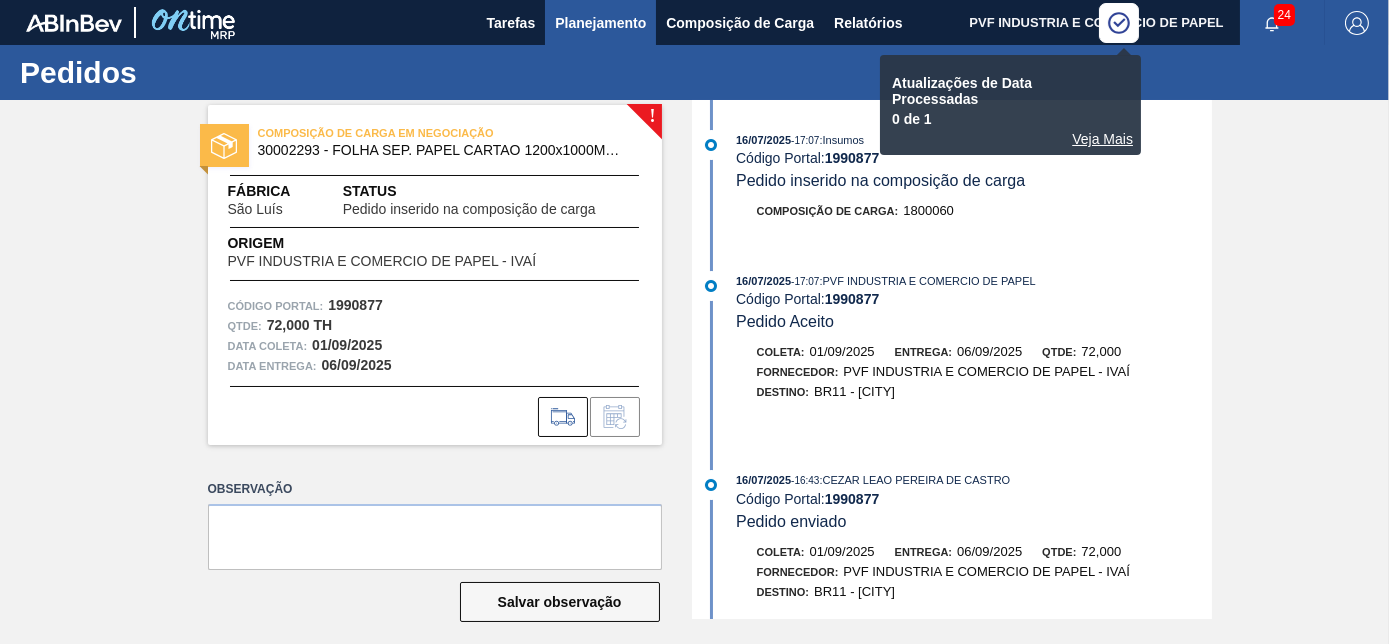click on "Planejamento" at bounding box center [600, 23] 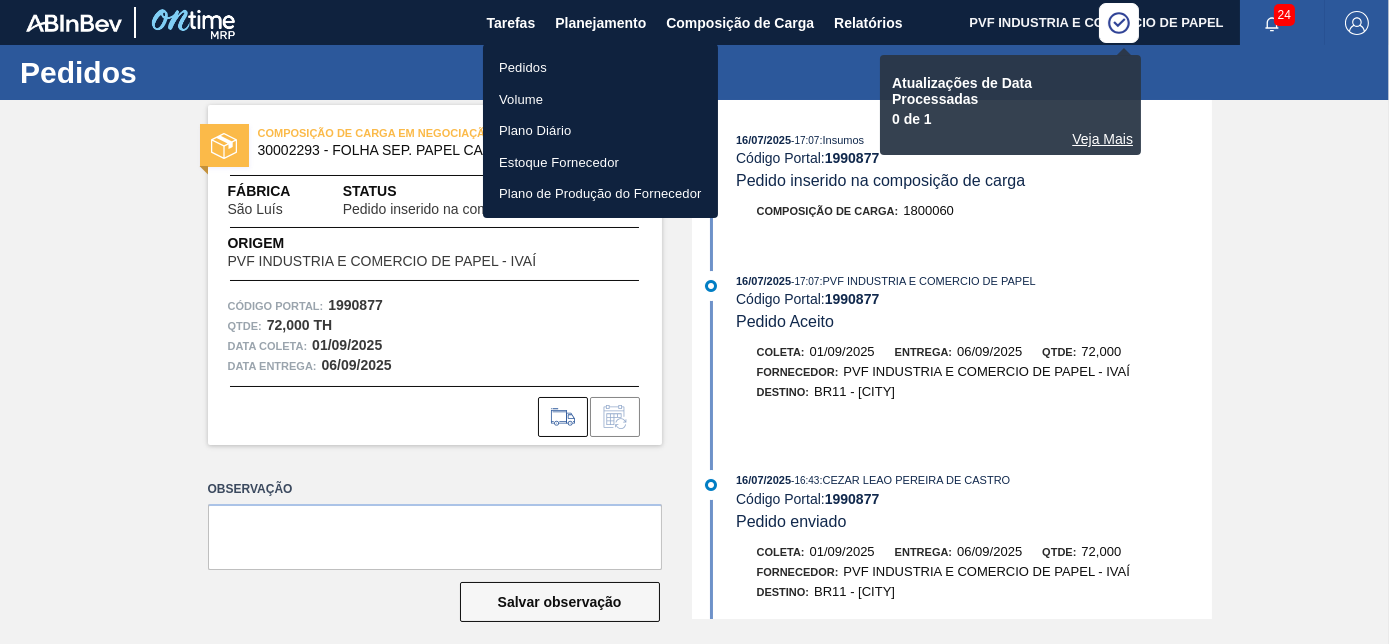 click on "Pedidos" at bounding box center [600, 68] 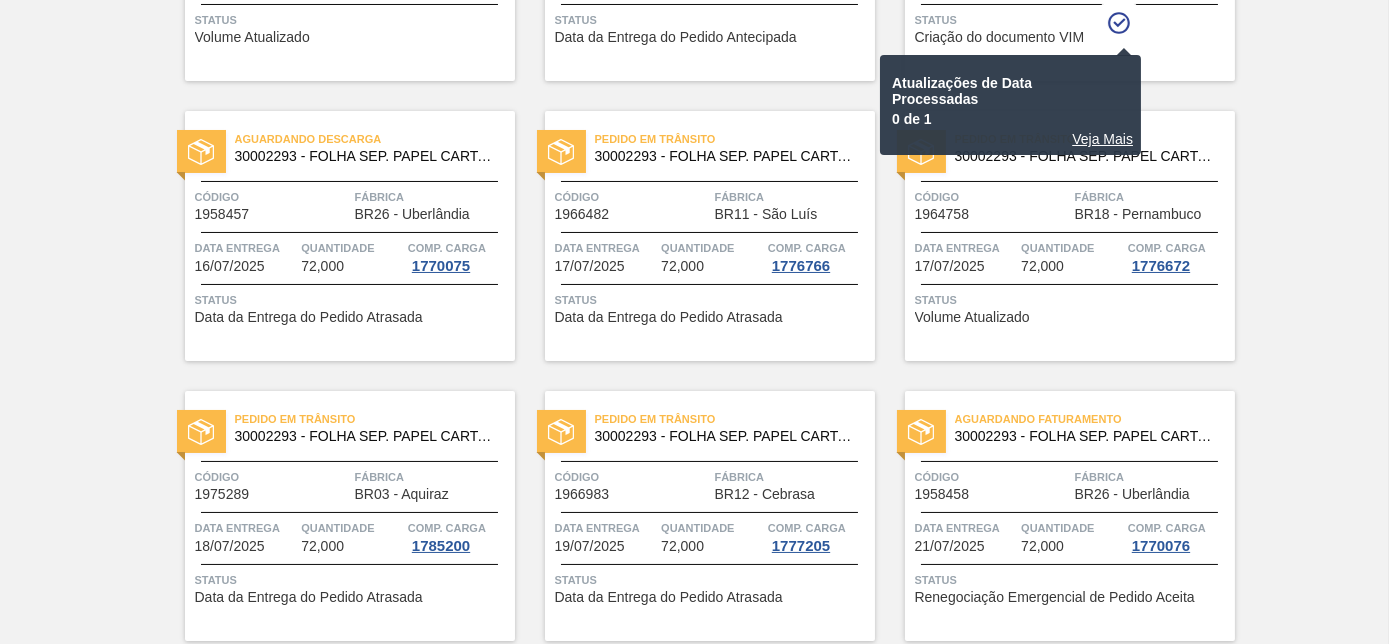 scroll, scrollTop: 545, scrollLeft: 0, axis: vertical 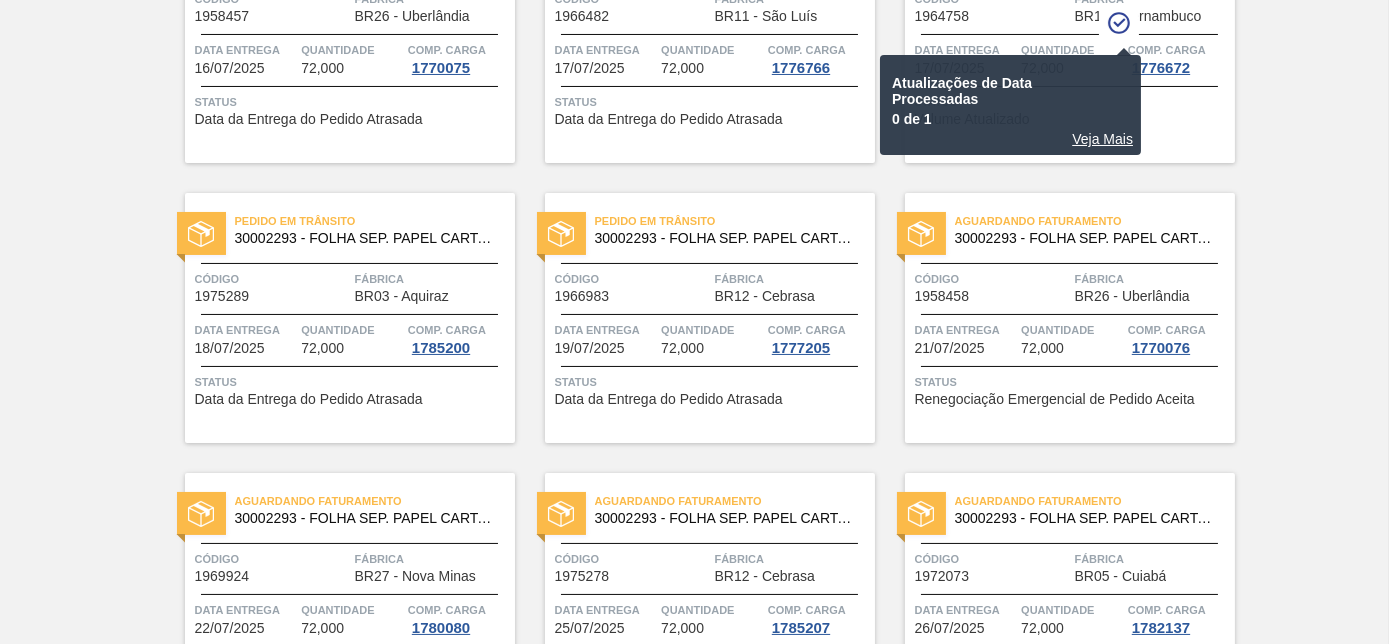 click at bounding box center (1119, 23) 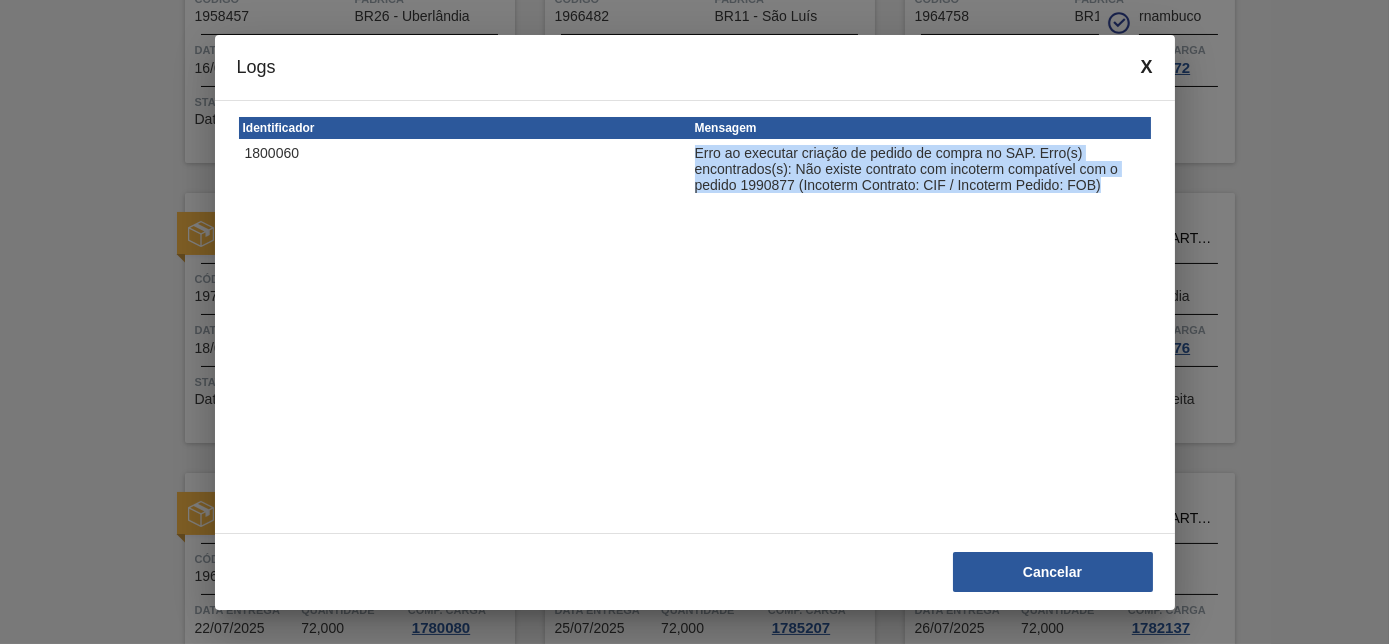 drag, startPoint x: 696, startPoint y: 153, endPoint x: 1105, endPoint y: 200, distance: 411.69162 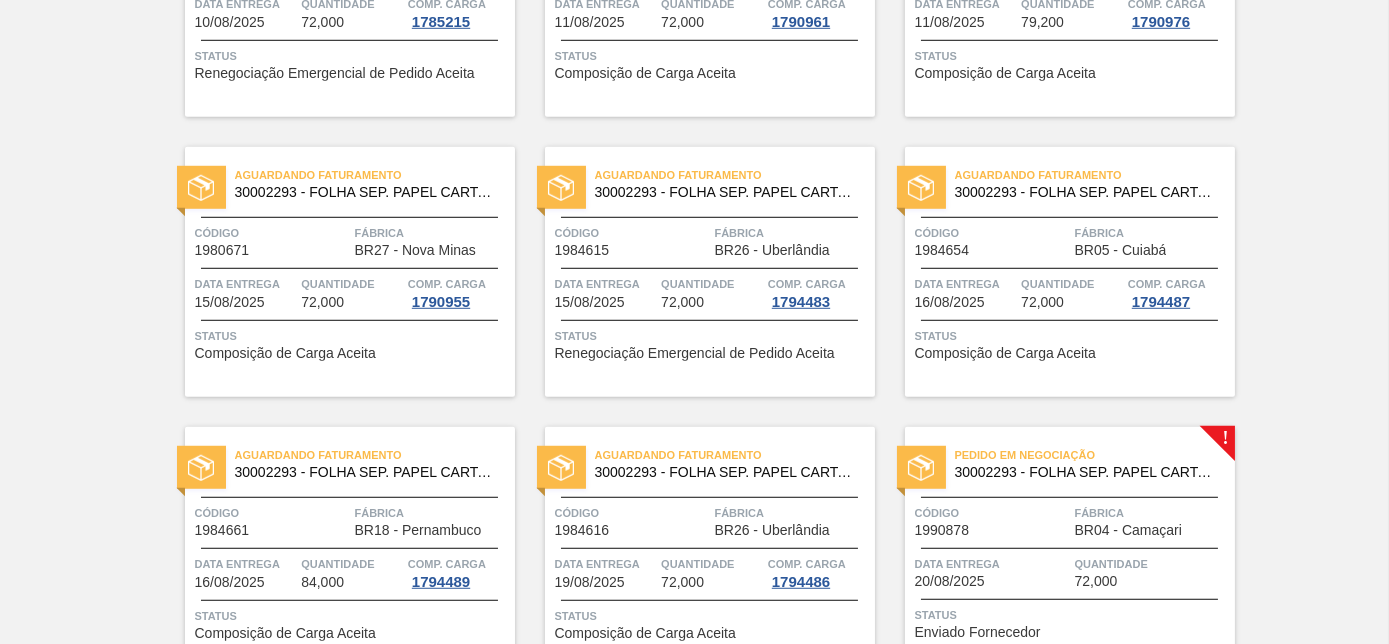 scroll, scrollTop: 3454, scrollLeft: 0, axis: vertical 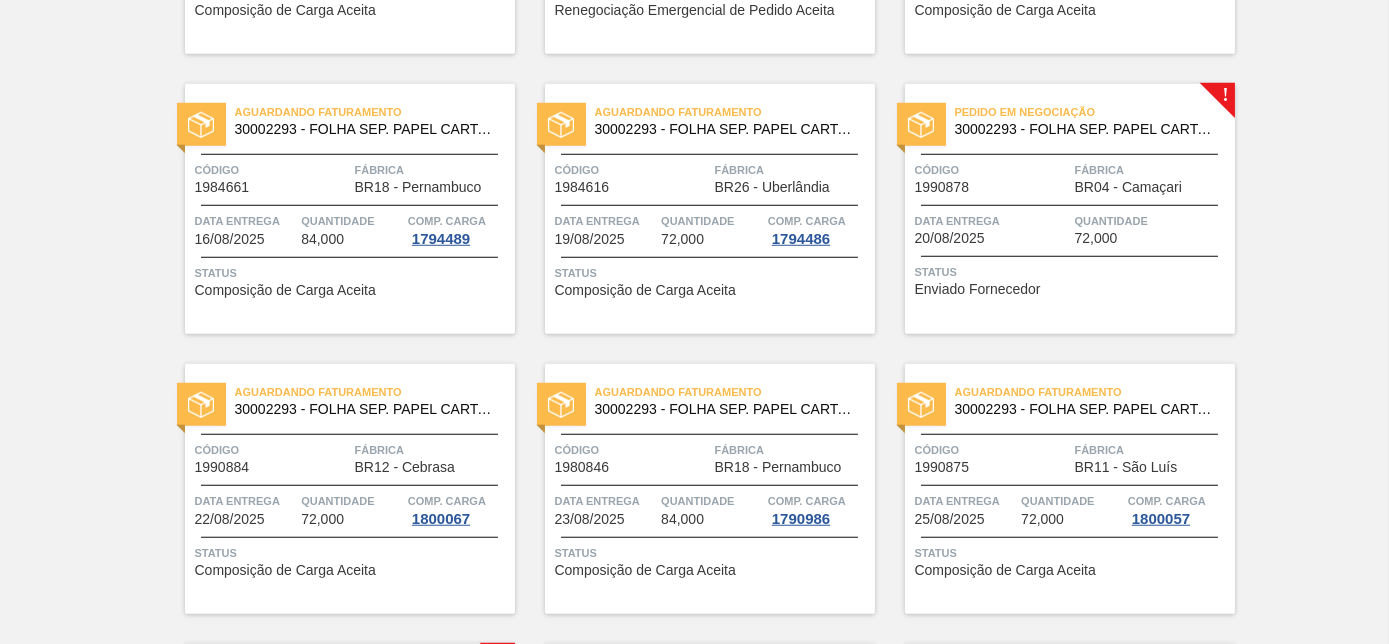 click on "Código 1990878" at bounding box center (992, 177) 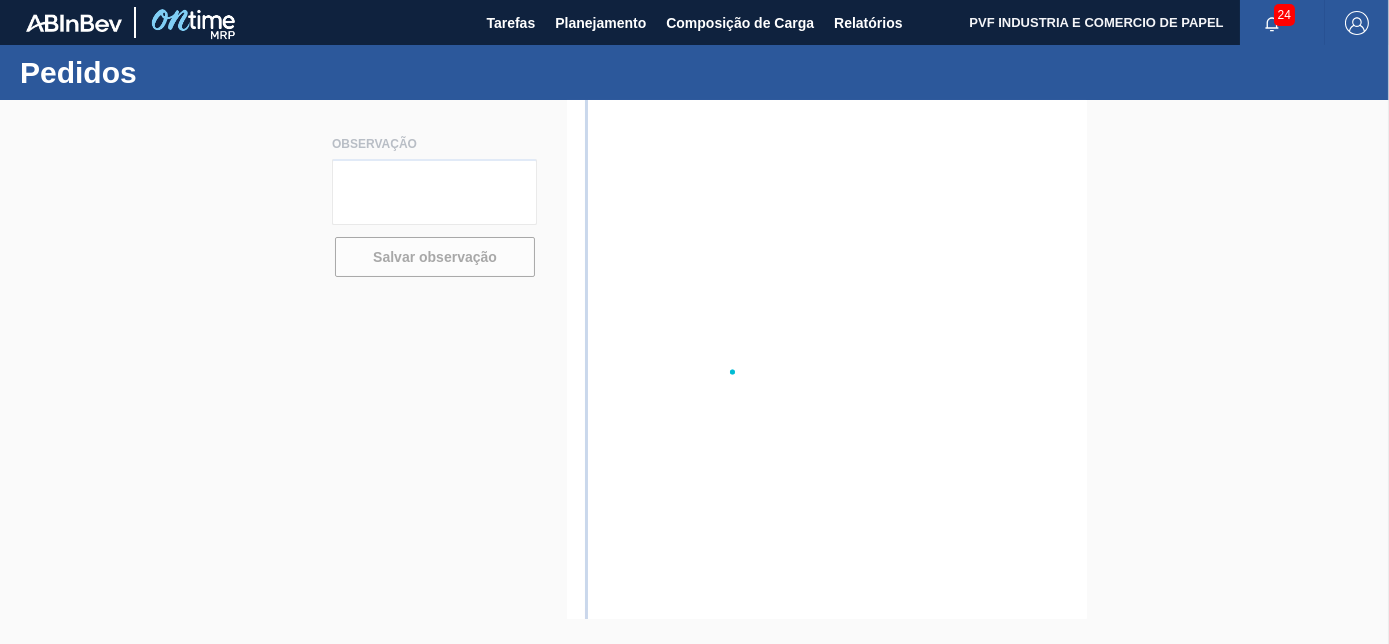 scroll, scrollTop: 0, scrollLeft: 0, axis: both 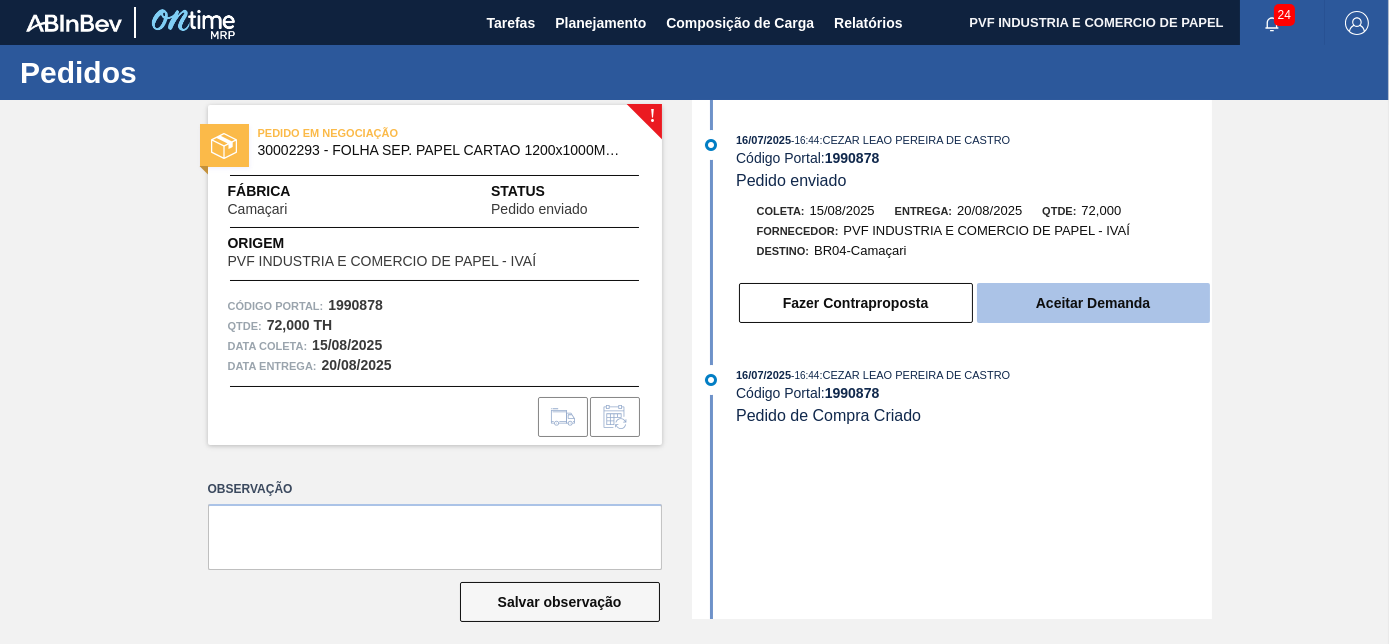 click on "Aceitar Demanda" at bounding box center (1093, 303) 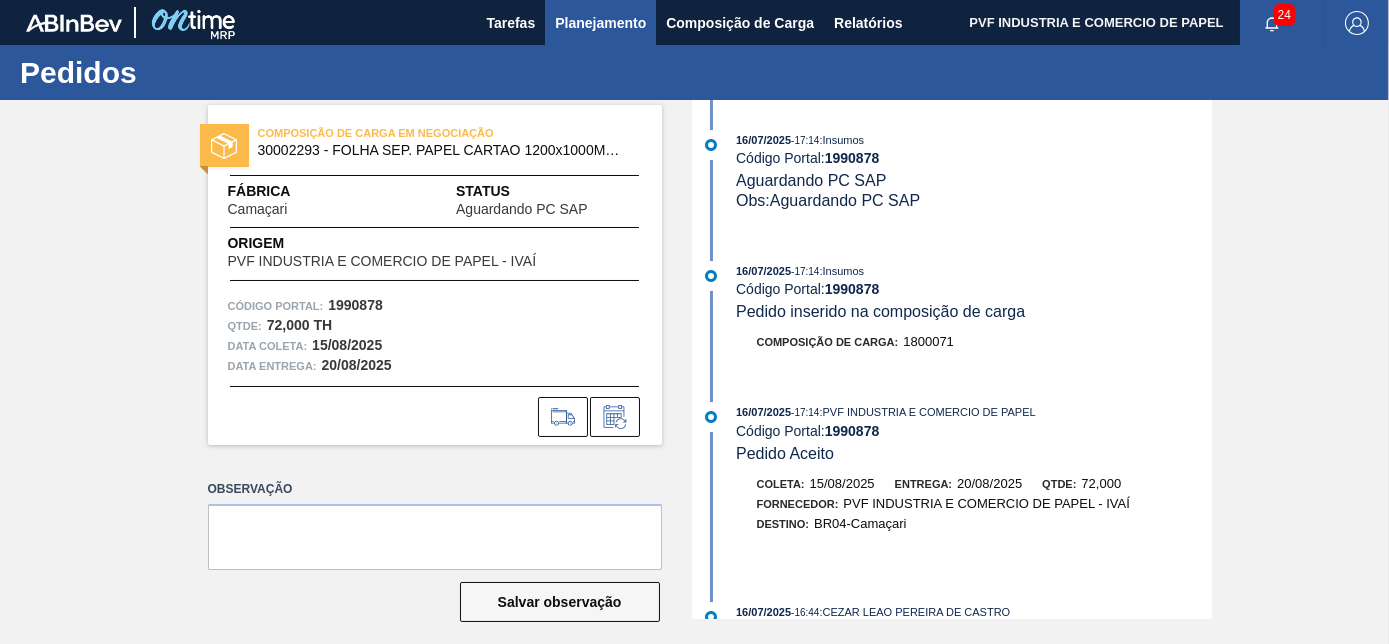 click on "Planejamento" at bounding box center (600, 22) 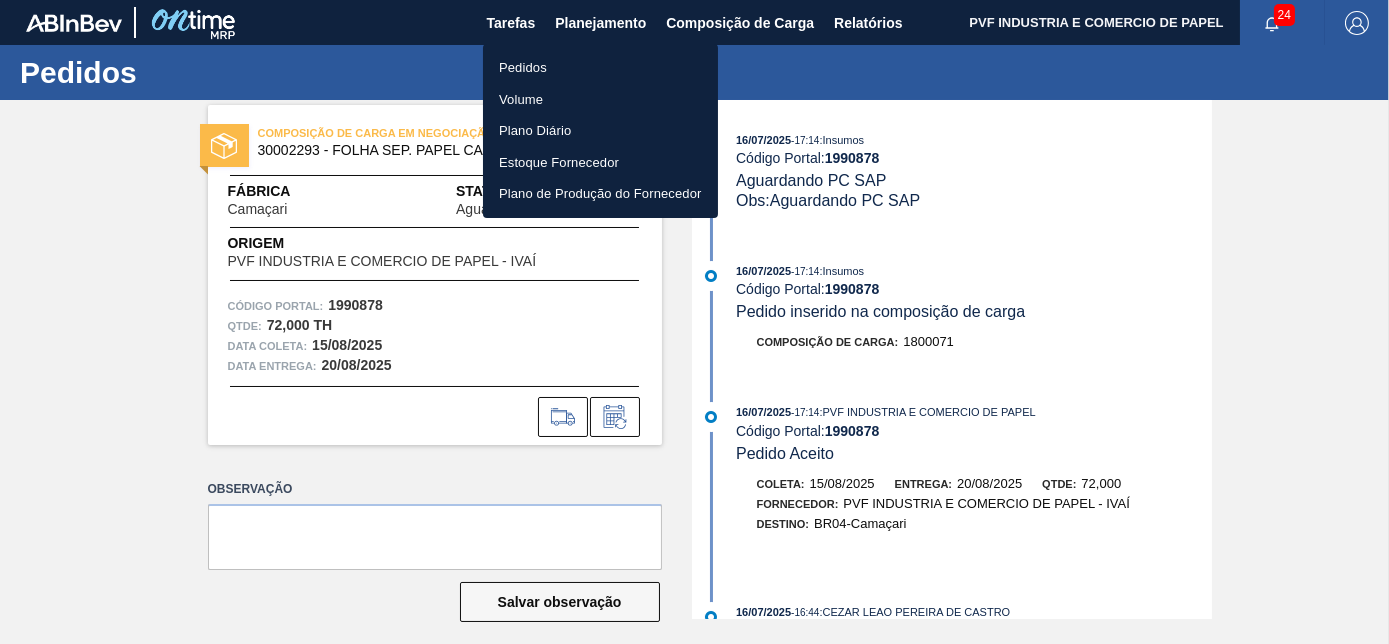 click on "Pedidos" at bounding box center (600, 68) 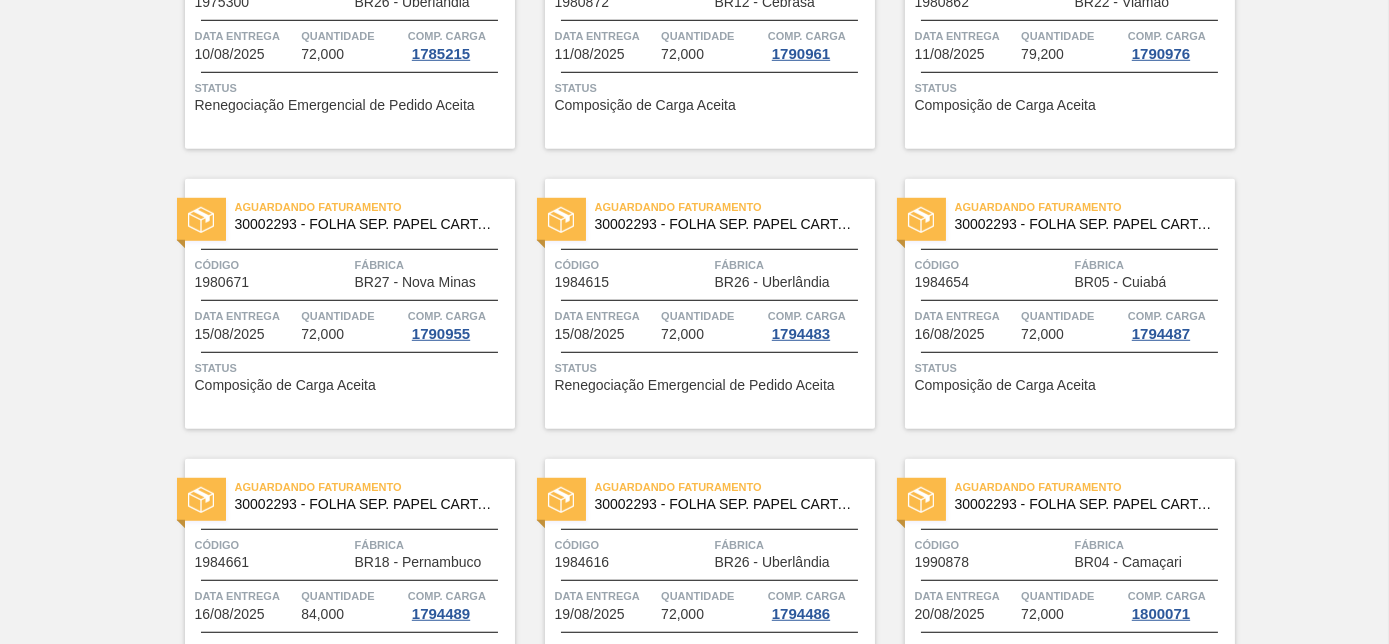 scroll, scrollTop: 3363, scrollLeft: 0, axis: vertical 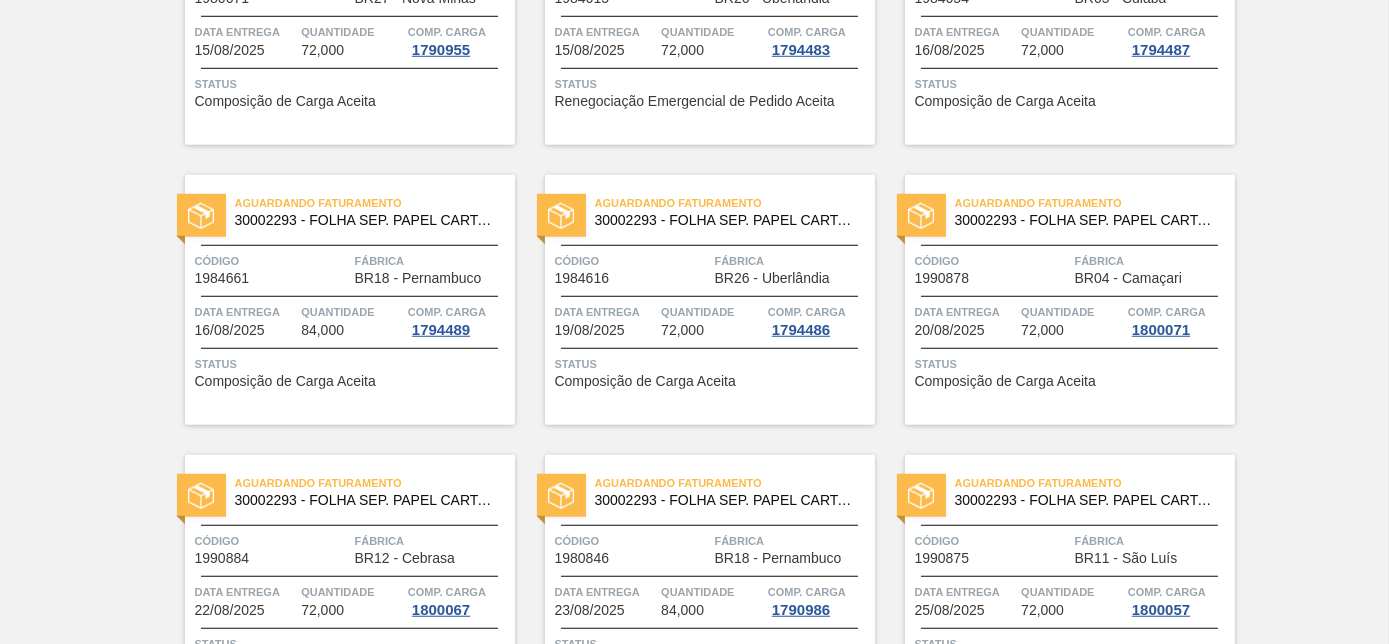 click on "Fábrica" at bounding box center (1152, 261) 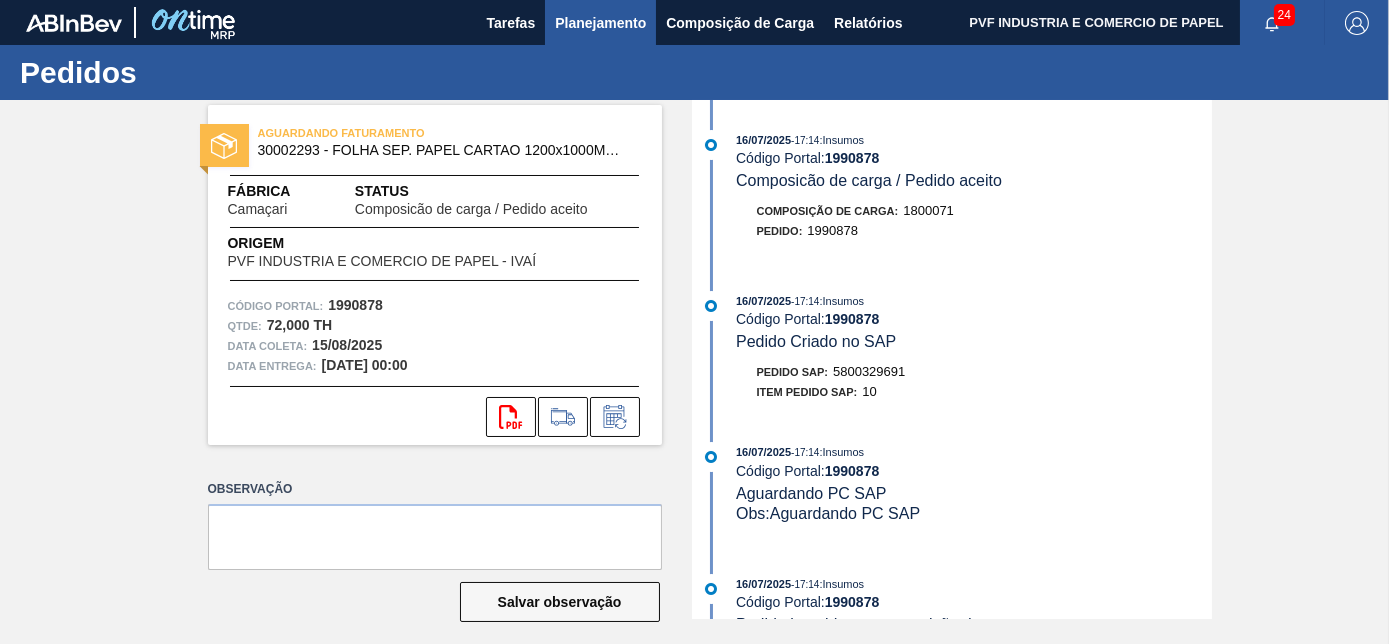click on "Planejamento" at bounding box center [600, 23] 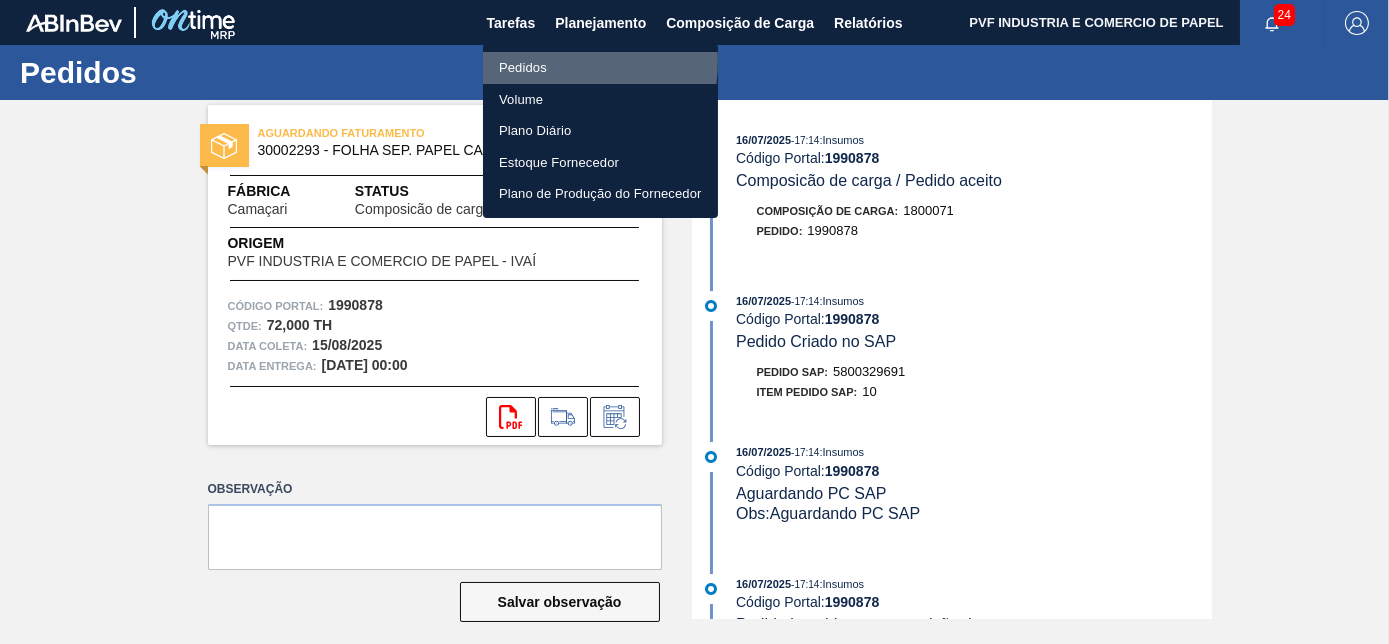 click on "Pedidos" at bounding box center [600, 68] 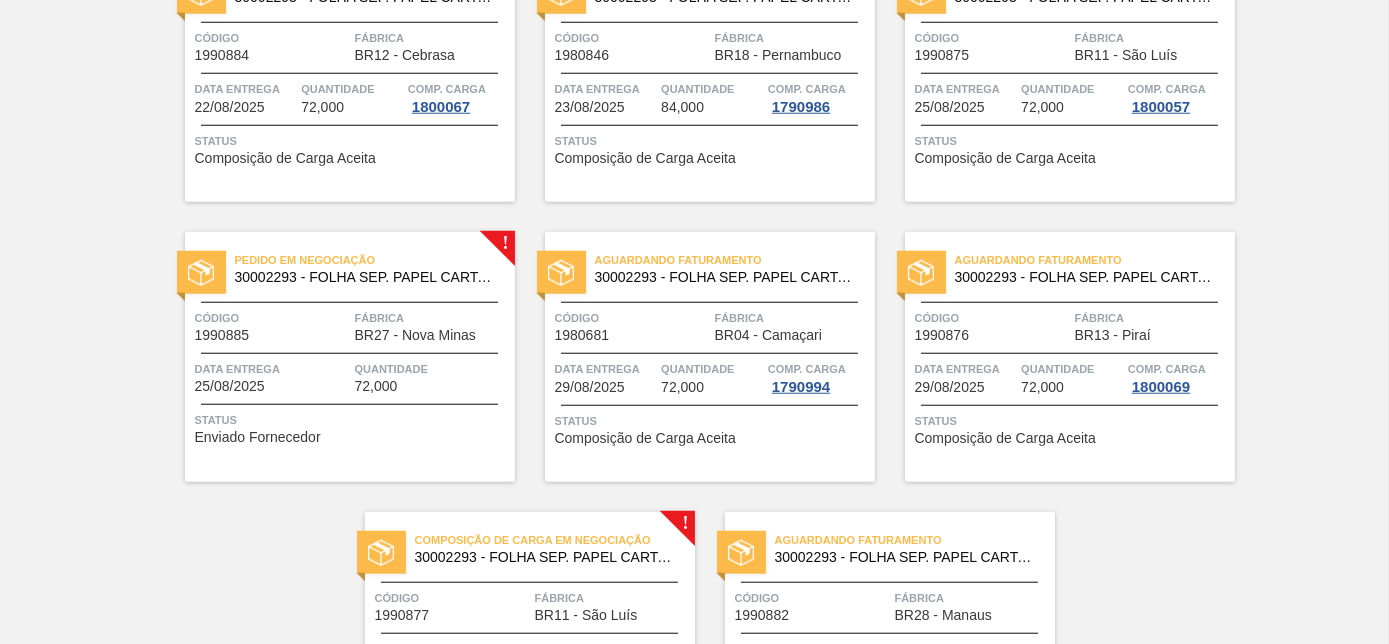 scroll, scrollTop: 3909, scrollLeft: 0, axis: vertical 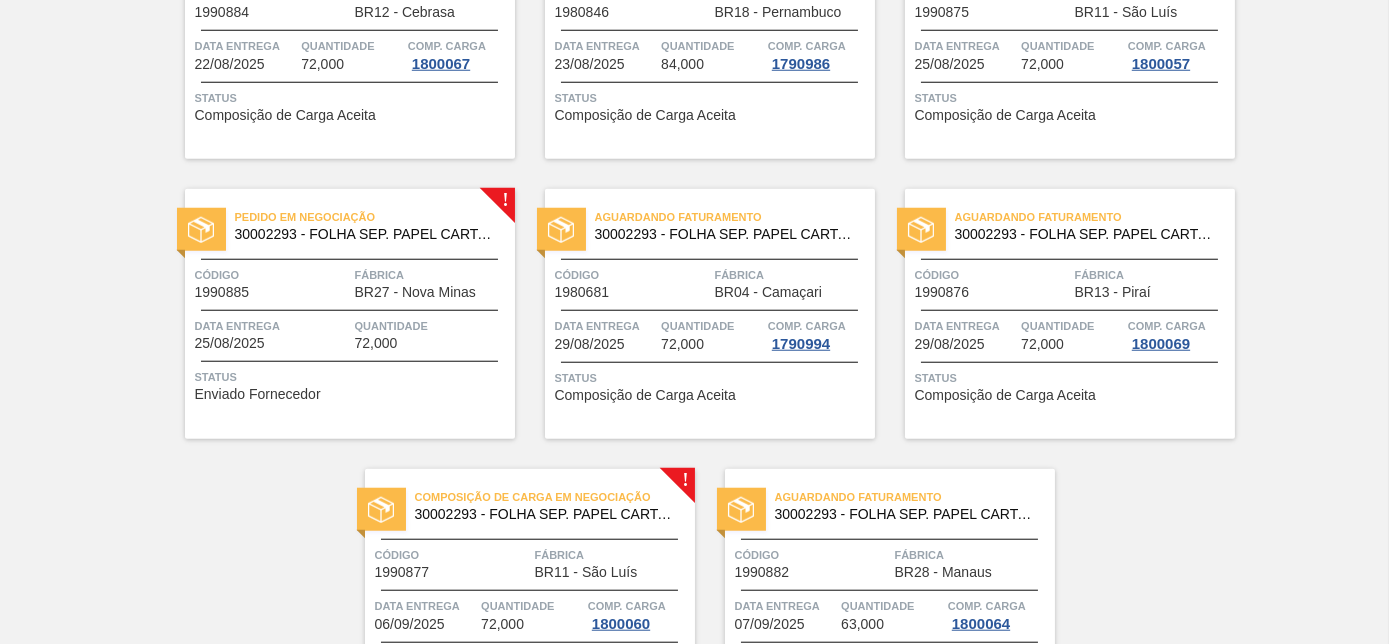 click at bounding box center [349, 259] 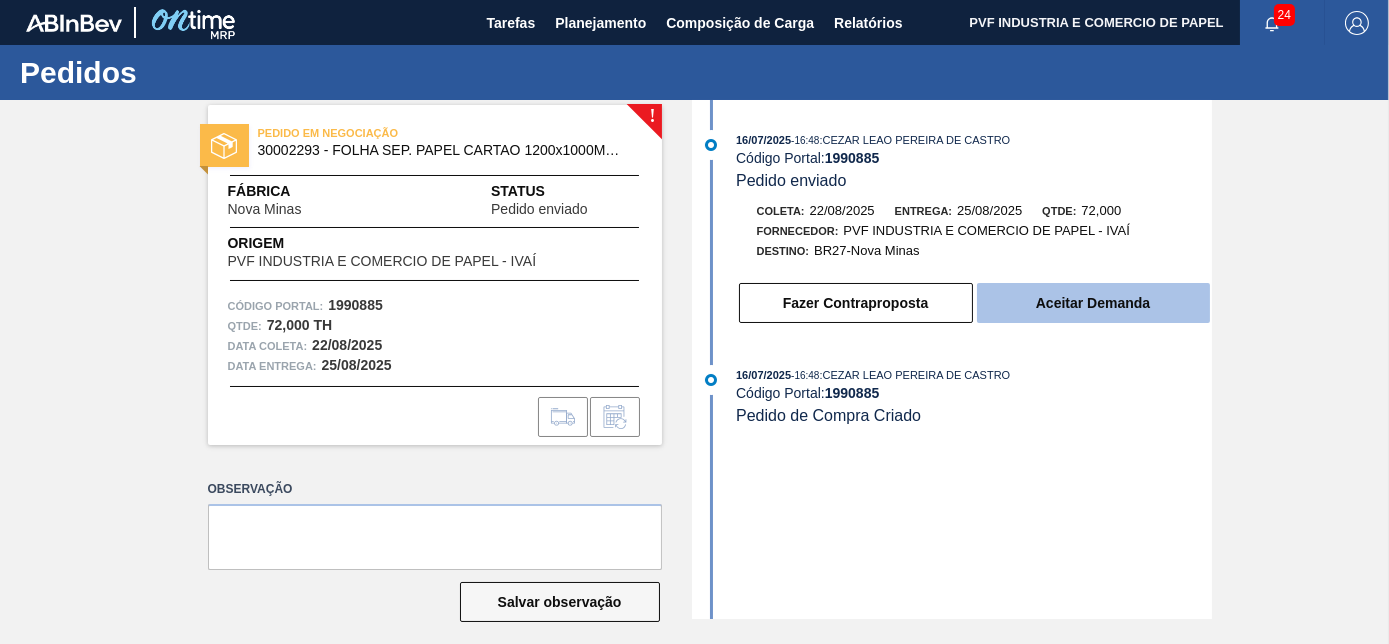 click on "Aceitar Demanda" at bounding box center [1093, 303] 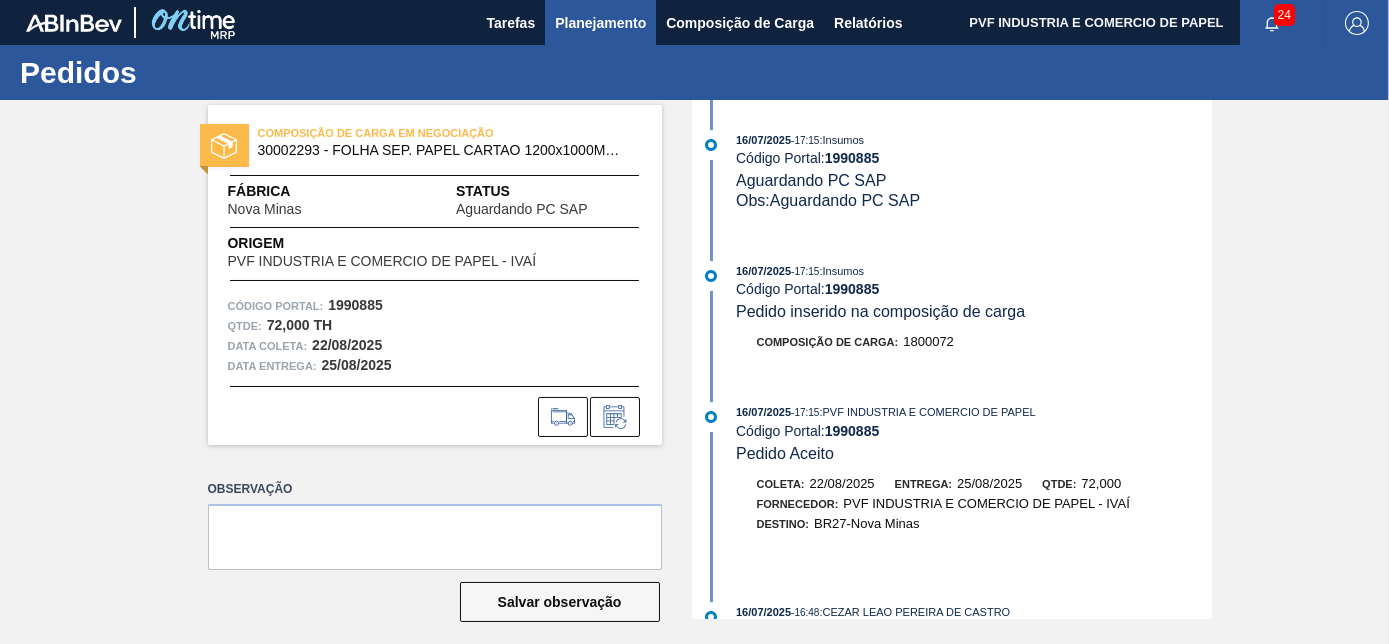 click on "Planejamento" at bounding box center (600, 22) 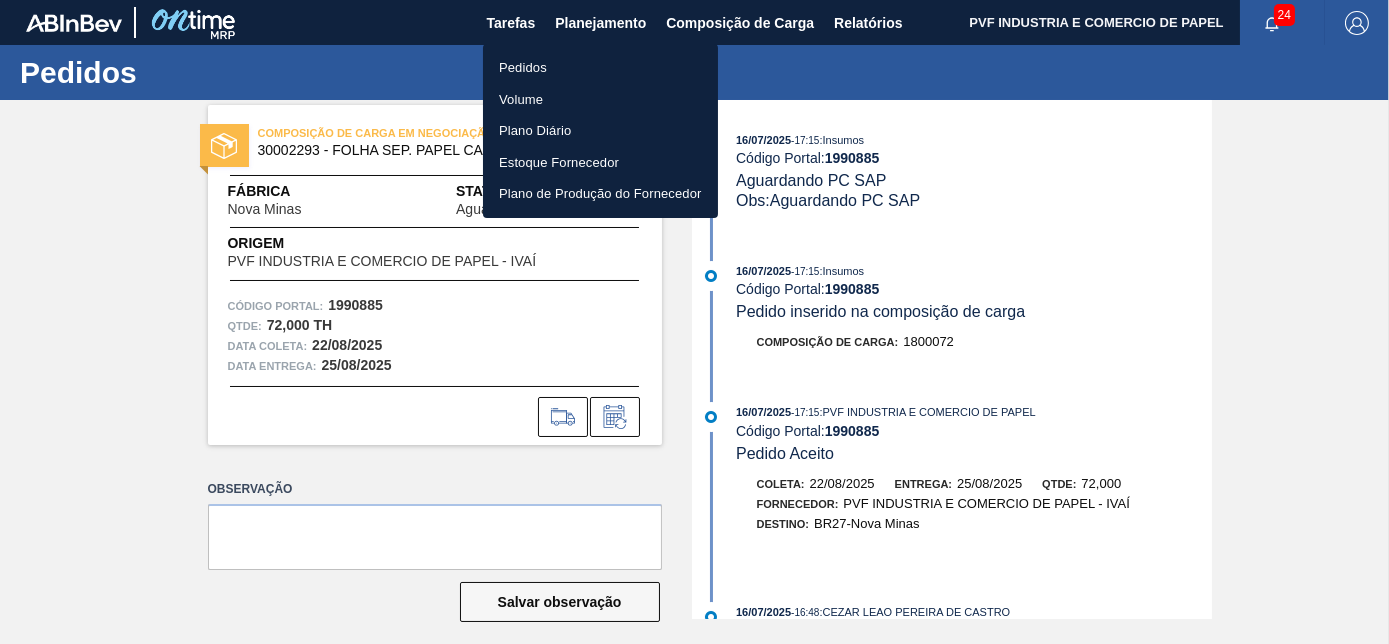 click on "Pedidos" at bounding box center [600, 68] 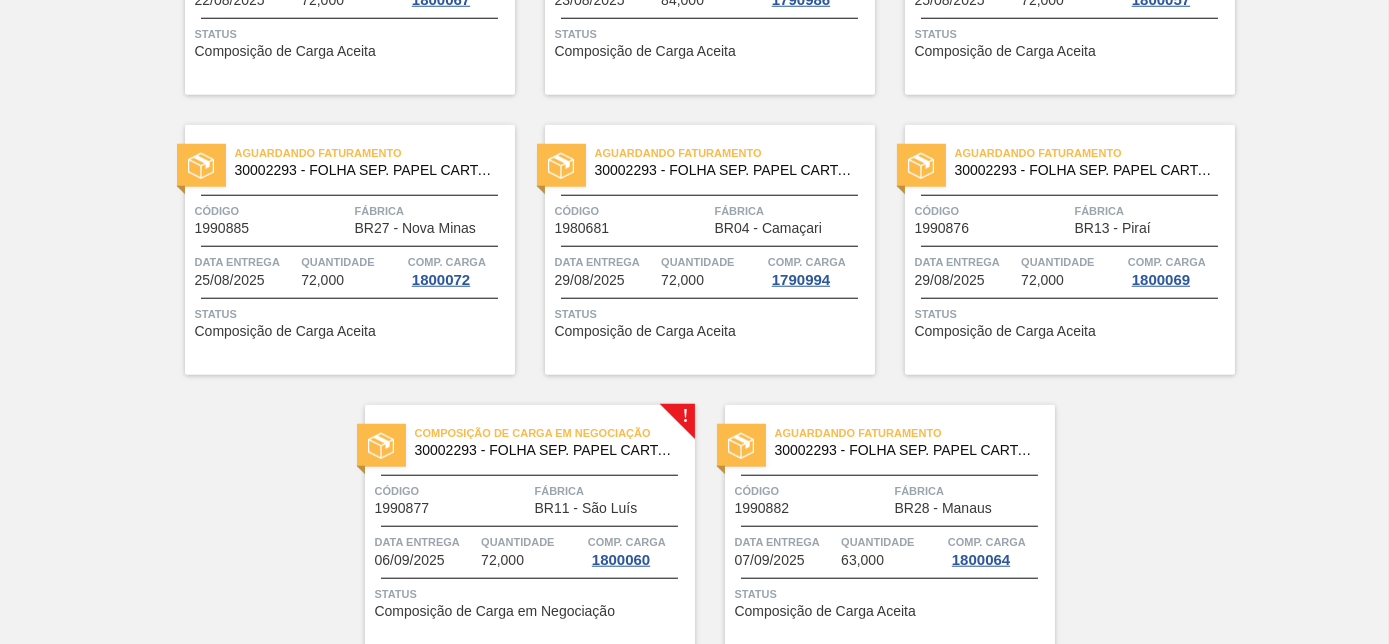 scroll, scrollTop: 4058, scrollLeft: 0, axis: vertical 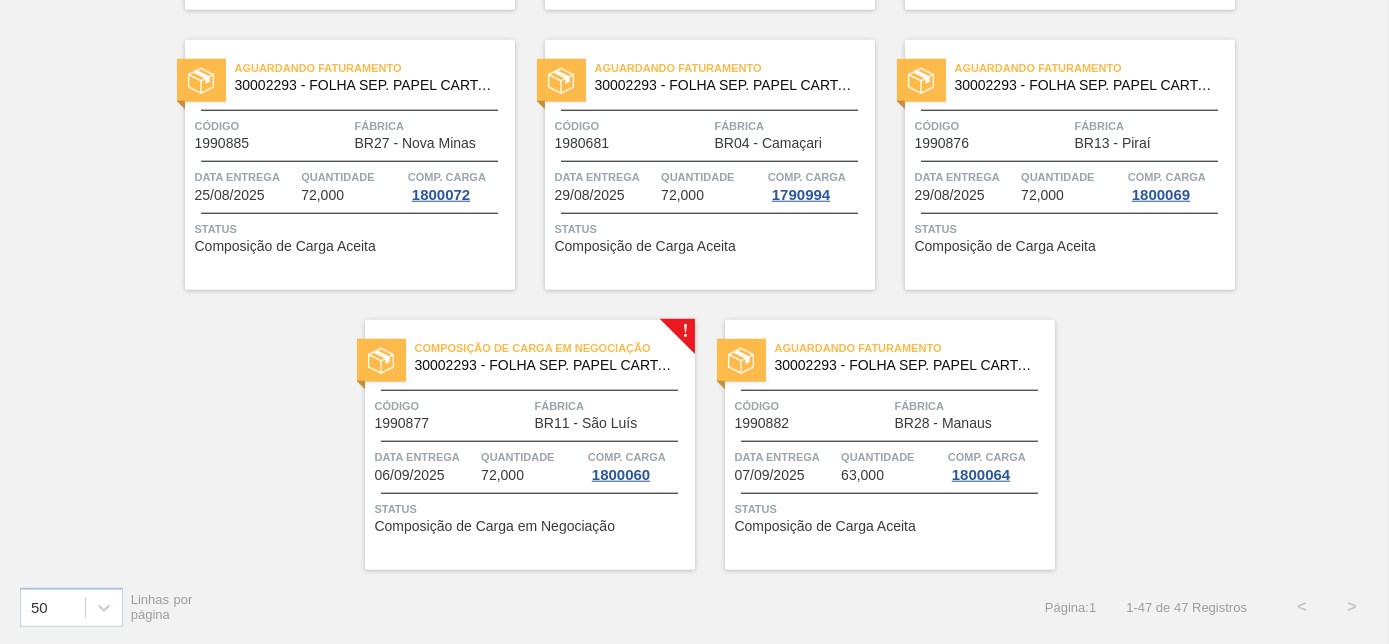 click on "Código 1990885" at bounding box center (272, 133) 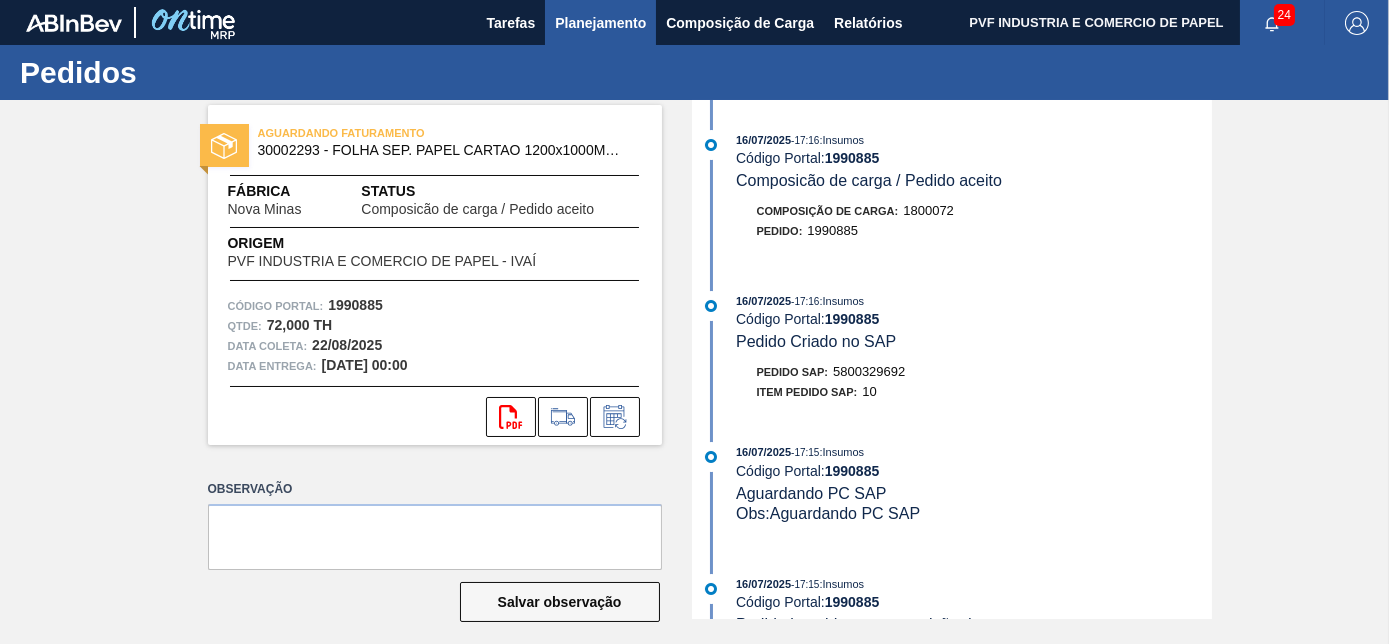 click on "Planejamento" at bounding box center (600, 23) 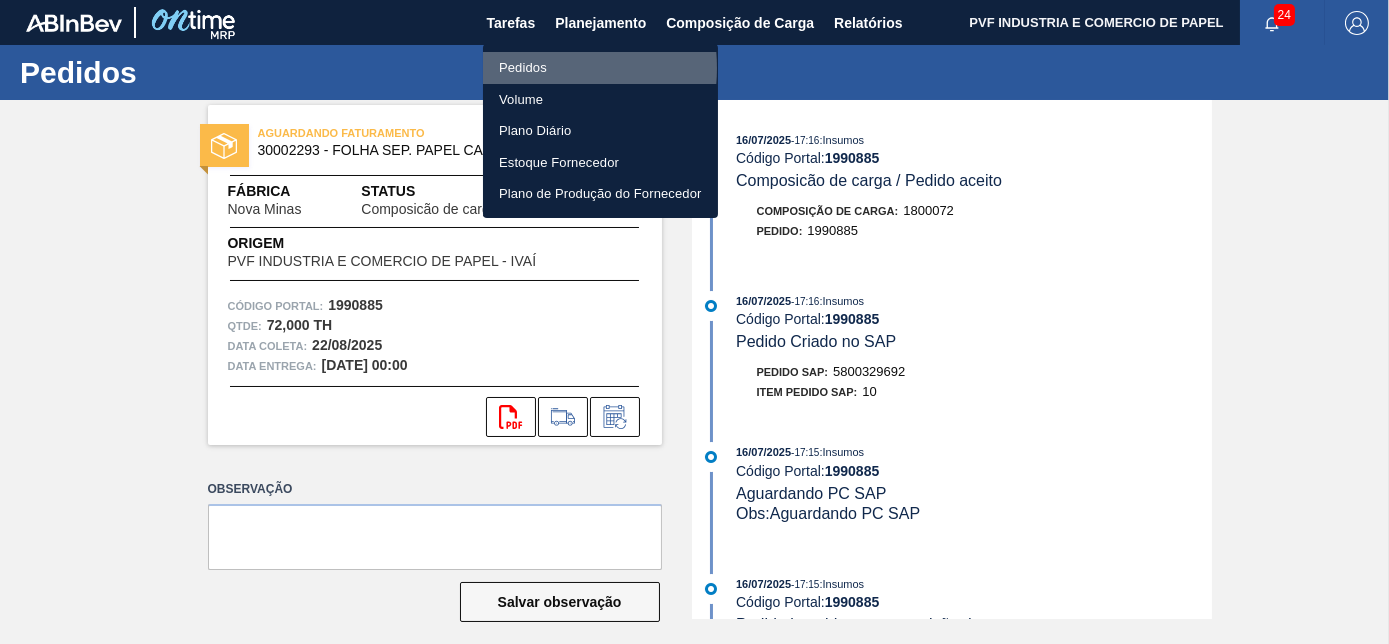 click on "Pedidos" at bounding box center [600, 68] 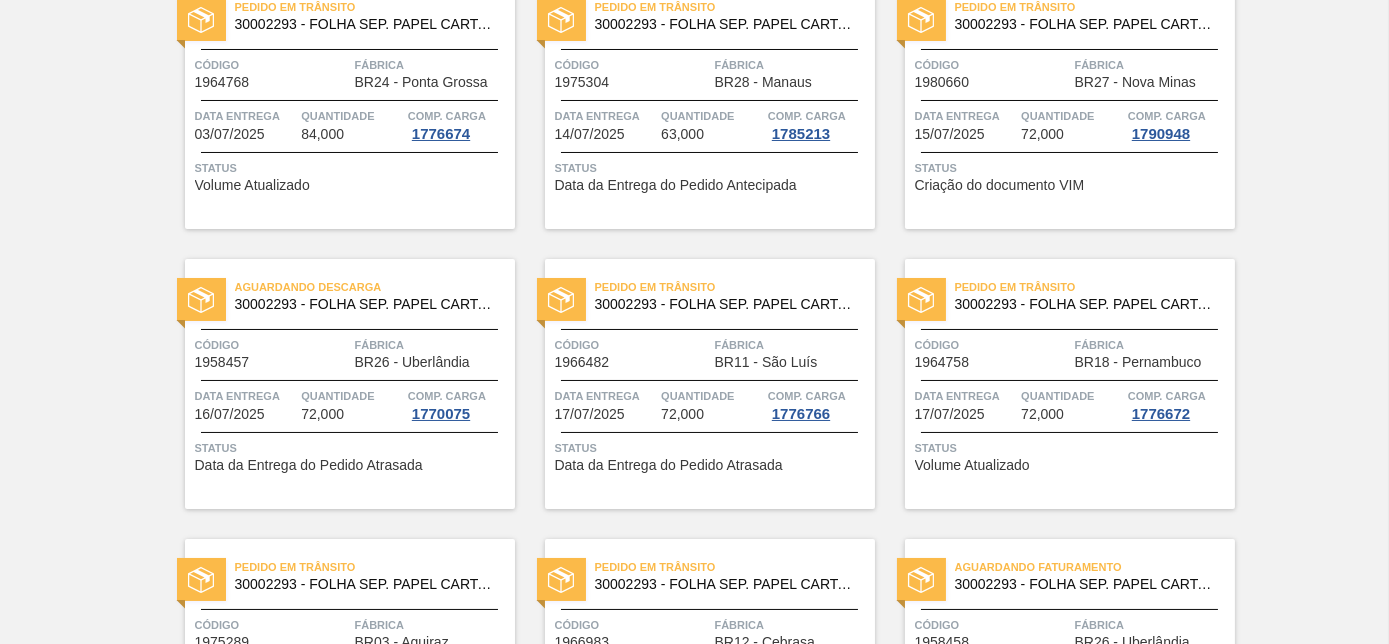 scroll, scrollTop: 0, scrollLeft: 0, axis: both 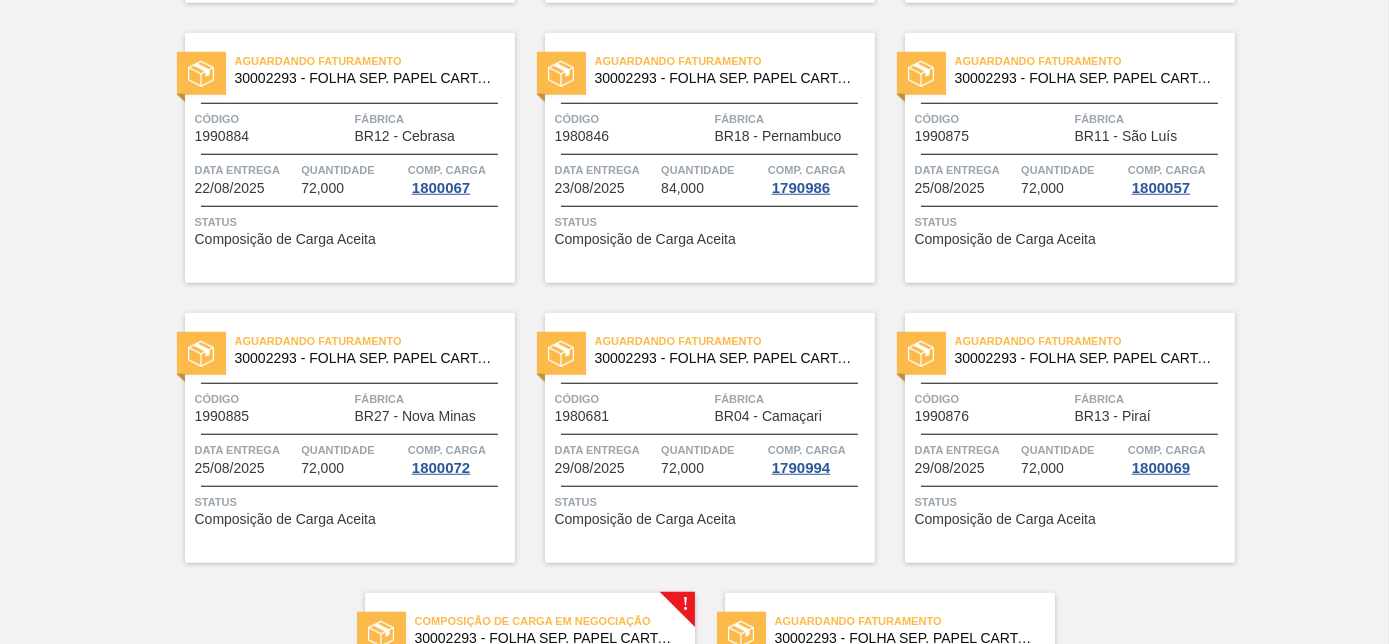 type 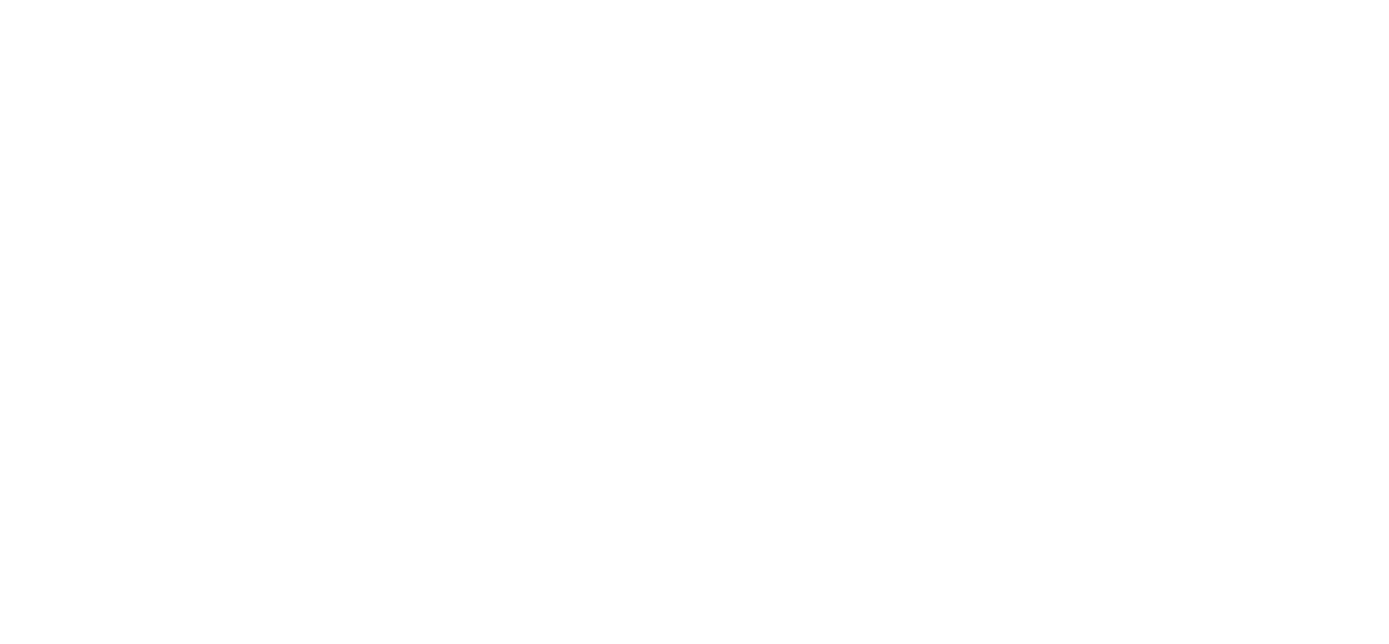 scroll, scrollTop: 0, scrollLeft: 0, axis: both 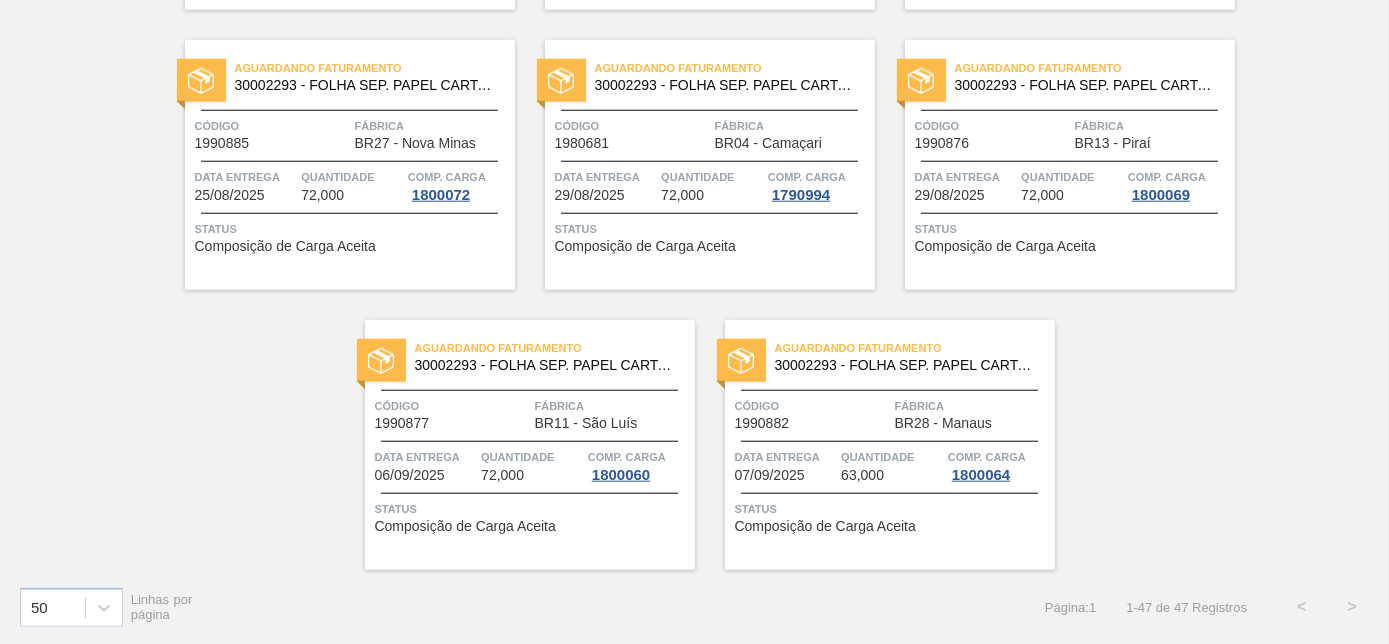 click on "Fábrica" at bounding box center [612, 406] 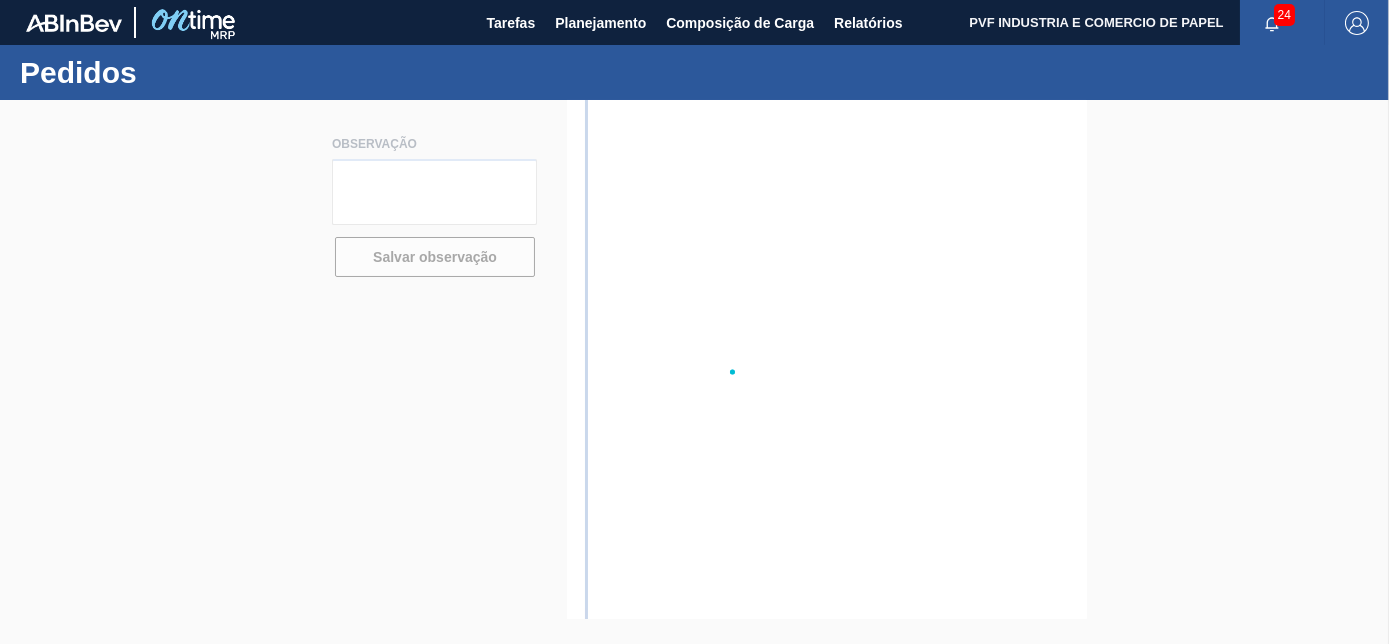 scroll, scrollTop: 0, scrollLeft: 0, axis: both 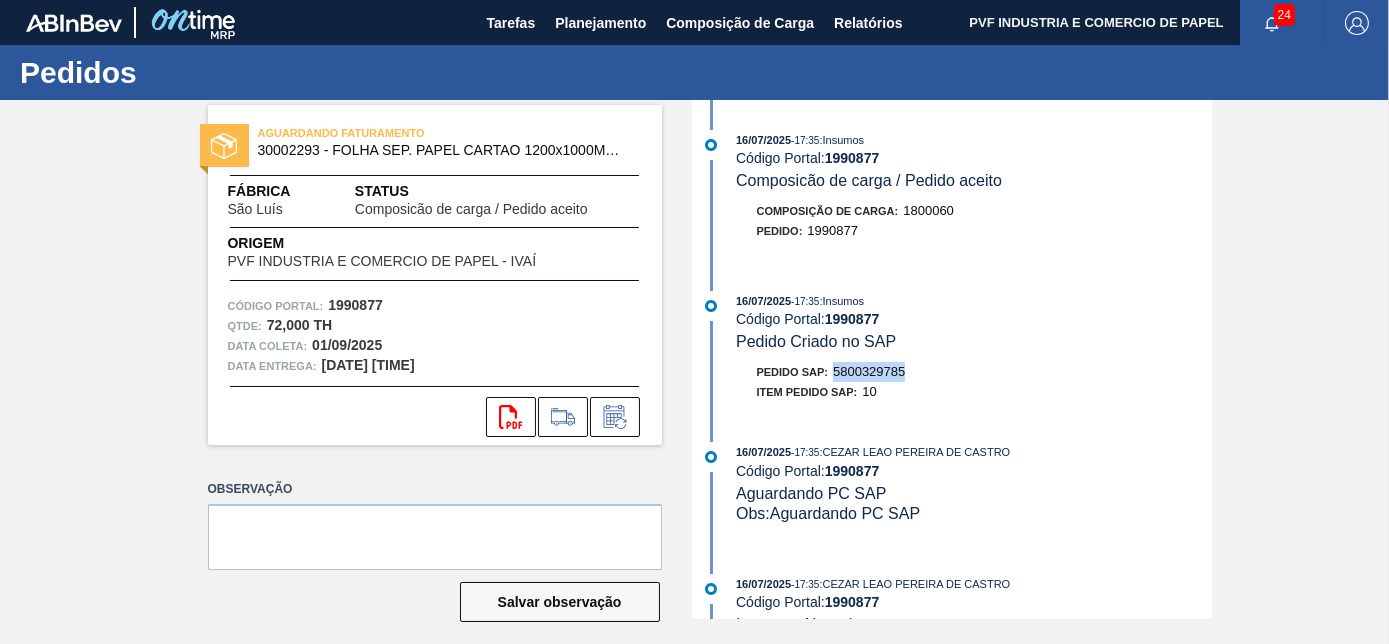 drag, startPoint x: 834, startPoint y: 374, endPoint x: 914, endPoint y: 379, distance: 80.1561 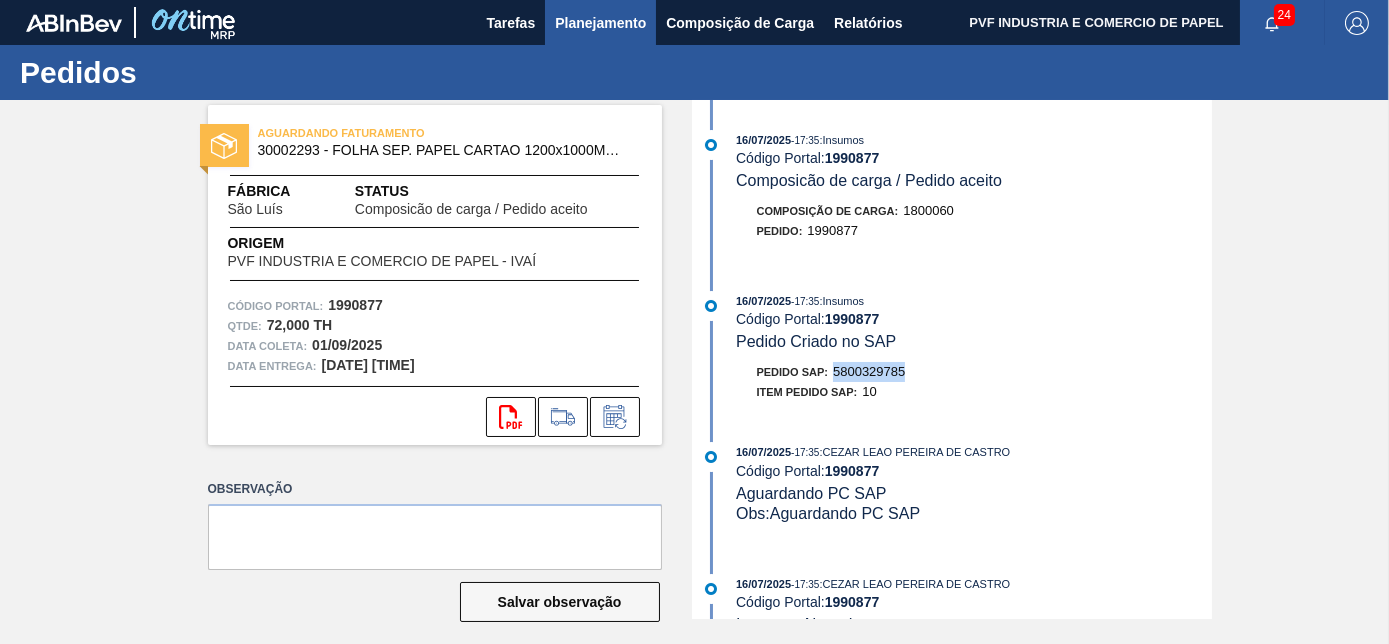 click on "Planejamento" at bounding box center [600, 23] 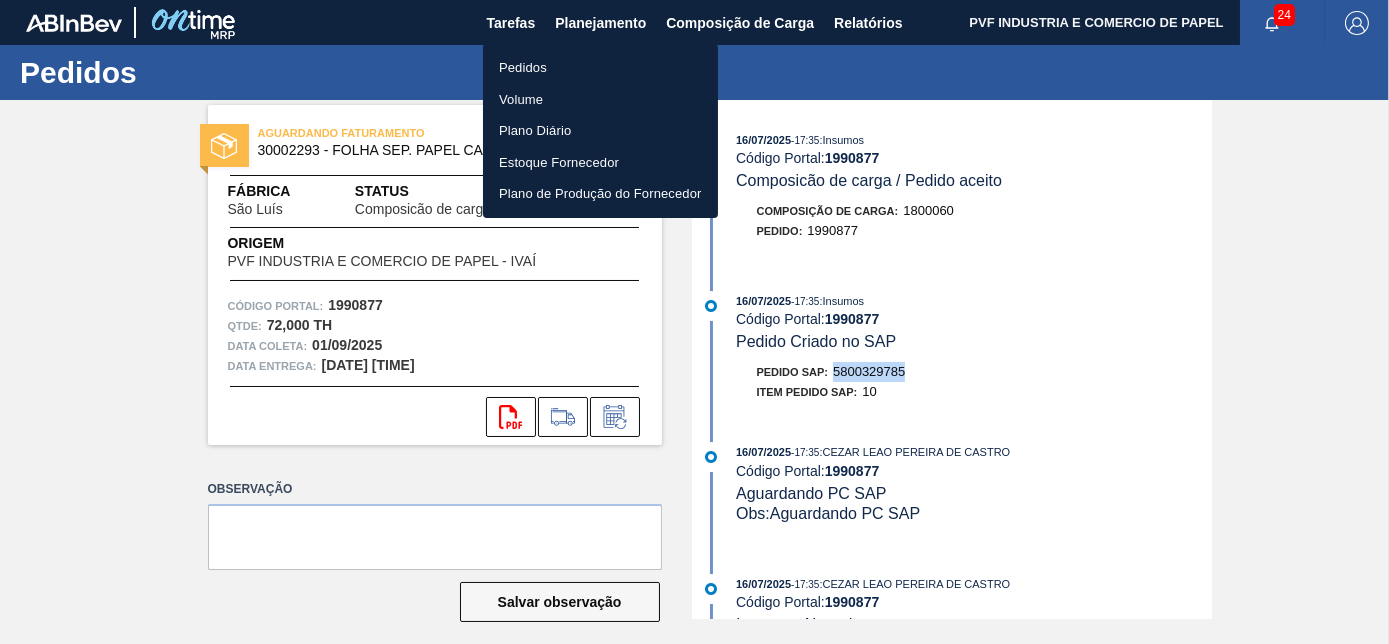 click on "Pedidos" at bounding box center [600, 68] 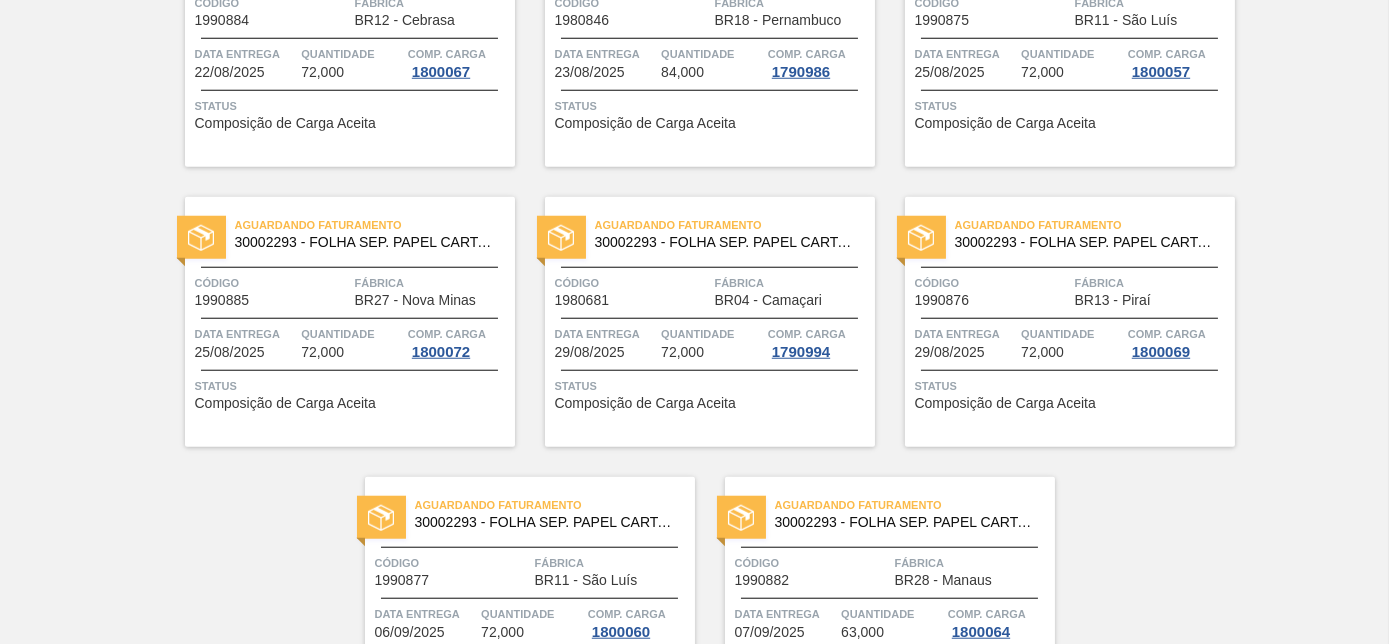scroll, scrollTop: 4058, scrollLeft: 0, axis: vertical 